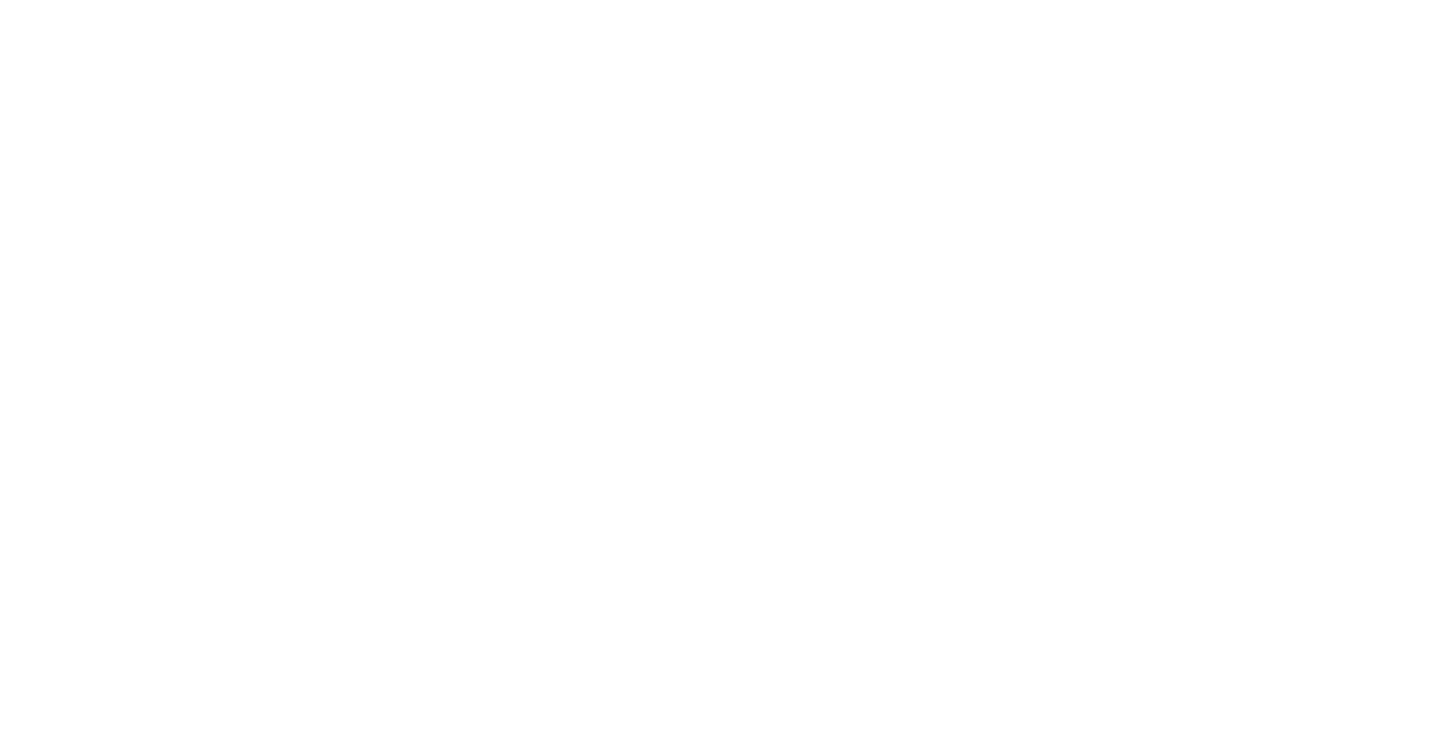scroll, scrollTop: 0, scrollLeft: 0, axis: both 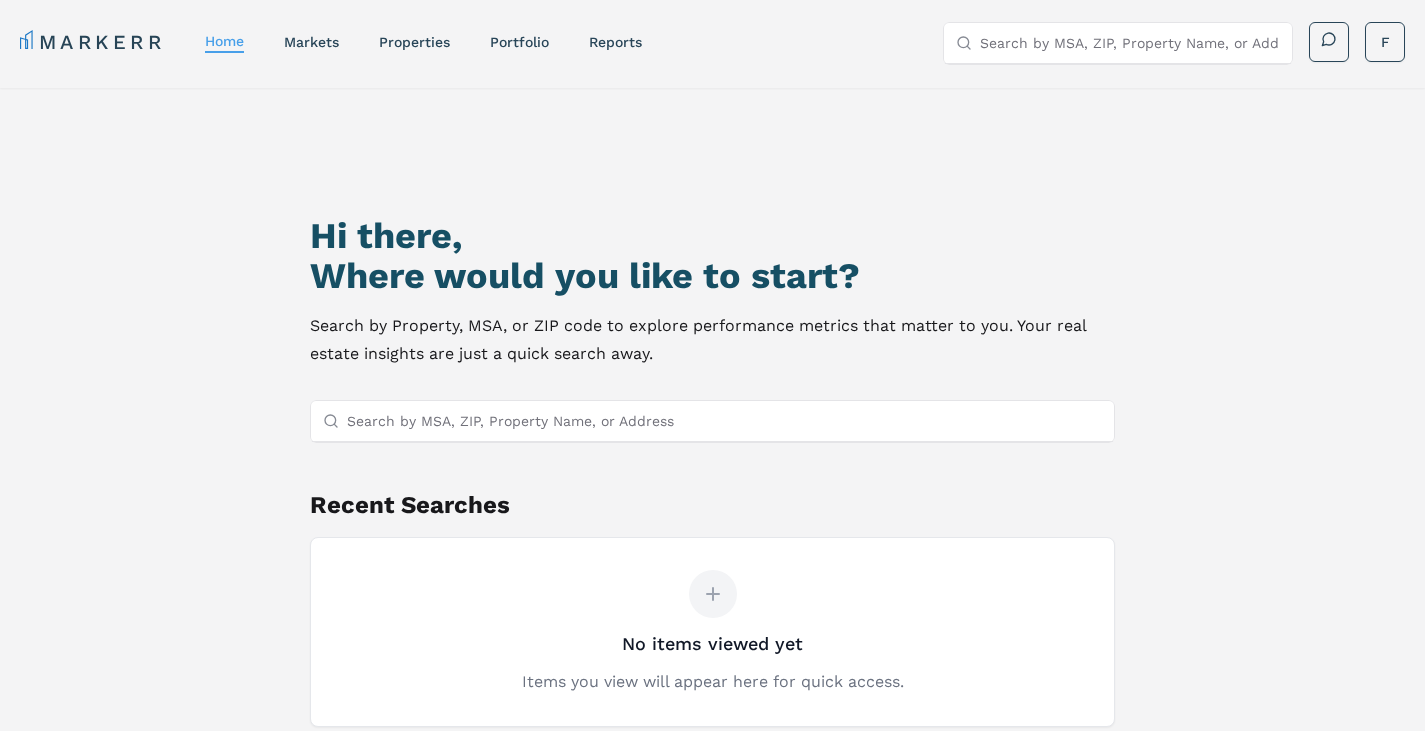 click on "Search by MSA, ZIP, Property Name, or Address" at bounding box center [725, 421] 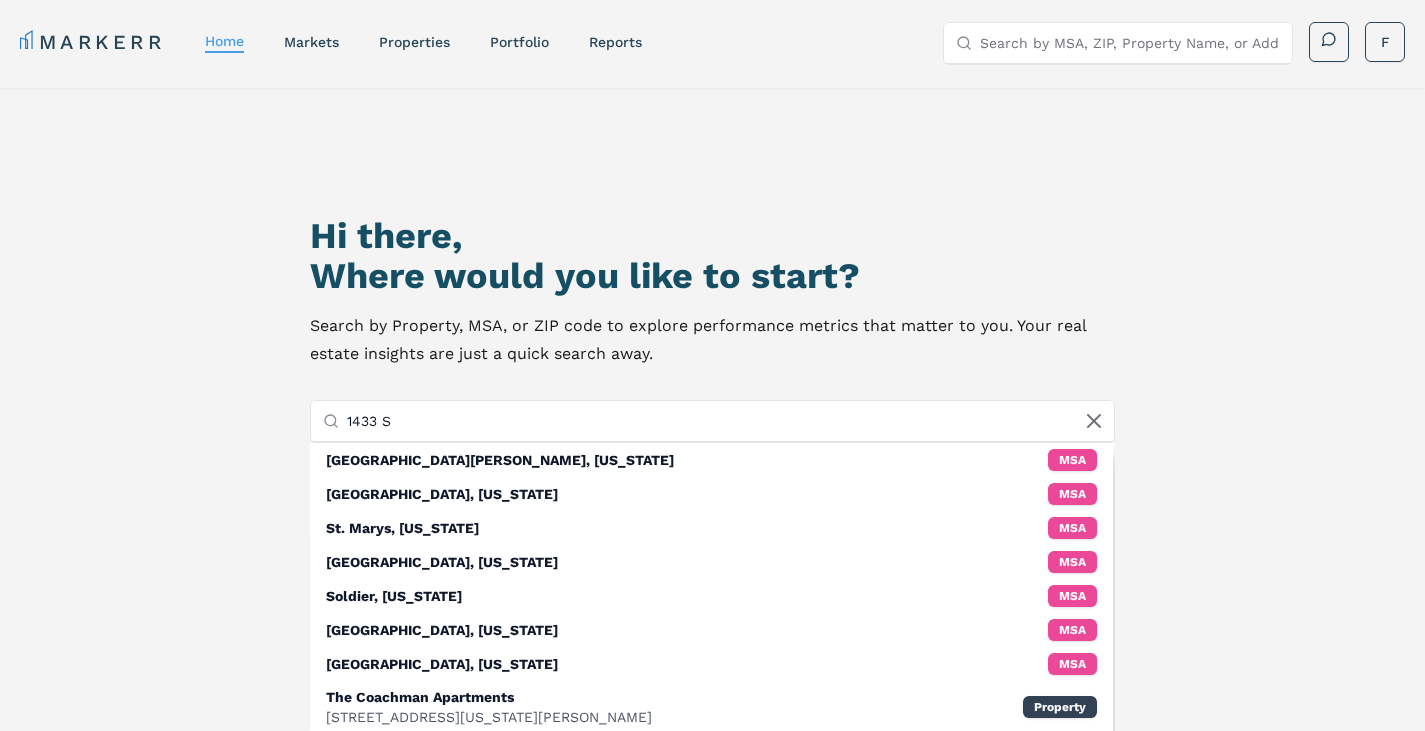 scroll, scrollTop: 2, scrollLeft: 0, axis: vertical 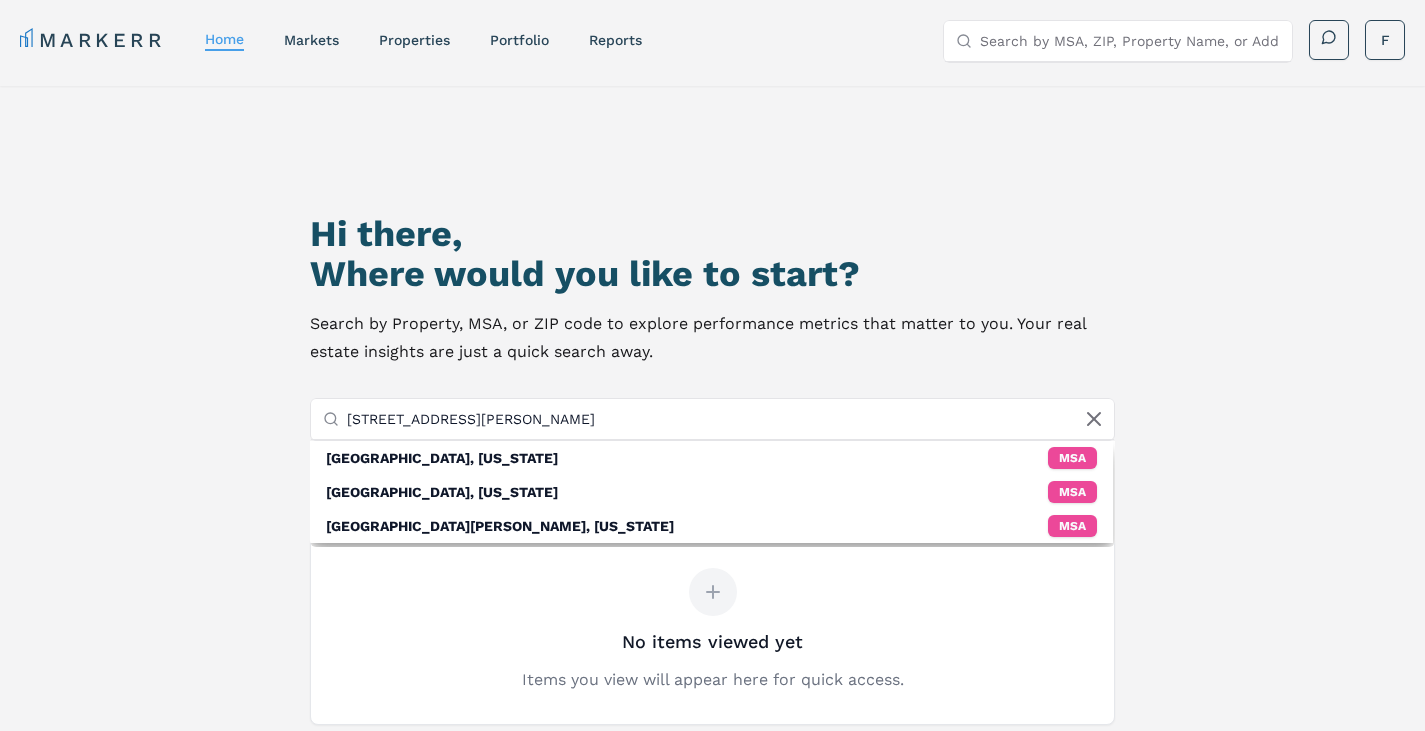 type on "[STREET_ADDRESS][PERSON_NAME]" 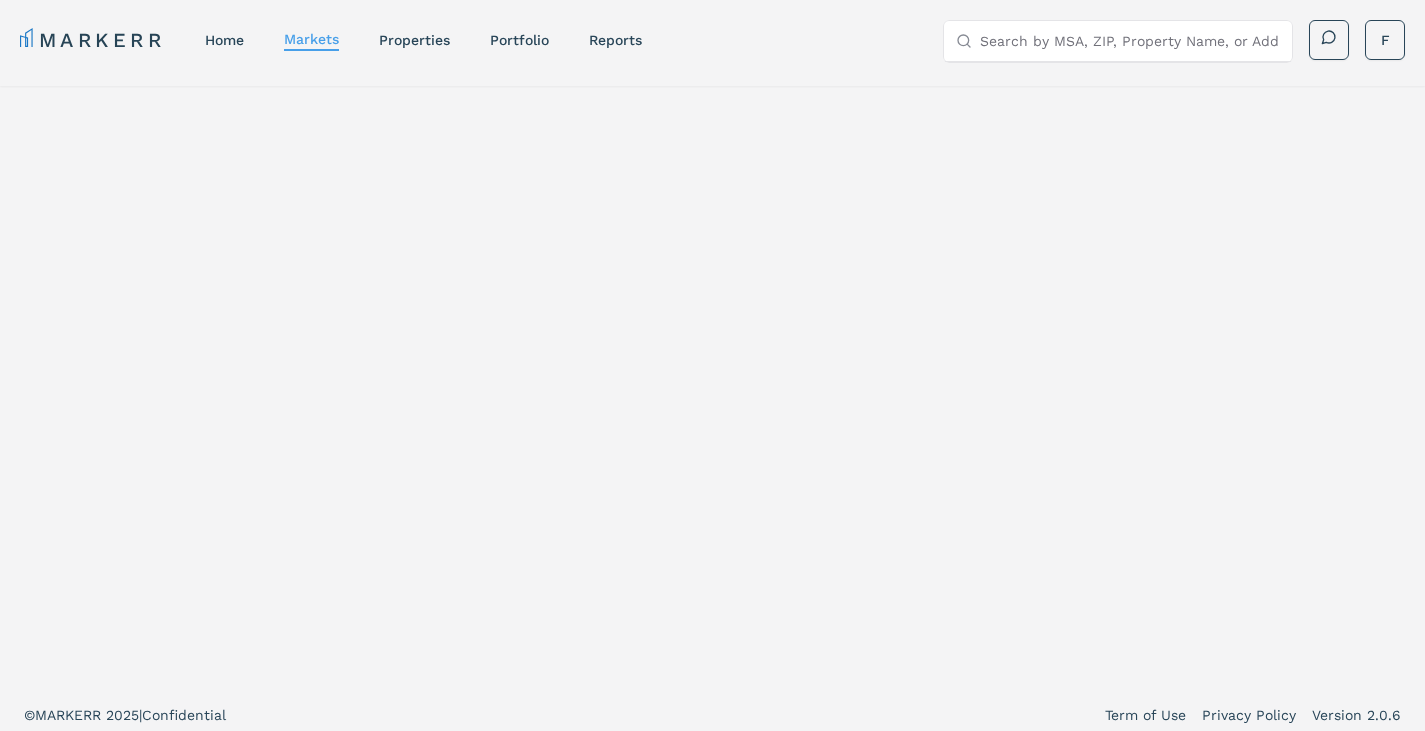 scroll, scrollTop: 0, scrollLeft: 0, axis: both 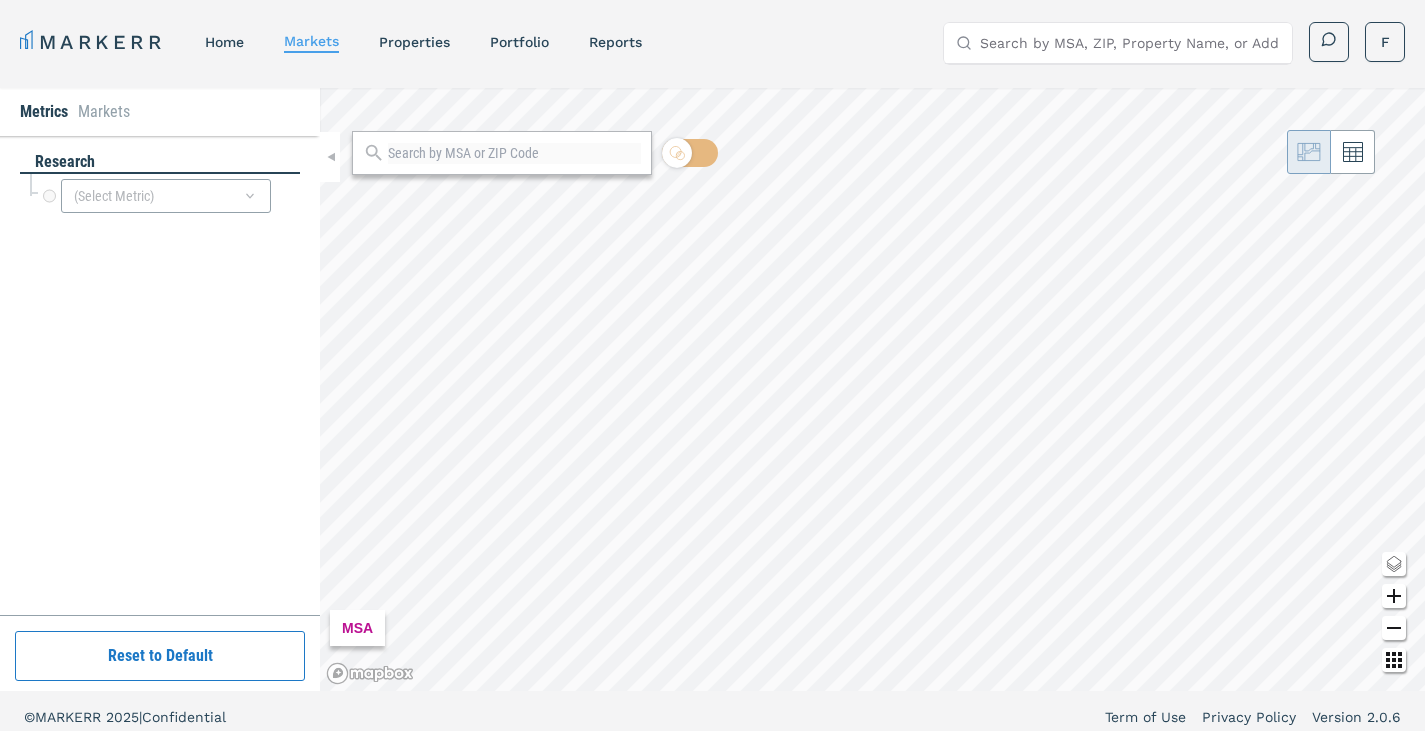 click on "MSA" at bounding box center (872, 389) 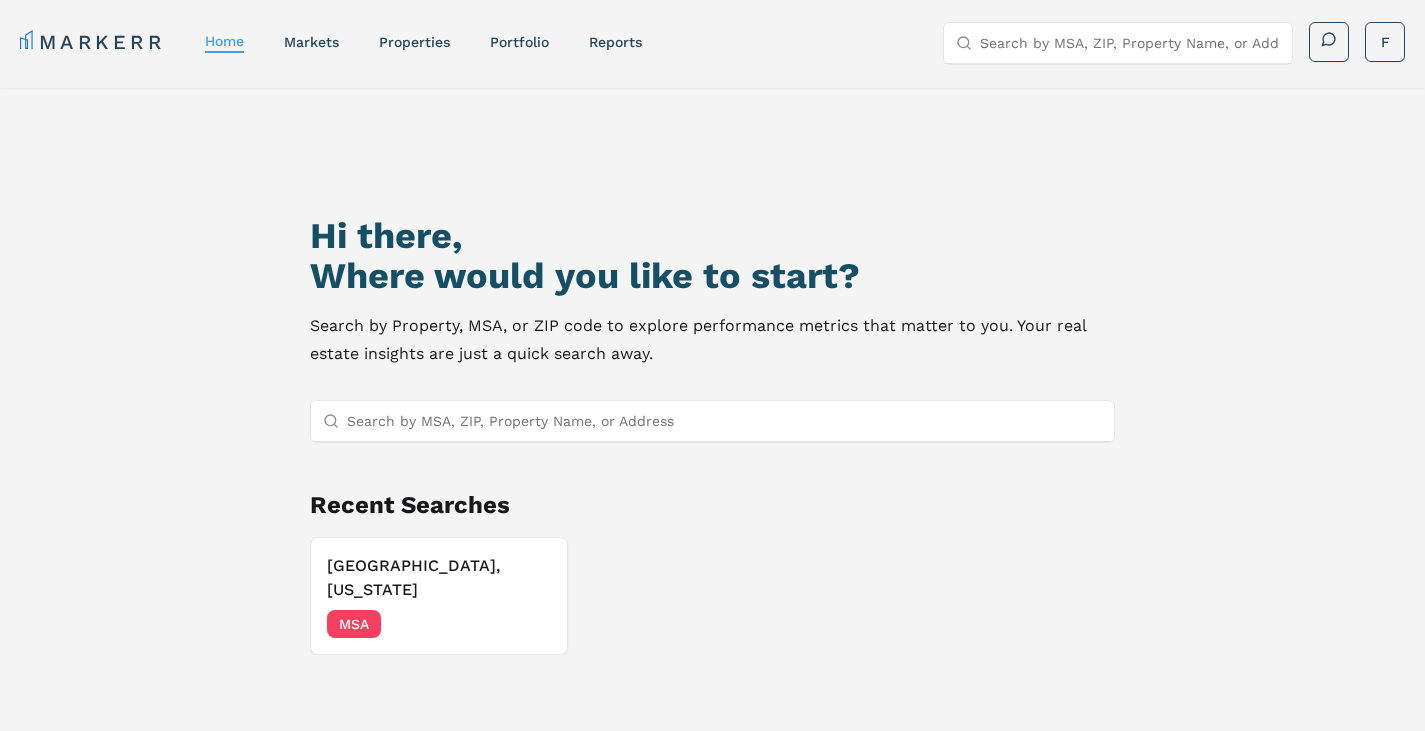 click on "Search by MSA, ZIP, Property Name, or Address" at bounding box center [725, 421] 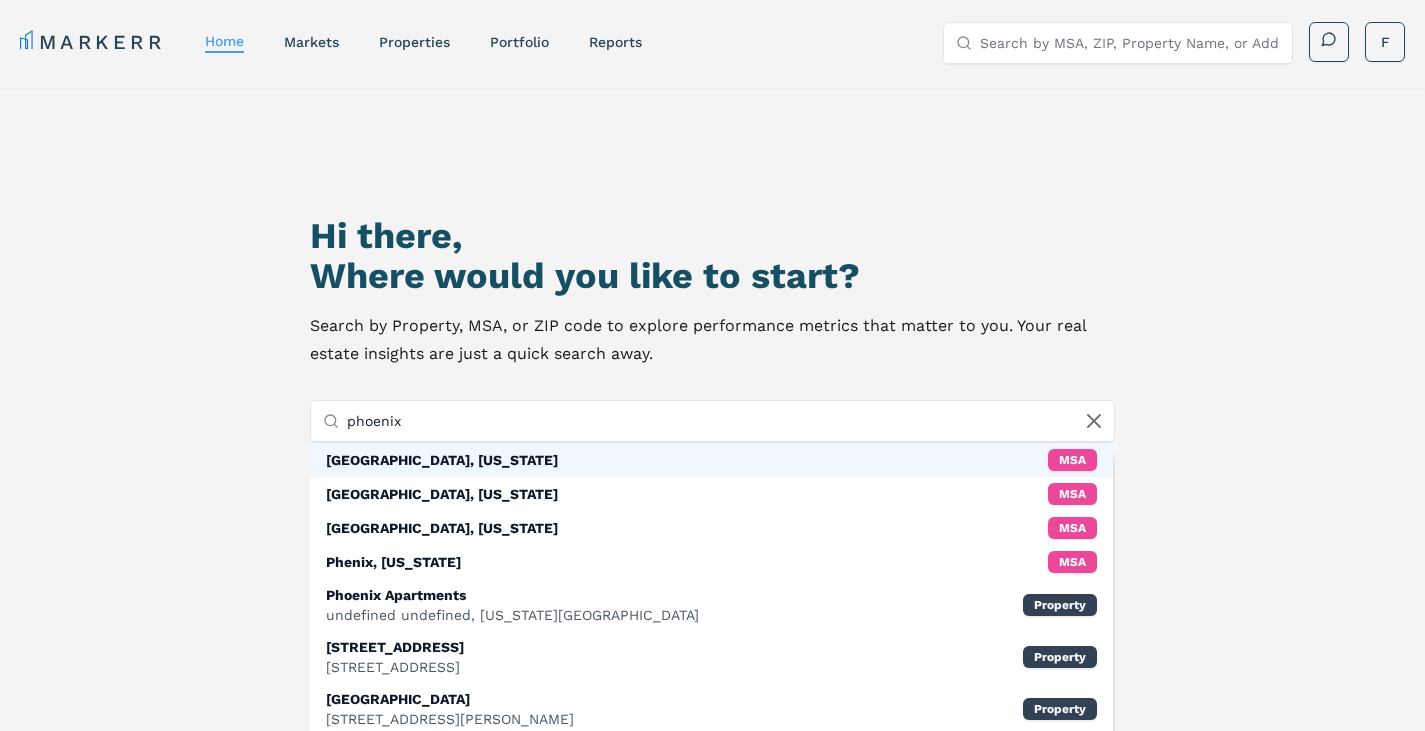 type on "phoenix" 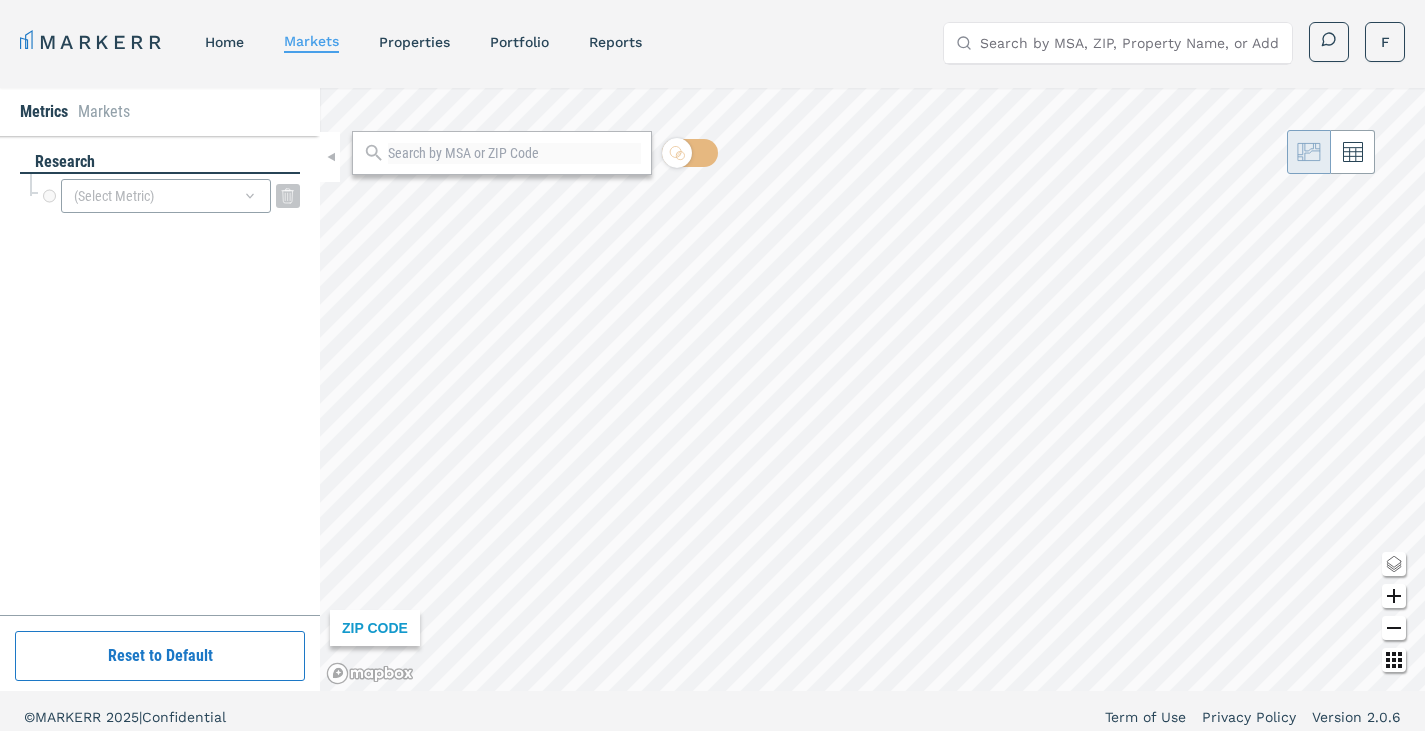click on "(Select Metric)" at bounding box center [166, 196] 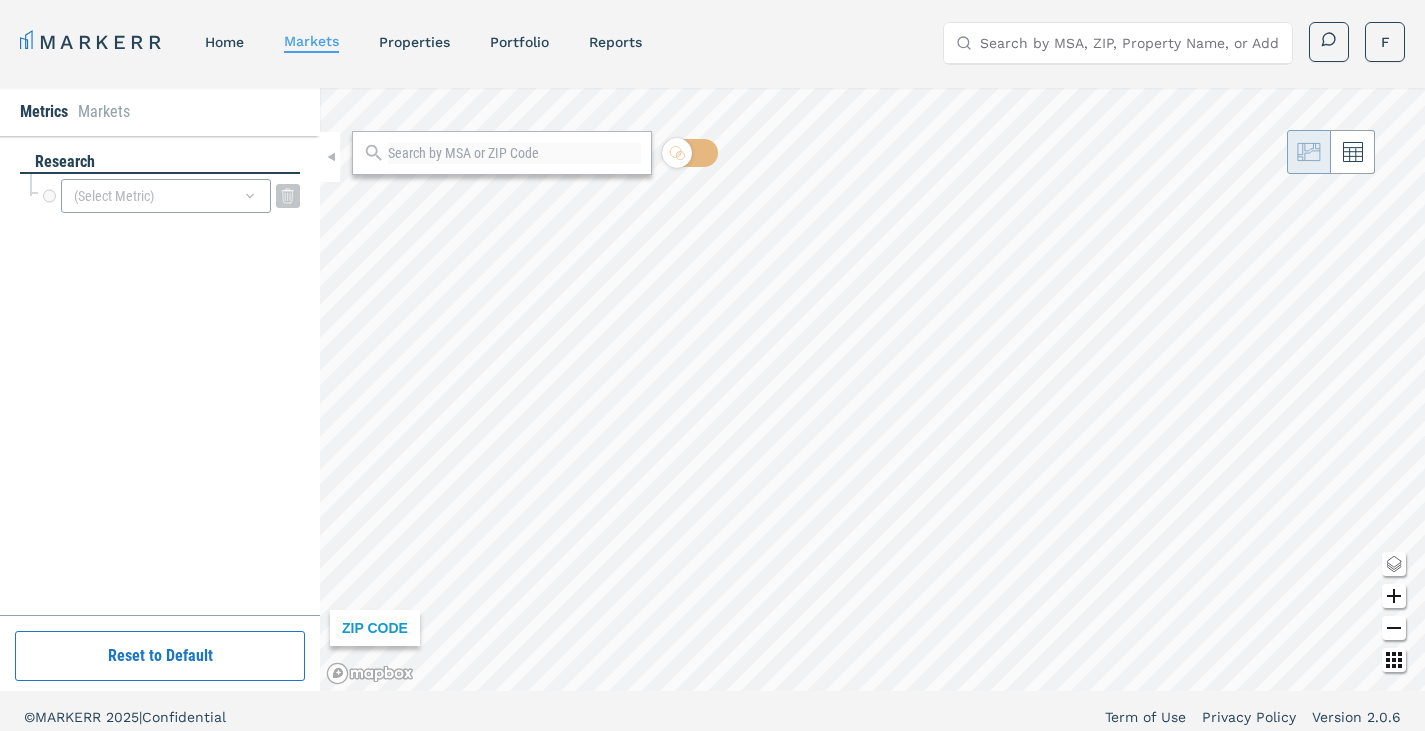 click on "(Select Metric)" at bounding box center [166, 196] 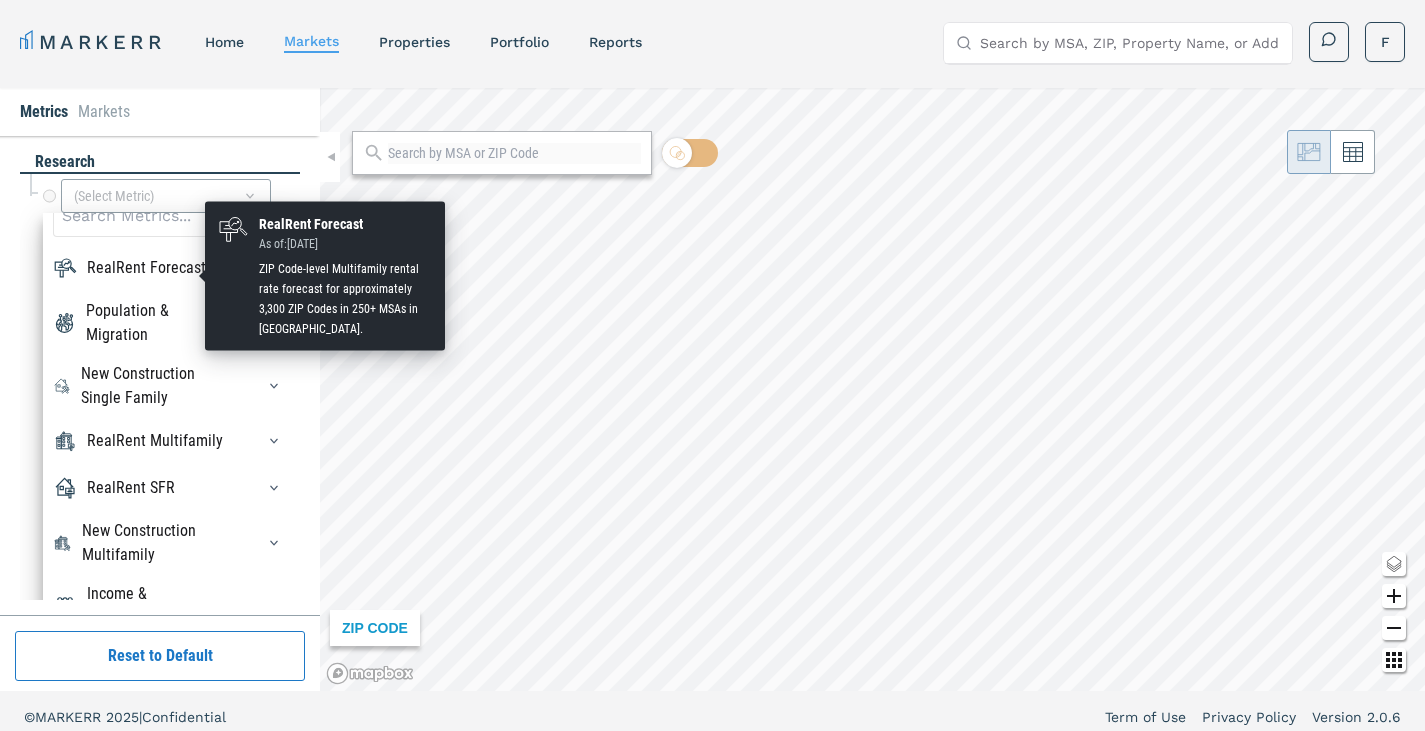 scroll, scrollTop: 27, scrollLeft: 0, axis: vertical 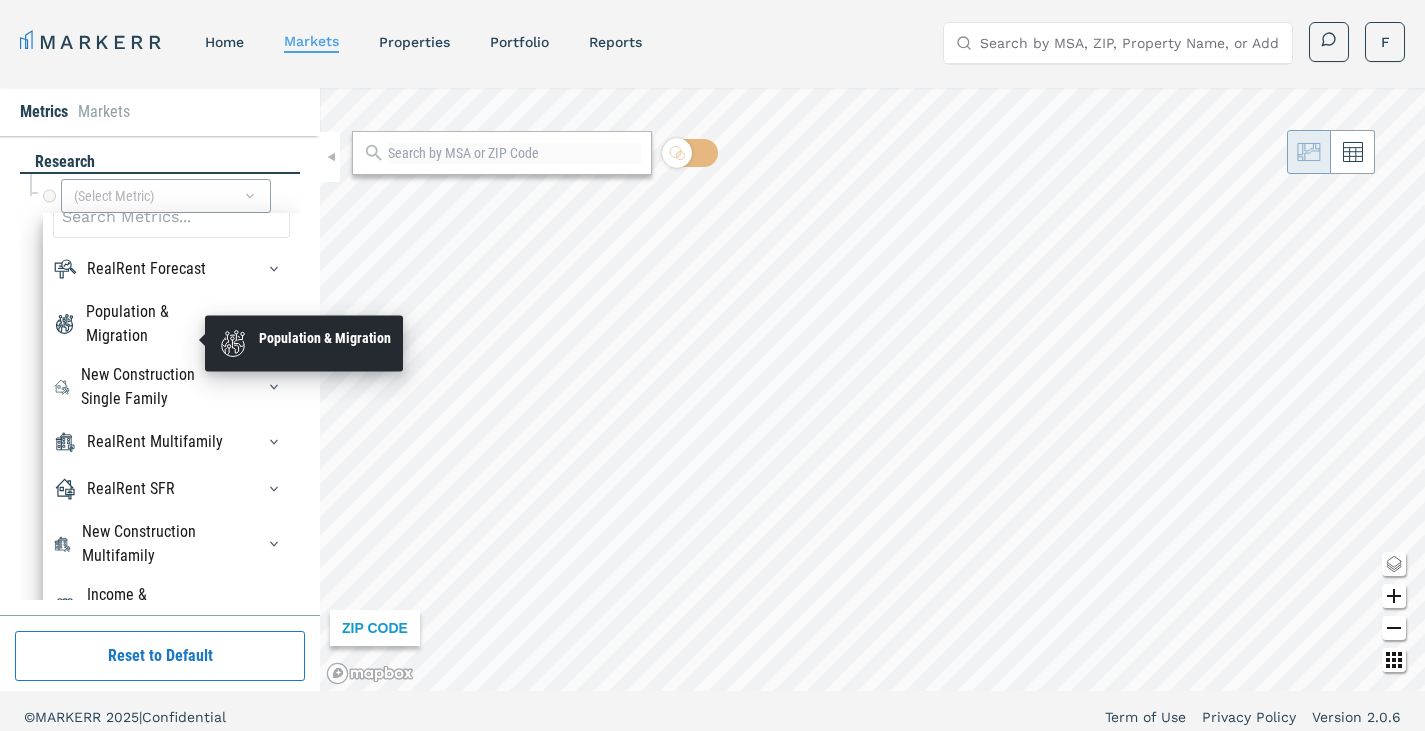 click on "Population & Migration" at bounding box center (158, 324) 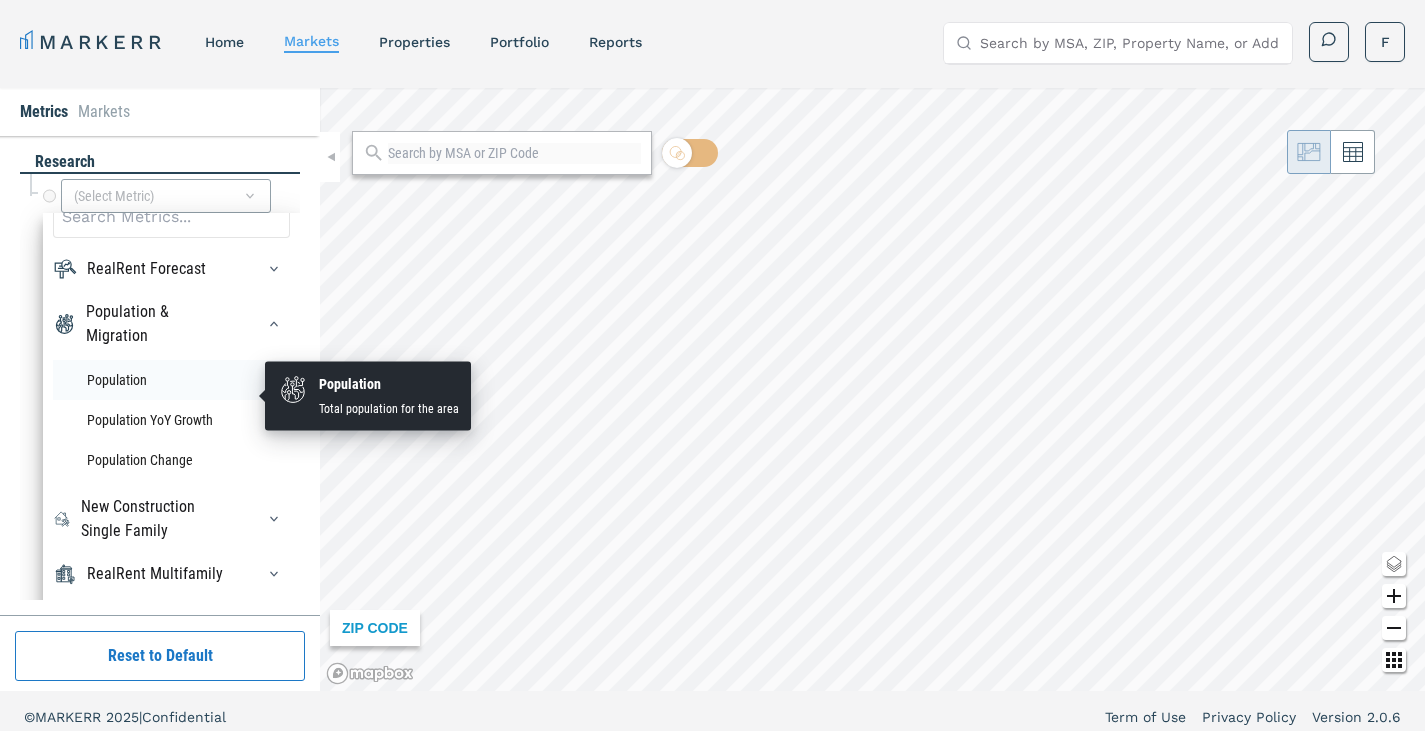 click on "Population" at bounding box center (171, 380) 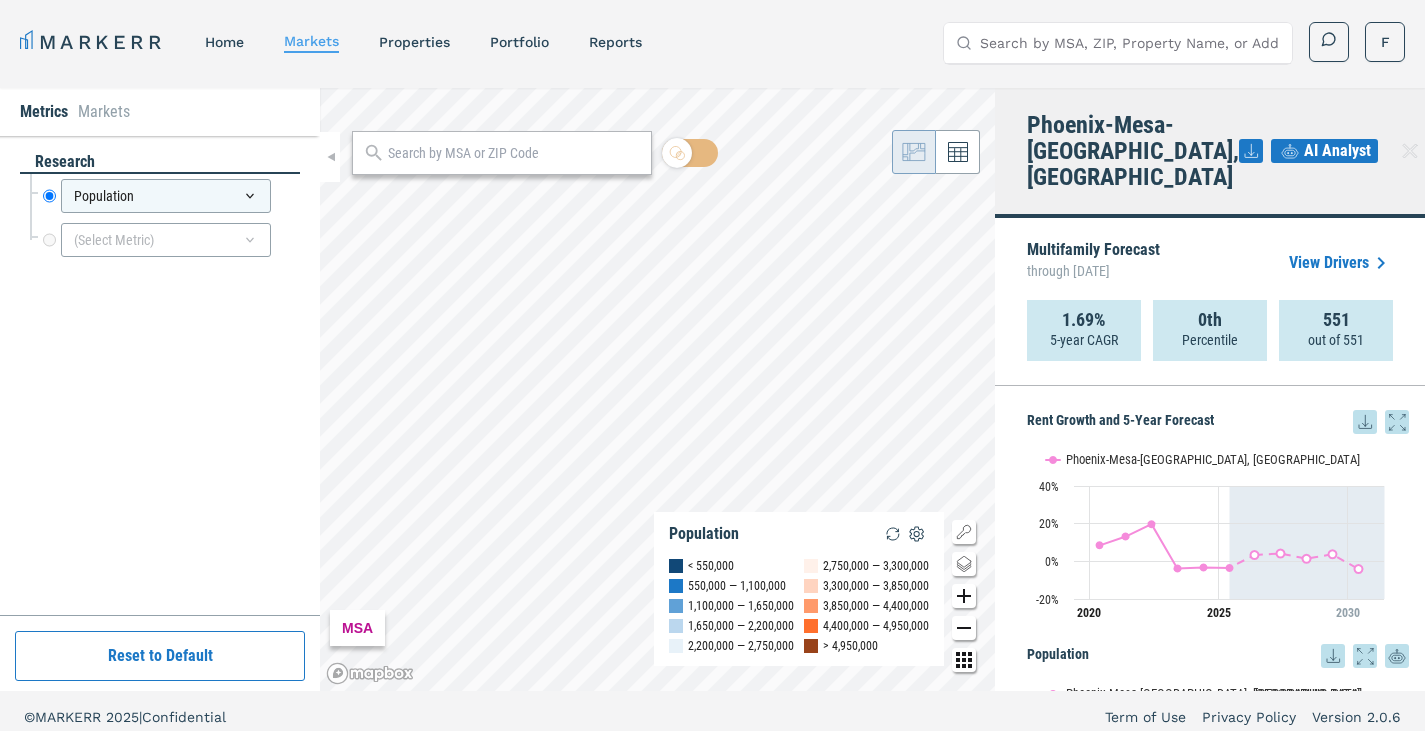 scroll, scrollTop: 1, scrollLeft: 0, axis: vertical 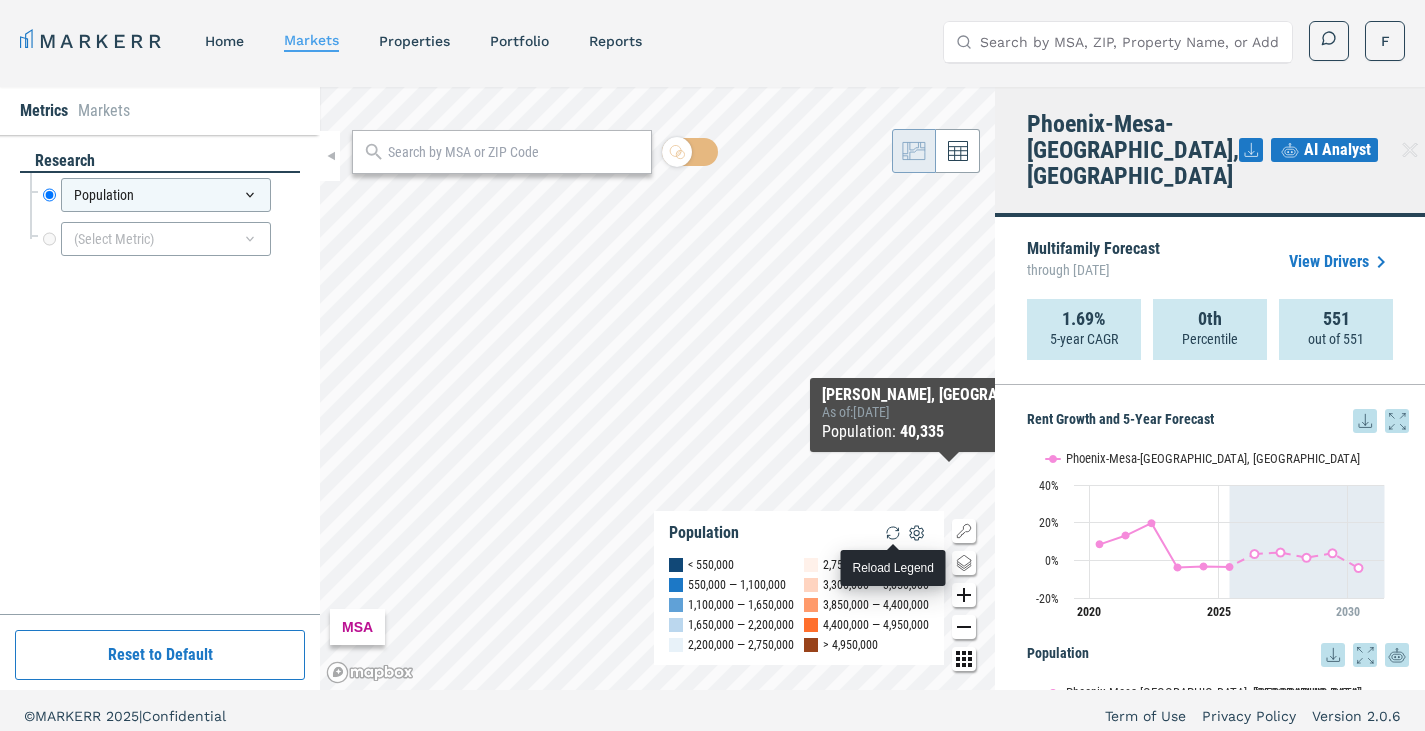 click at bounding box center (893, 533) 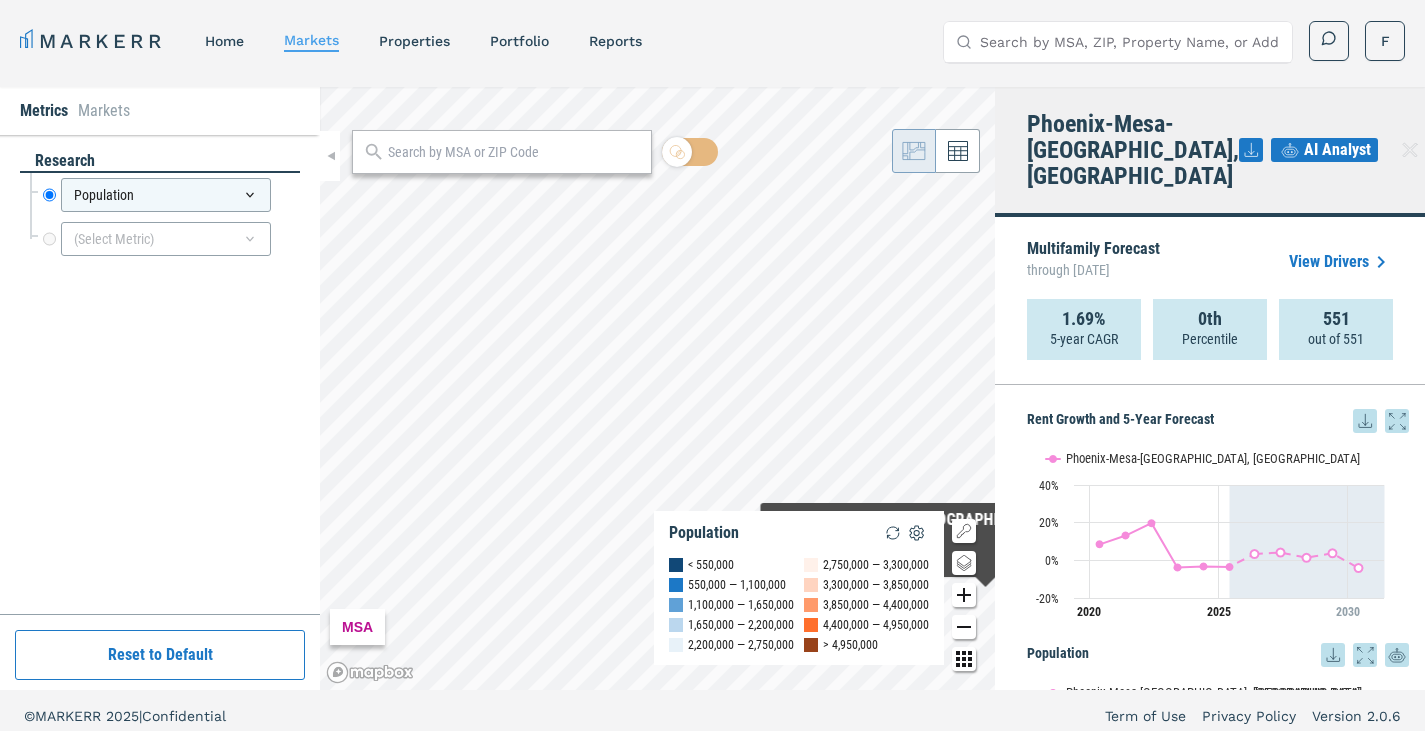 click 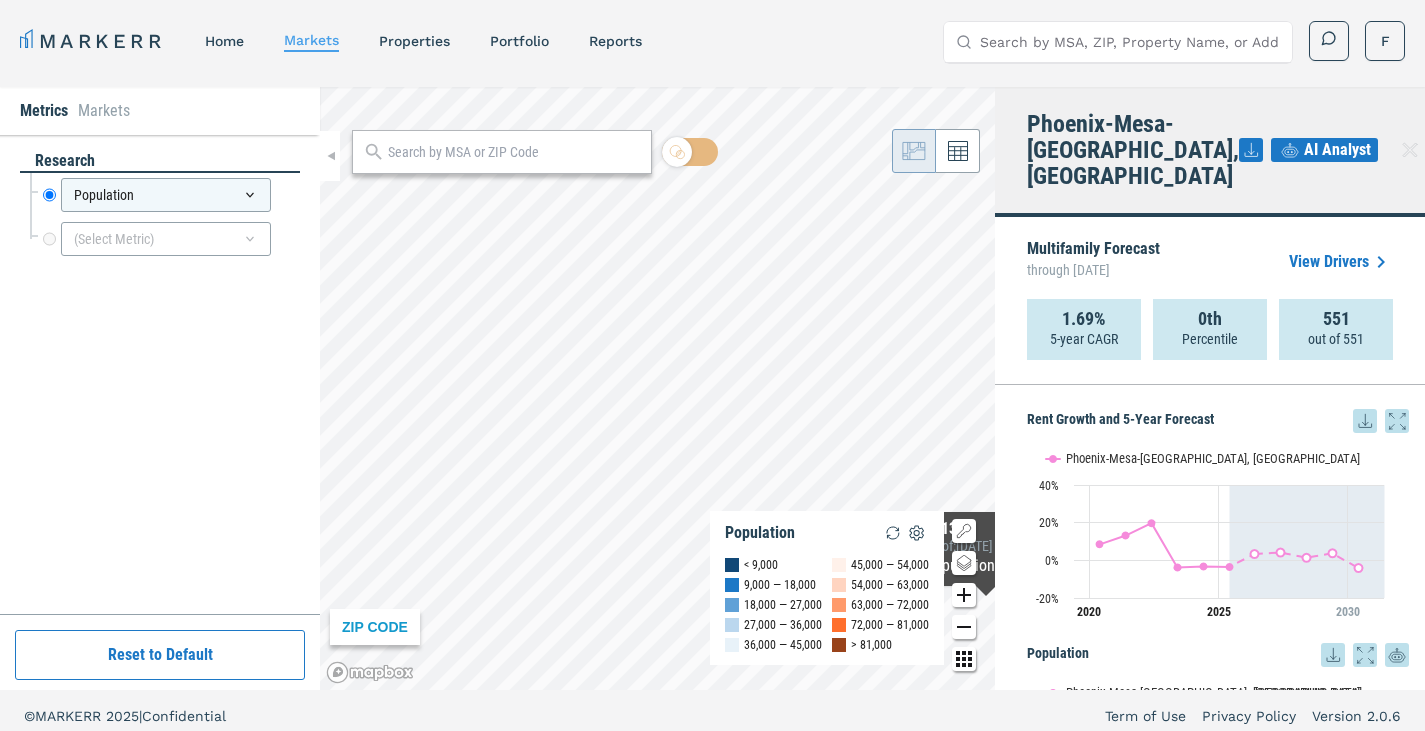 click 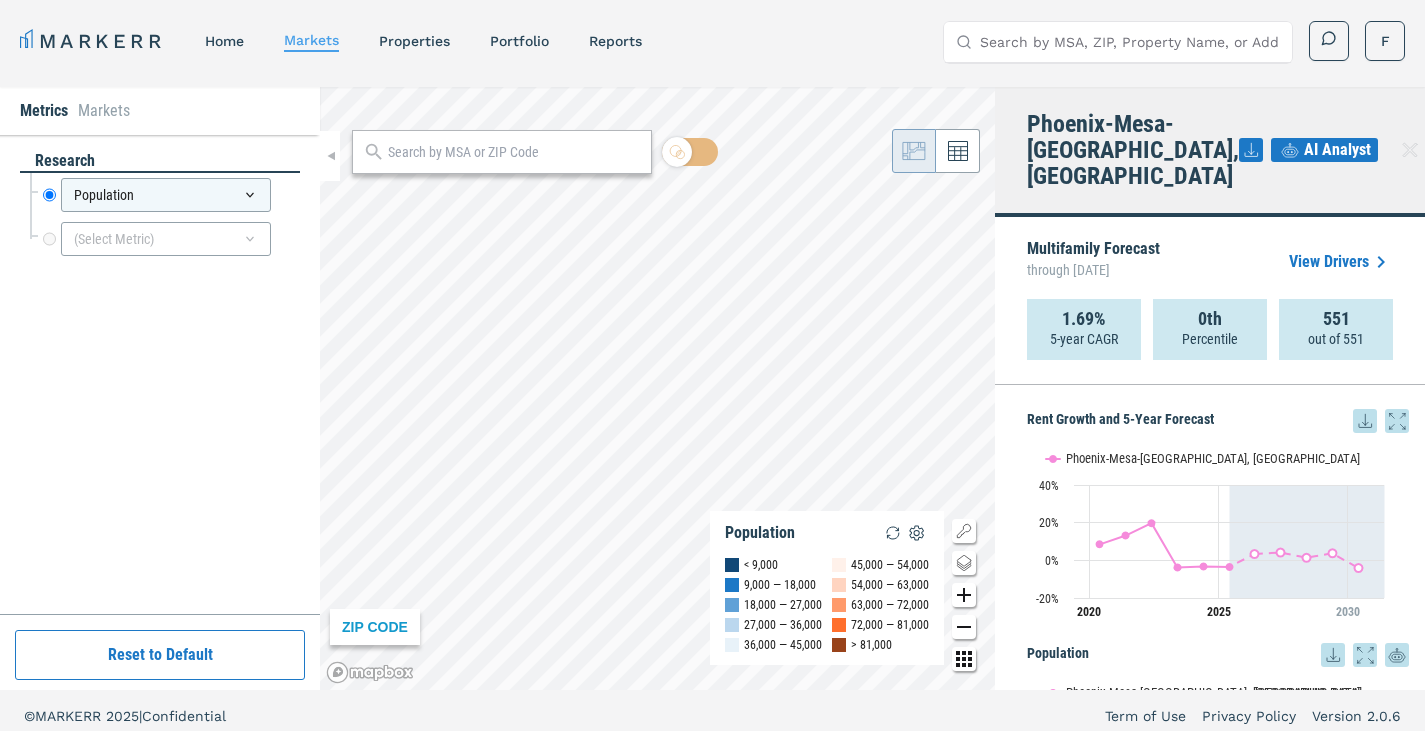 click 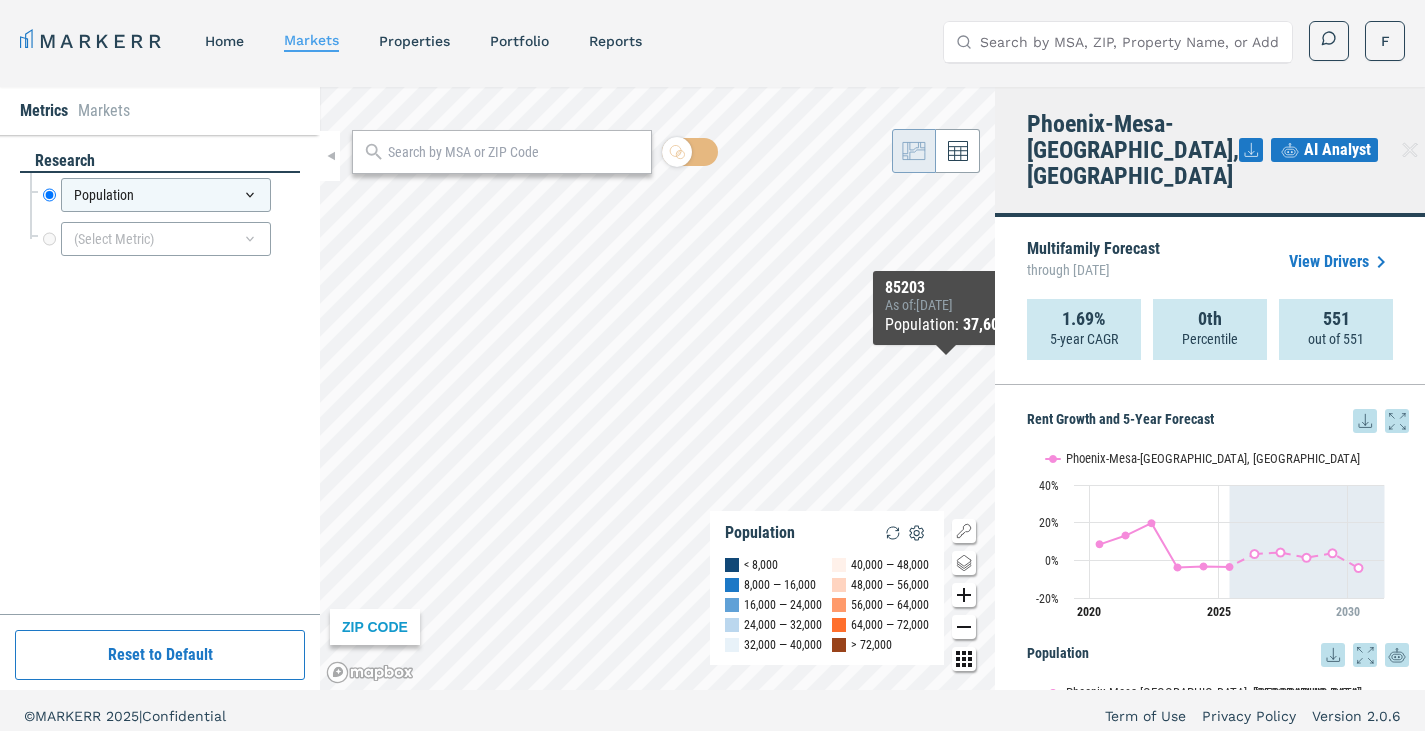 scroll, scrollTop: 12, scrollLeft: 0, axis: vertical 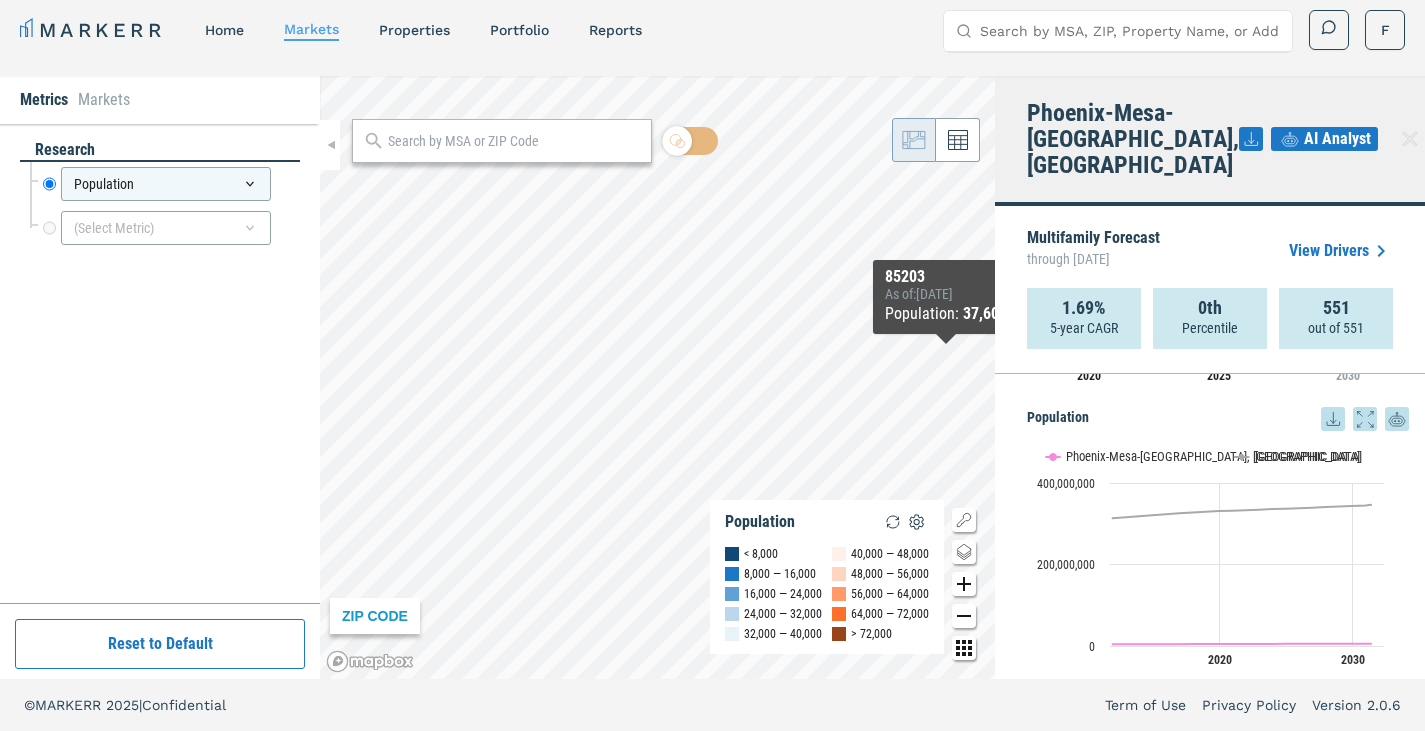 click 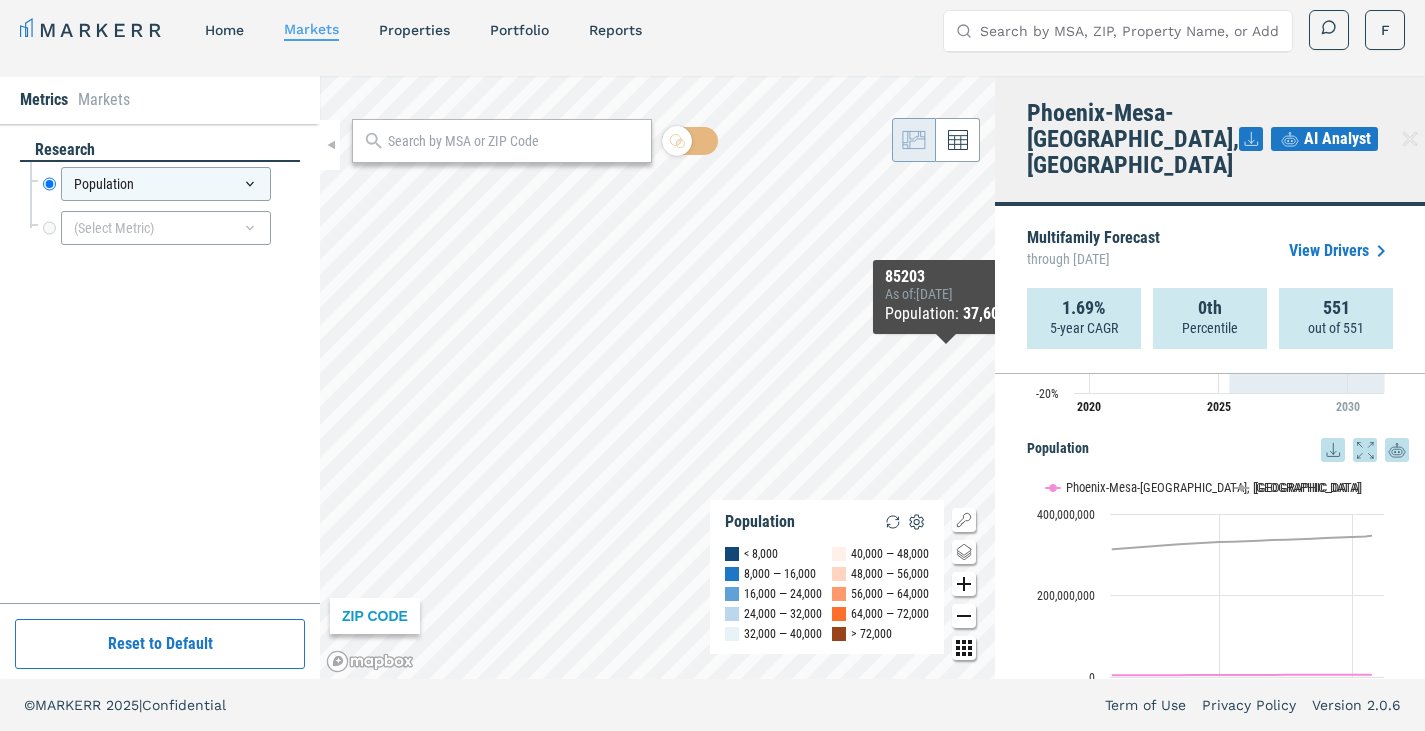 scroll, scrollTop: 196, scrollLeft: 0, axis: vertical 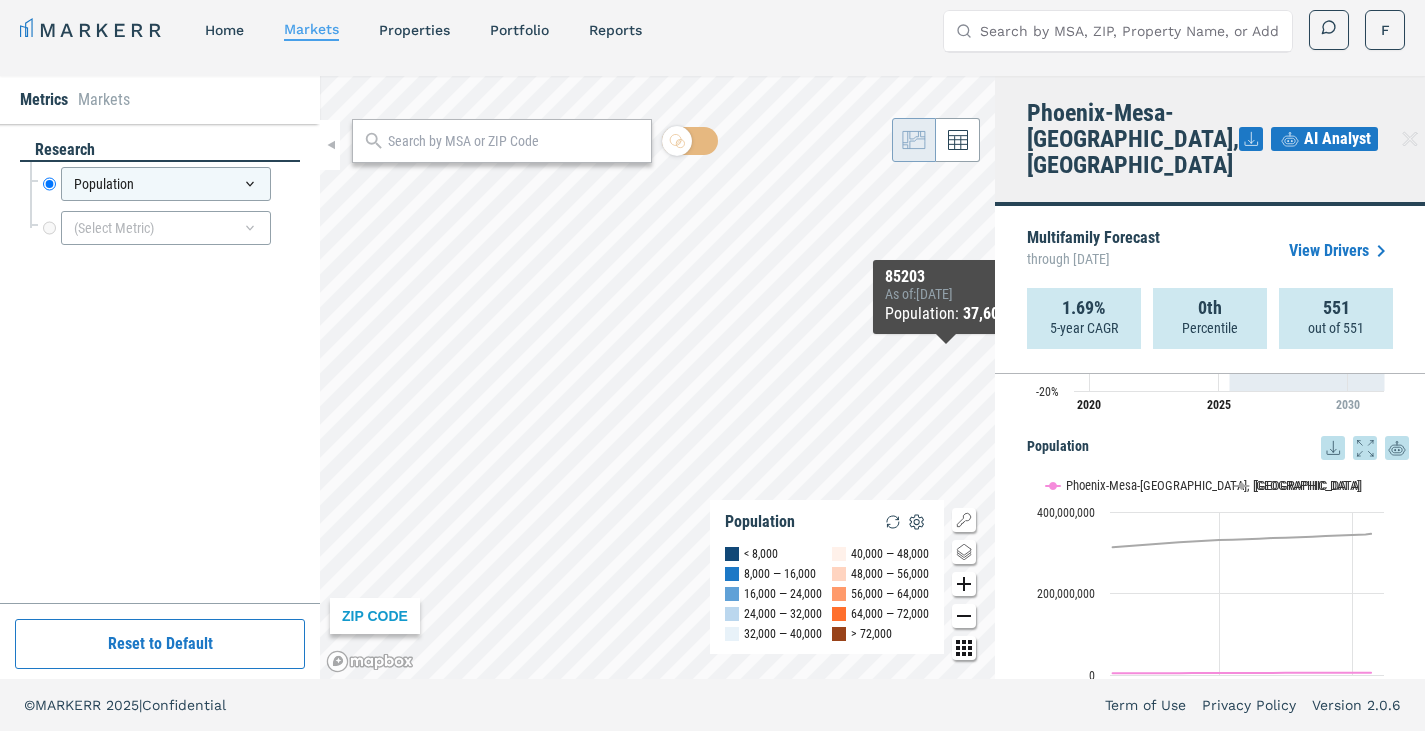 click 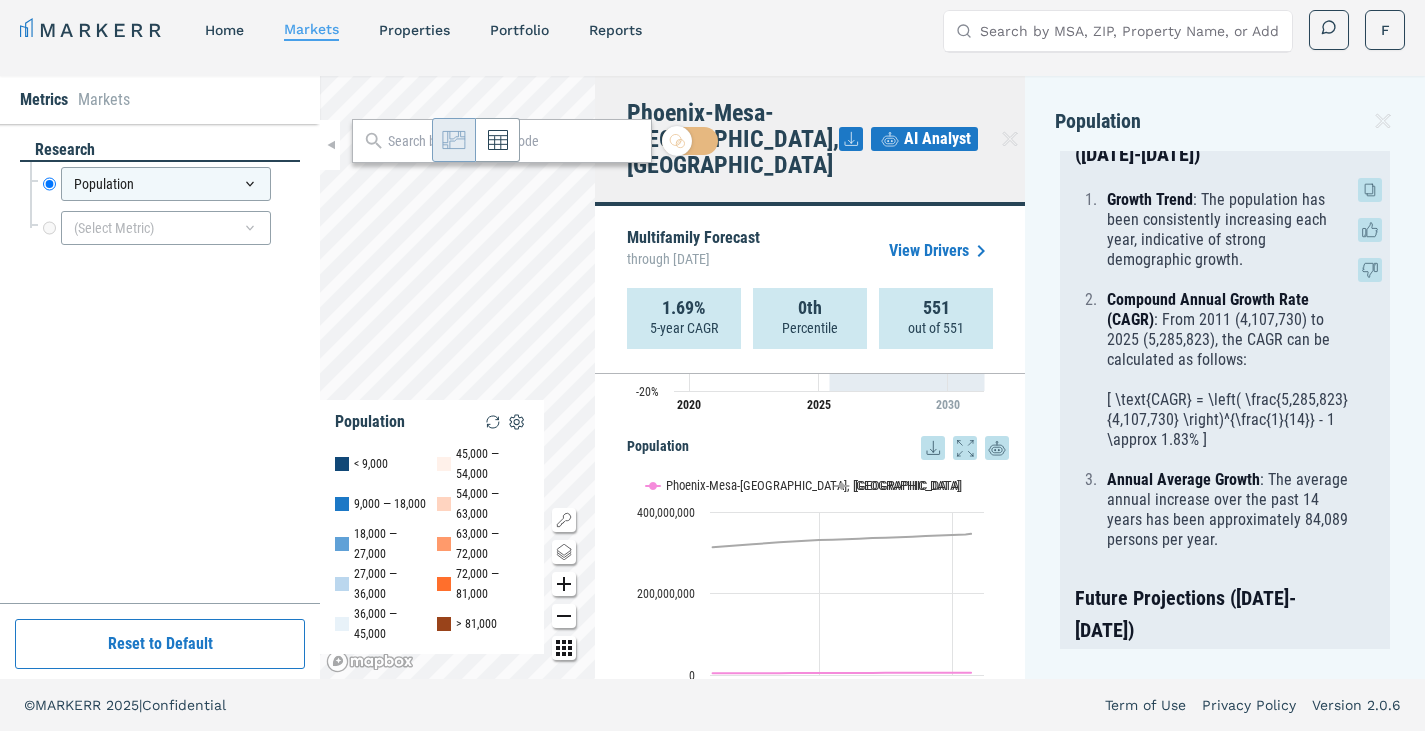 scroll, scrollTop: 259, scrollLeft: 0, axis: vertical 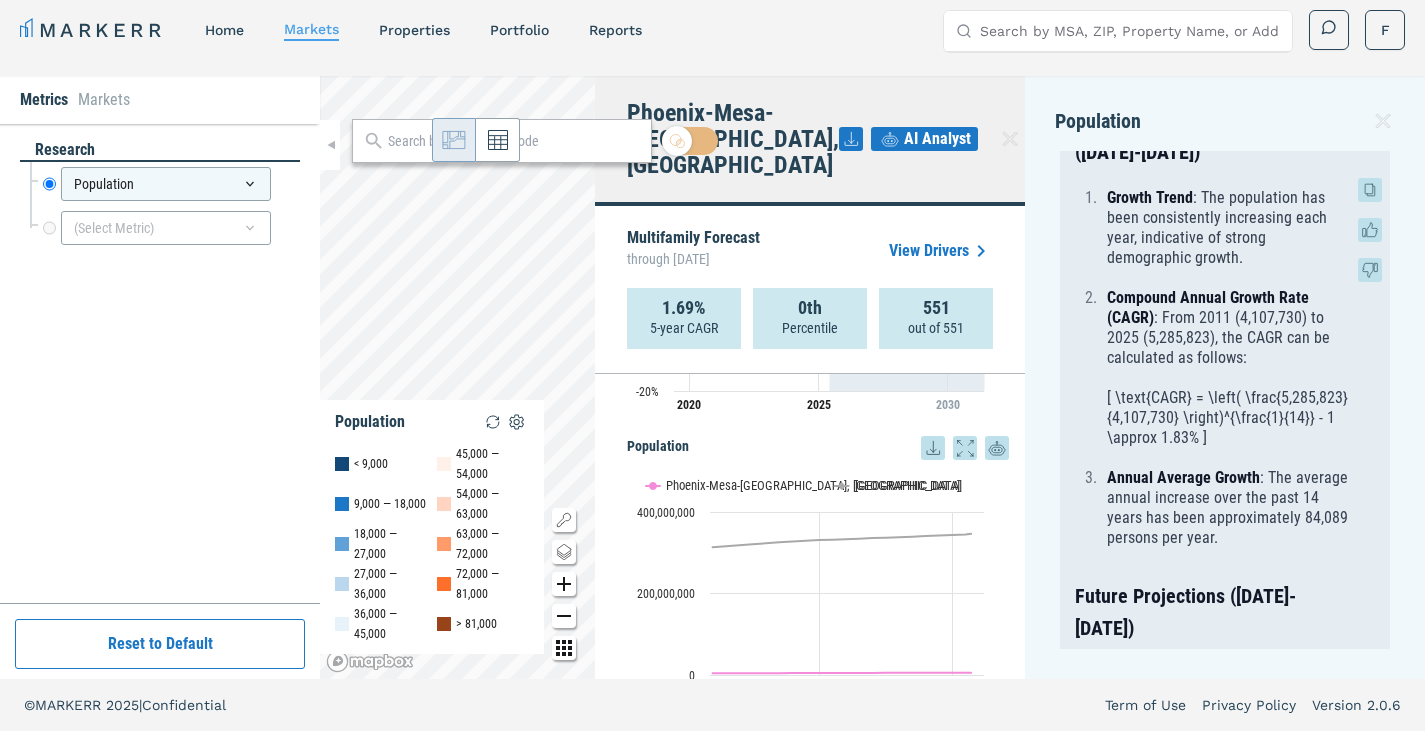 click 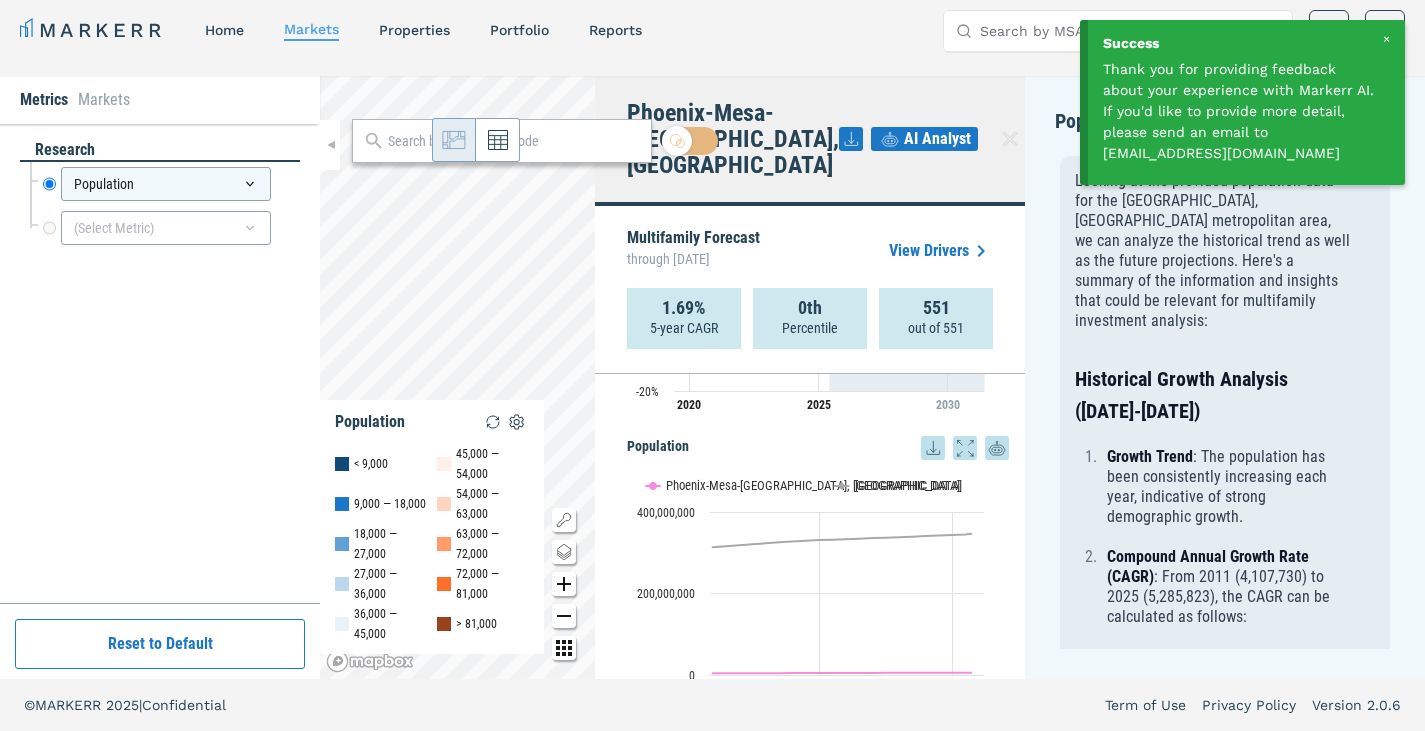 click at bounding box center [1386, 39] 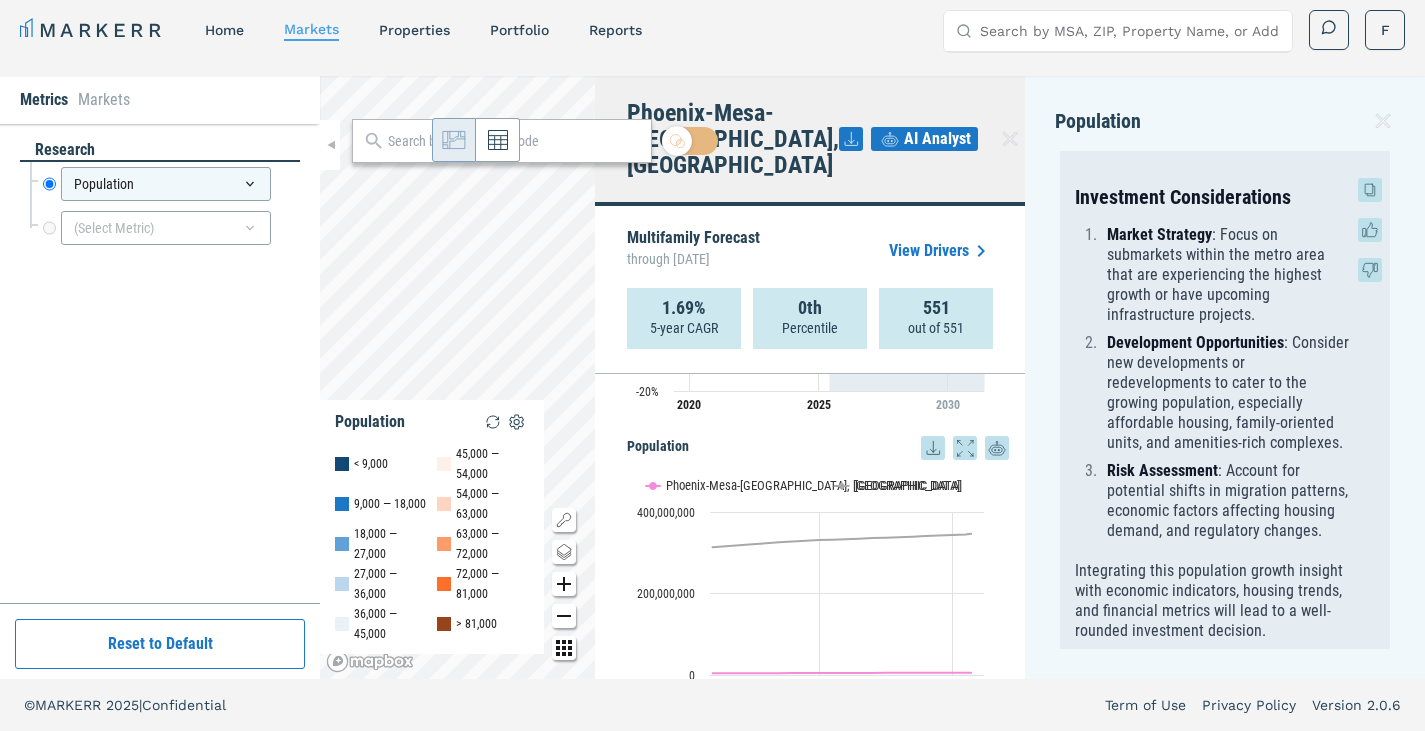 scroll, scrollTop: 1422, scrollLeft: 0, axis: vertical 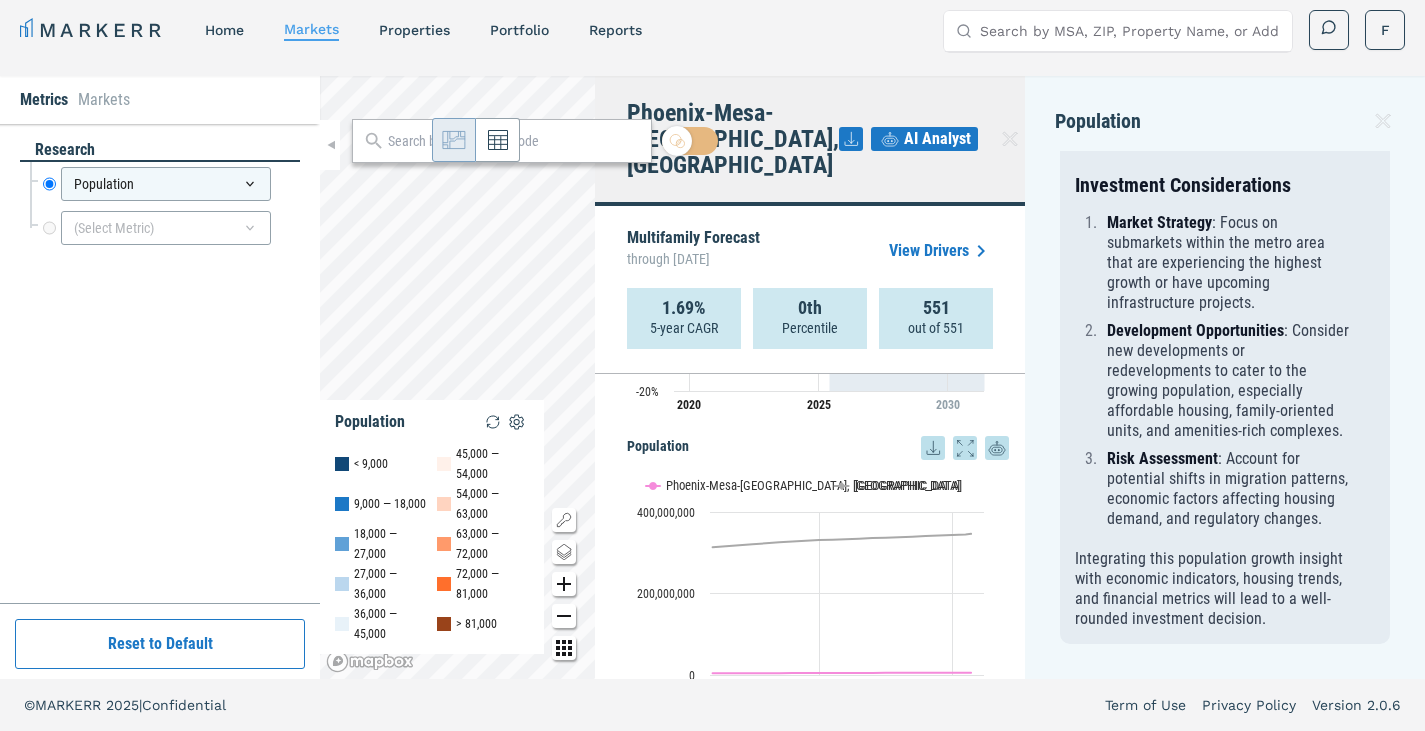 click 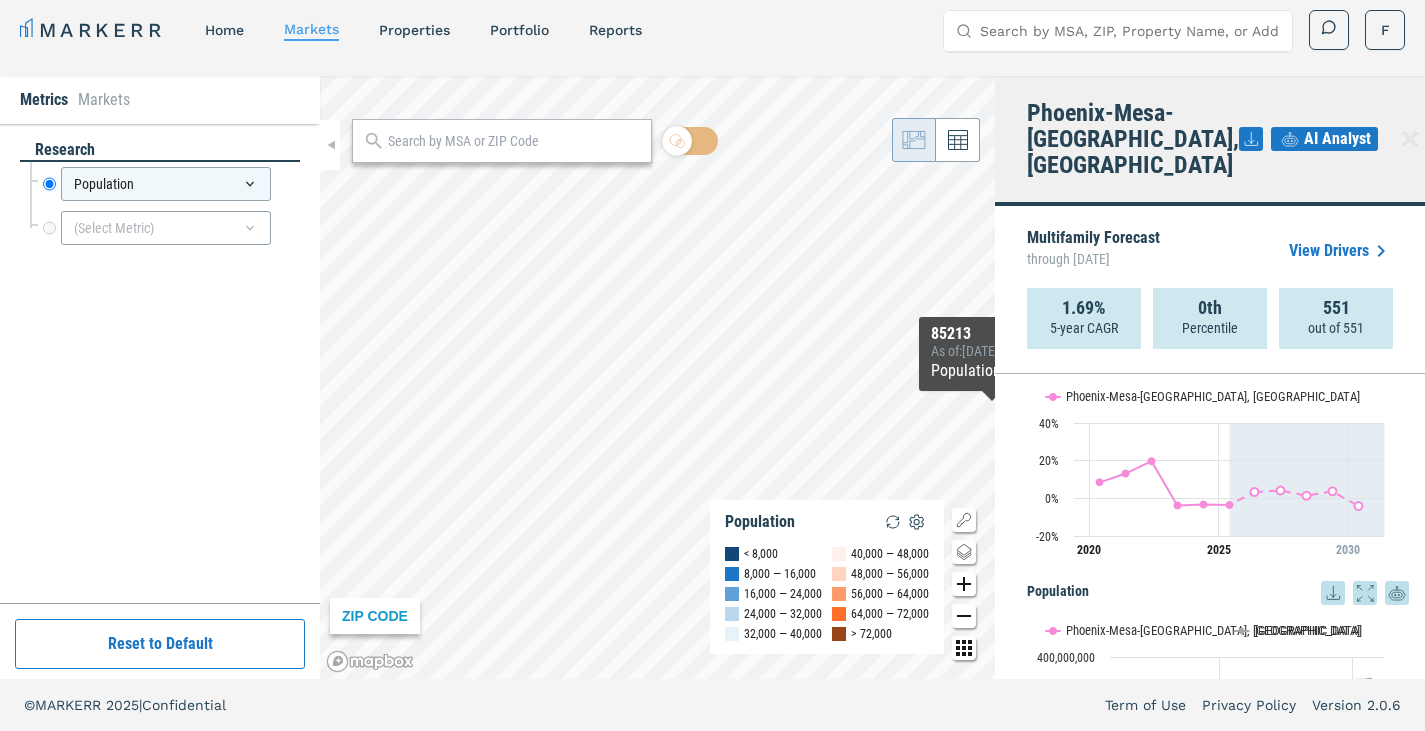 scroll, scrollTop: 0, scrollLeft: 0, axis: both 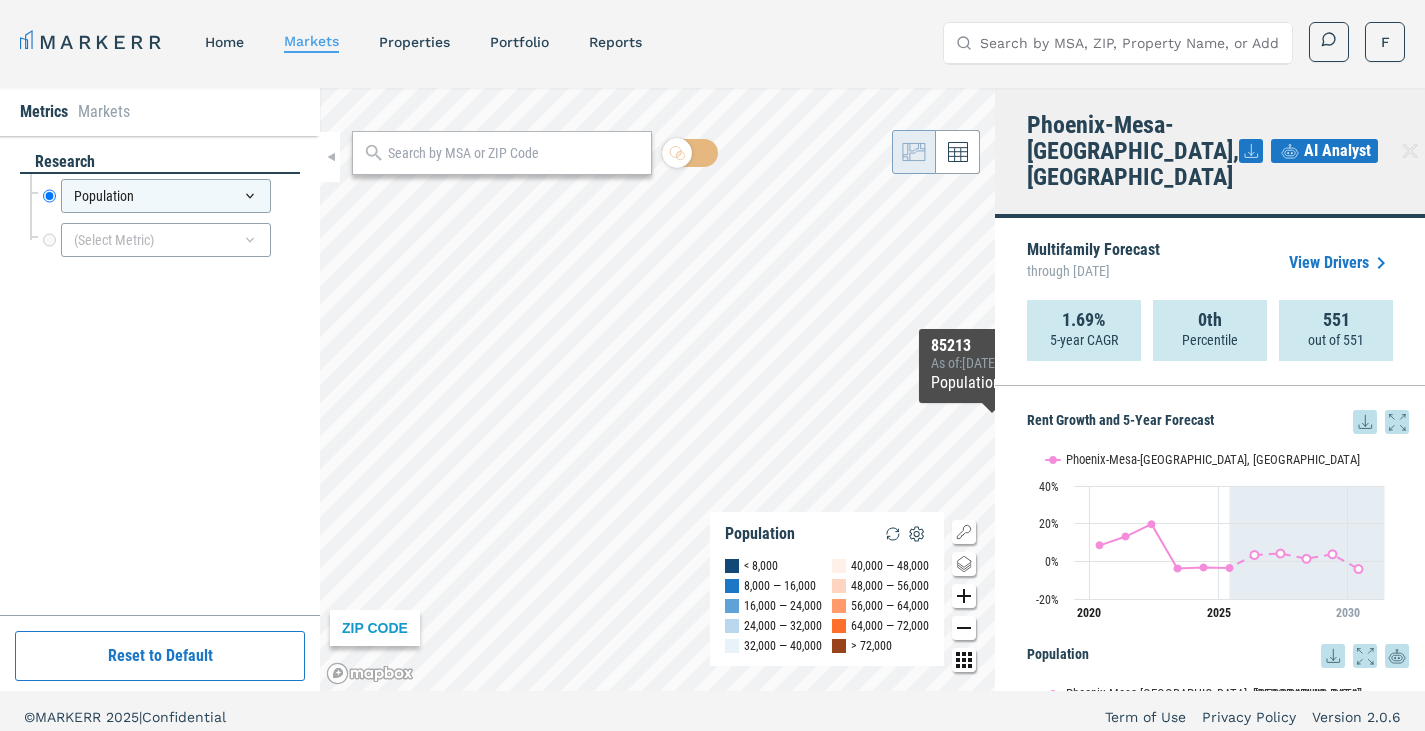 click on "View Drivers" at bounding box center (1341, 263) 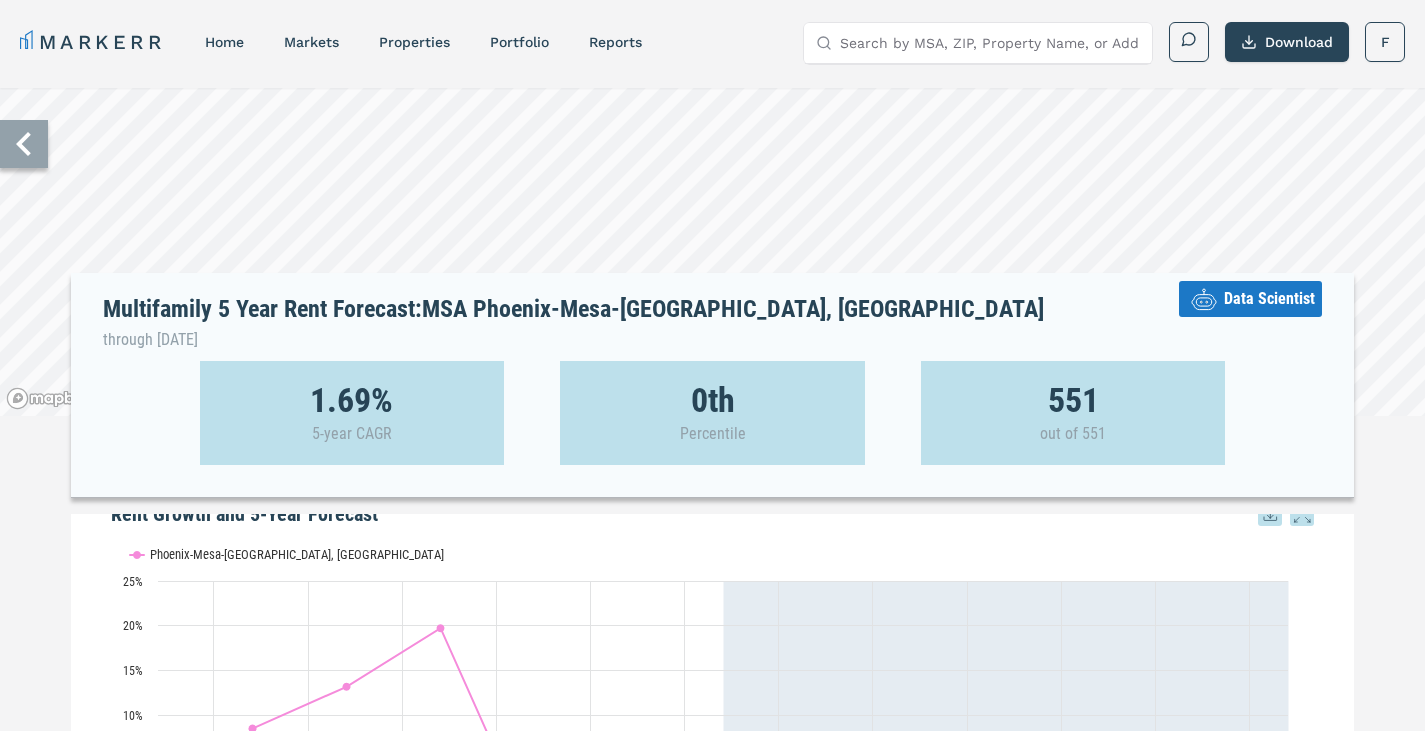 scroll, scrollTop: 0, scrollLeft: 0, axis: both 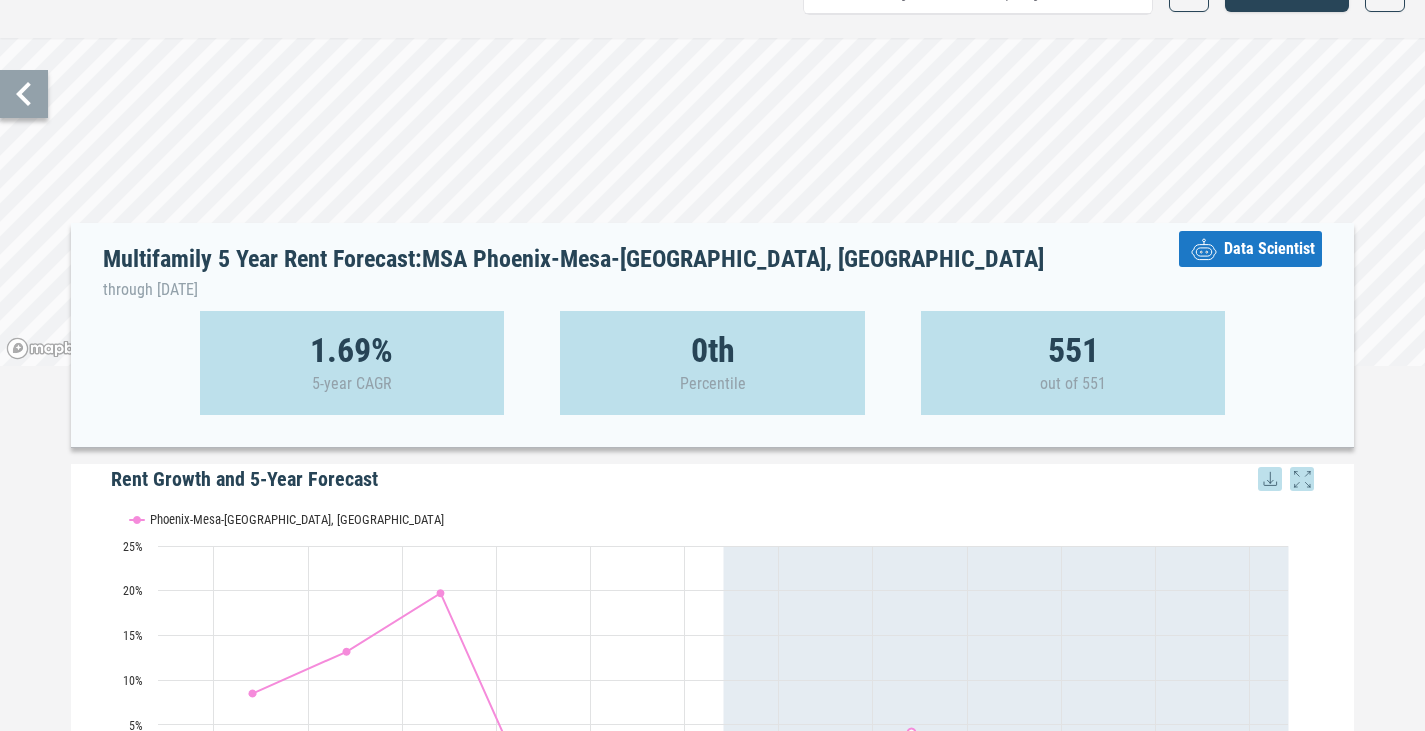 click on "Data Scientist" at bounding box center (1250, 249) 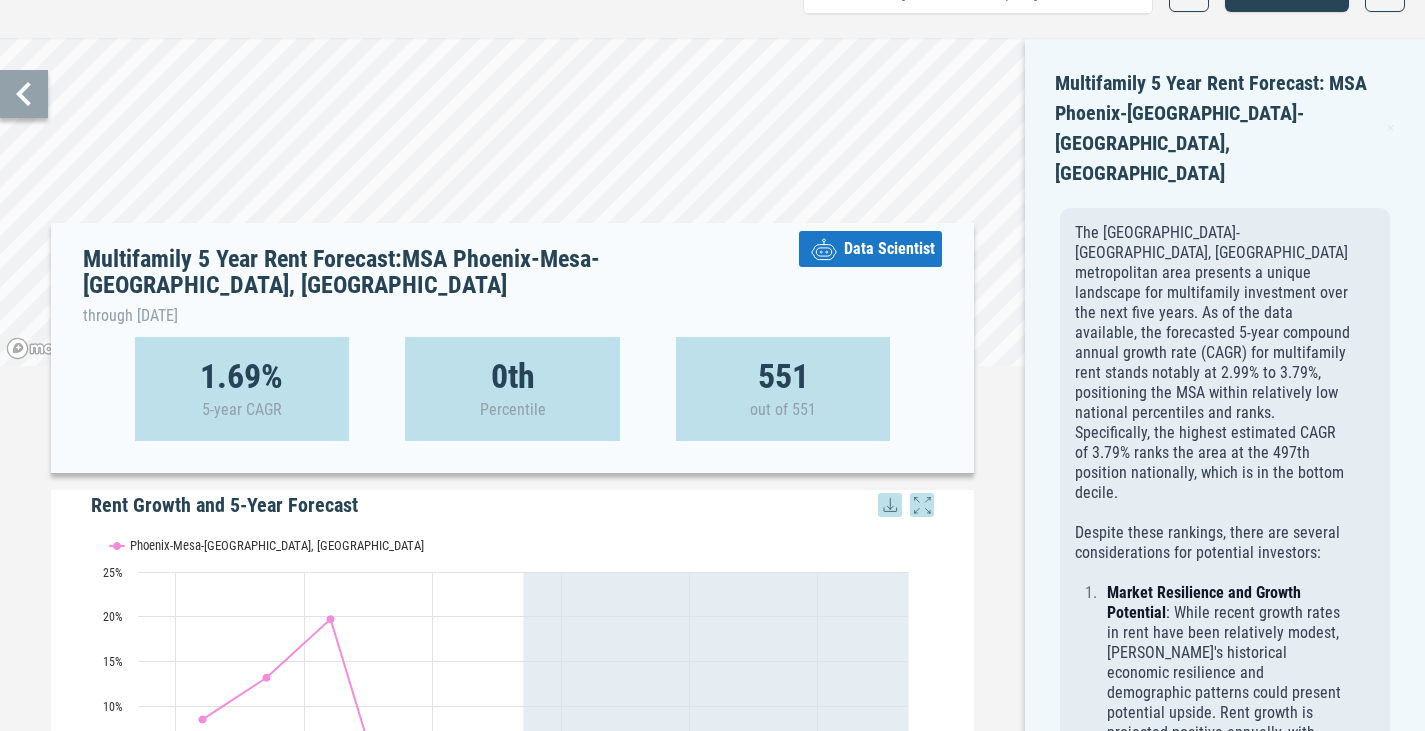 click on "The [GEOGRAPHIC_DATA]-[GEOGRAPHIC_DATA], [GEOGRAPHIC_DATA] metropolitan area presents a unique landscape for multifamily investment over the next five years. As of the data available, the forecasted 5-year compound annual growth rate (CAGR) for multifamily rent stands notably at 2.99% to 3.79%, positioning the MSA within relatively low national percentiles and ranks. Specifically, the highest estimated CAGR of 3.79% ranks the area at the 497th position nationally, which is in the bottom decile." at bounding box center [1212, 363] 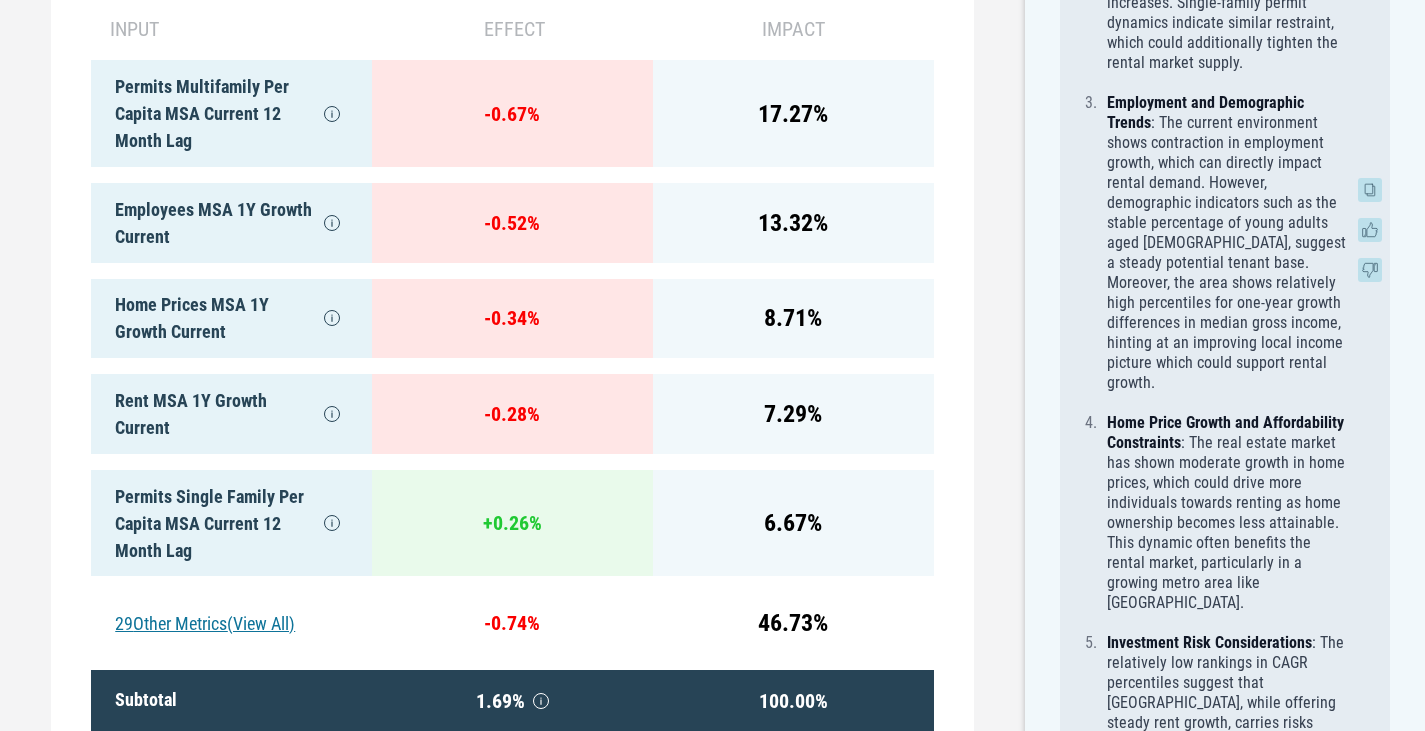 scroll, scrollTop: 1092, scrollLeft: 0, axis: vertical 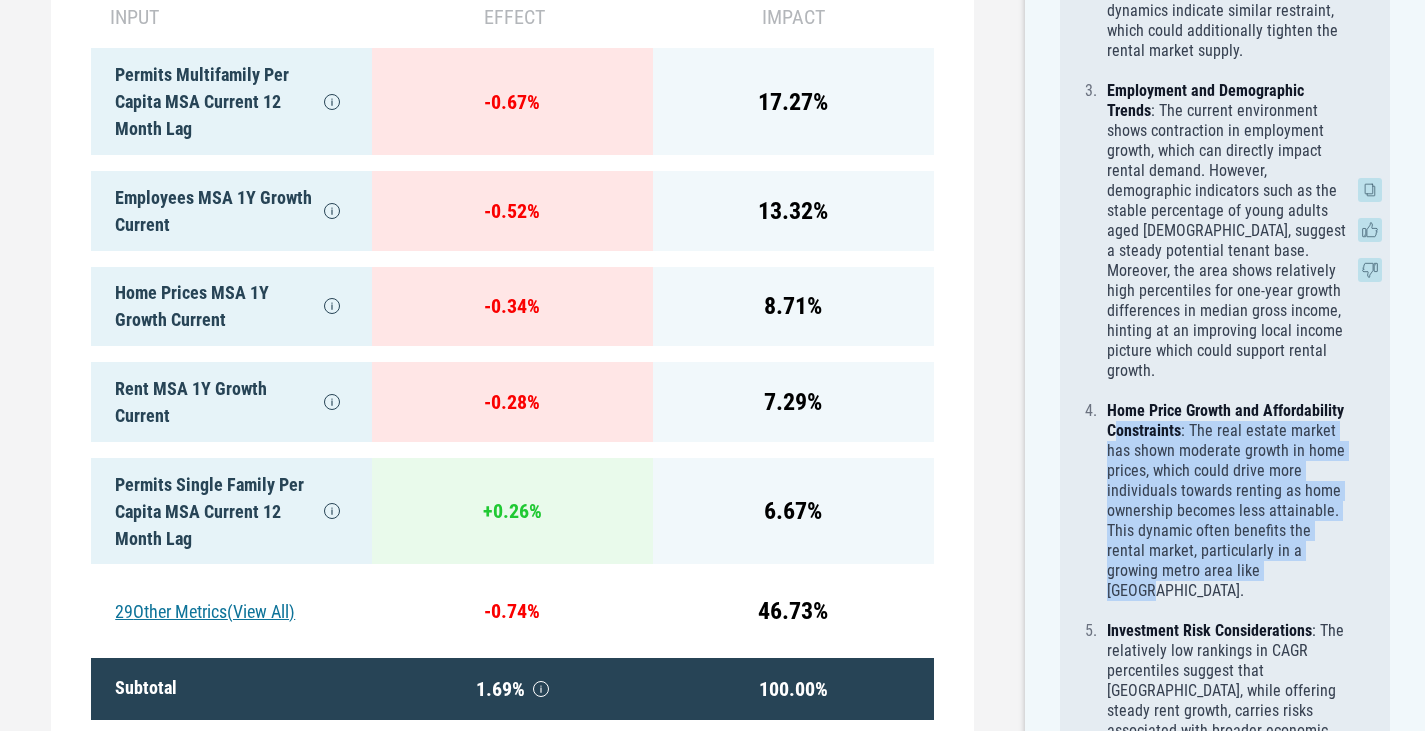 drag, startPoint x: 1209, startPoint y: 411, endPoint x: 1118, endPoint y: 266, distance: 171.18996 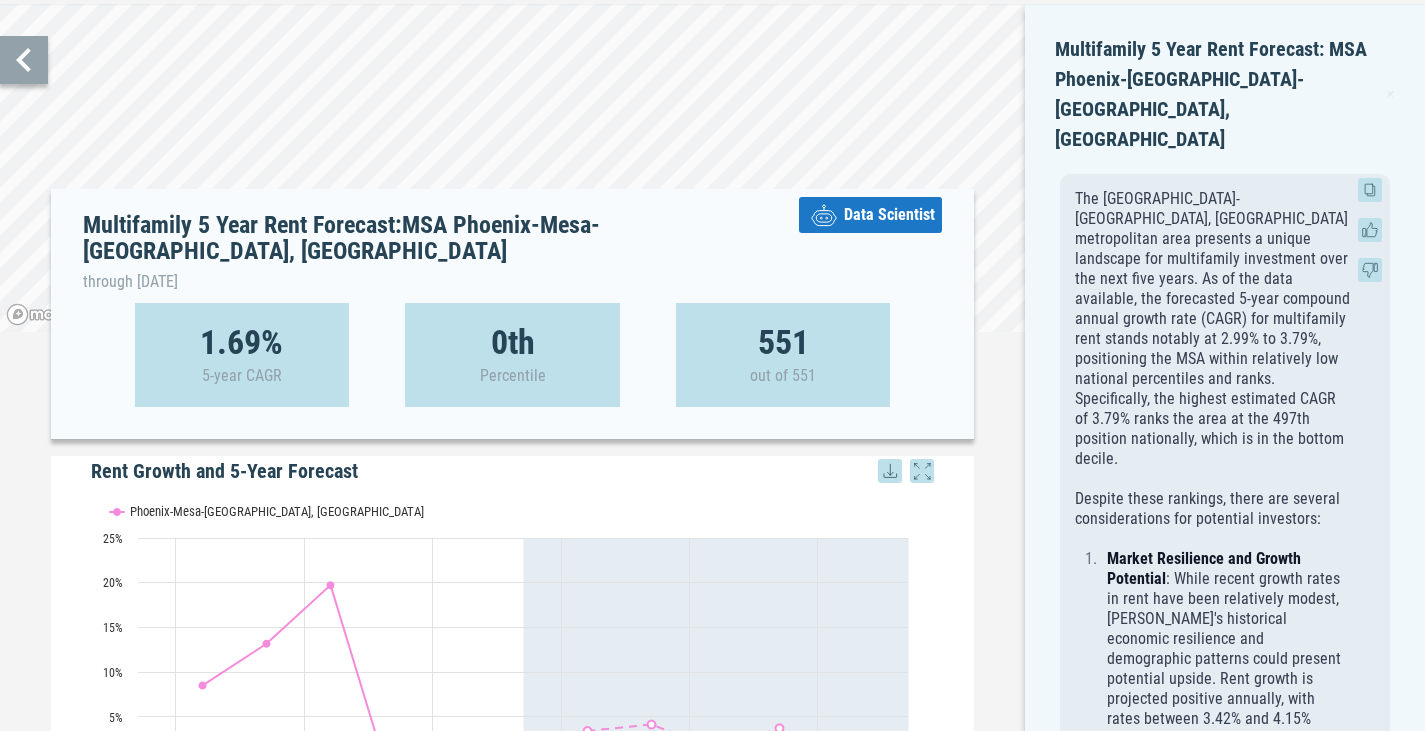 scroll, scrollTop: 0, scrollLeft: 0, axis: both 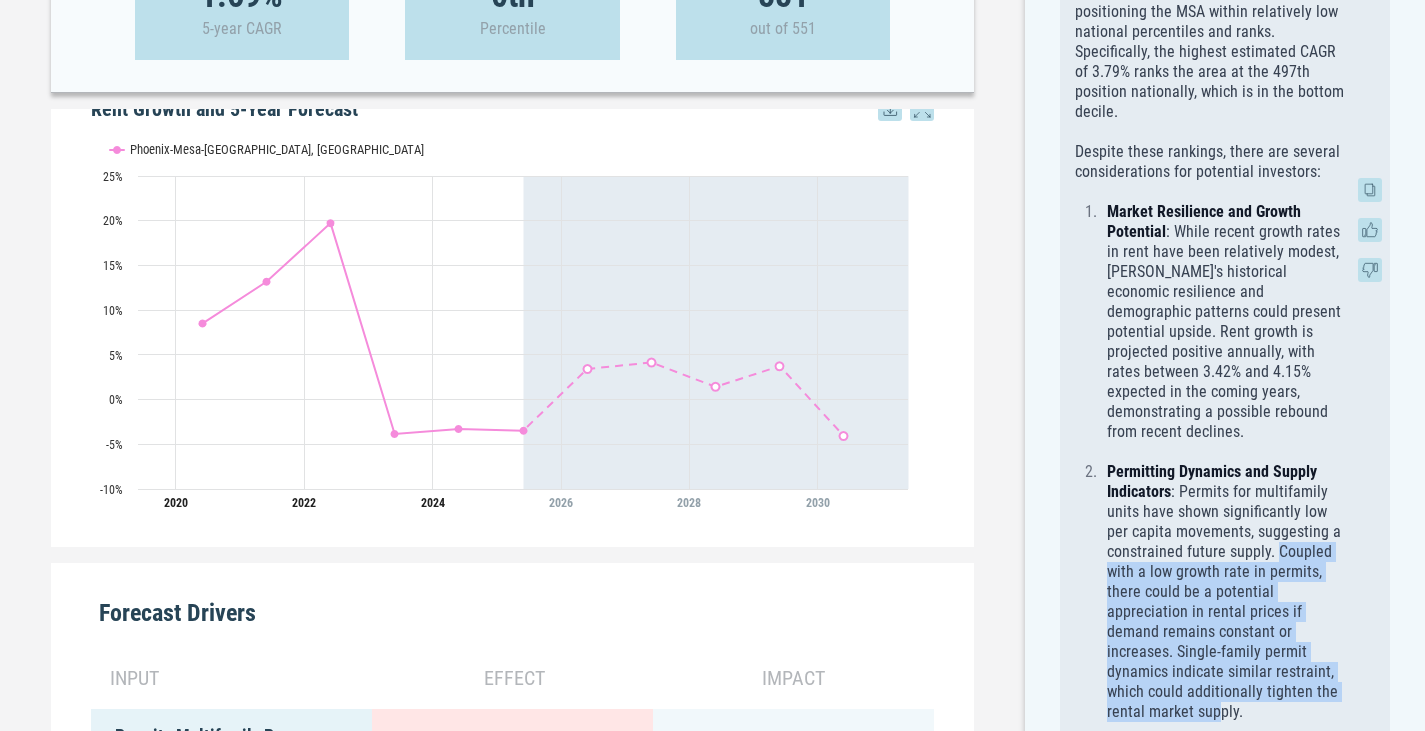 drag, startPoint x: 1276, startPoint y: 431, endPoint x: 1285, endPoint y: 578, distance: 147.27525 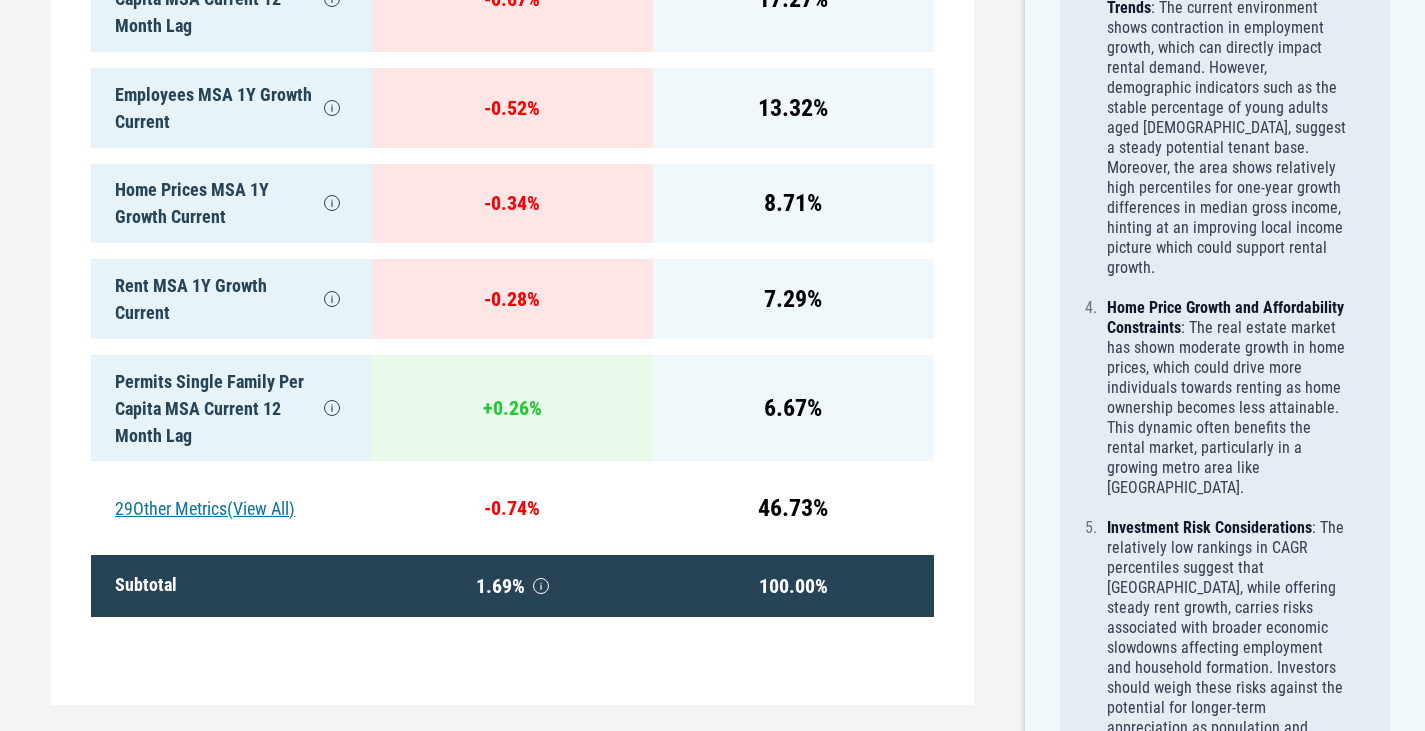 scroll, scrollTop: 1196, scrollLeft: 0, axis: vertical 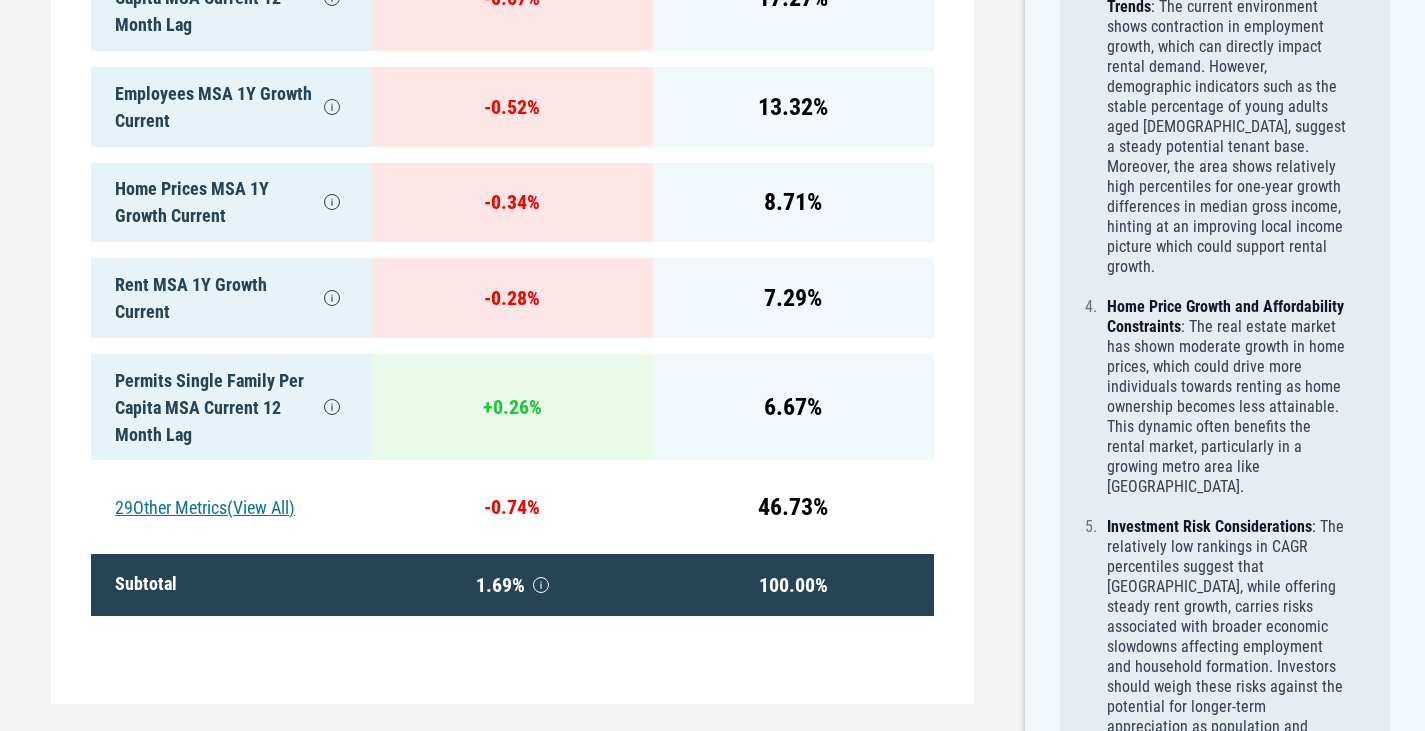 click on "29  Other Metrics  (View All)" at bounding box center (231, 507) 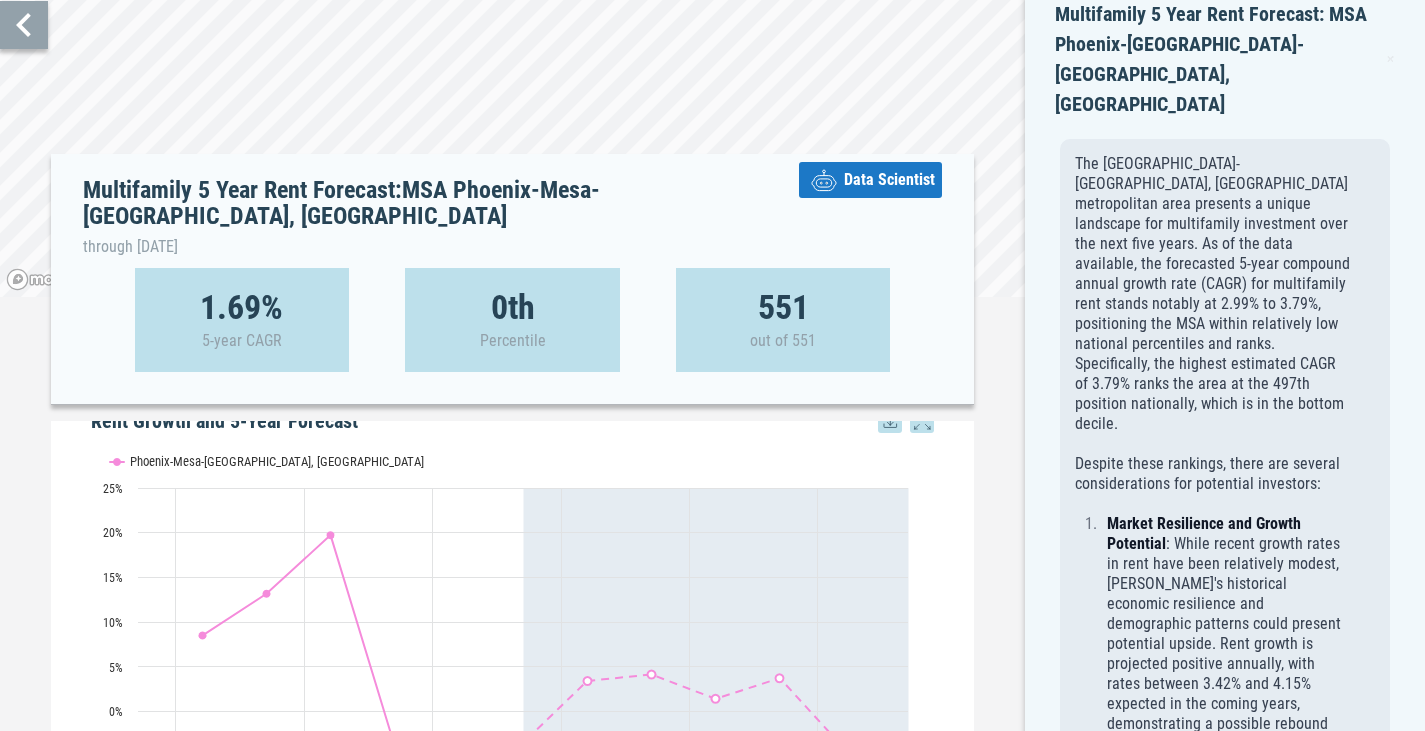 scroll, scrollTop: 0, scrollLeft: 0, axis: both 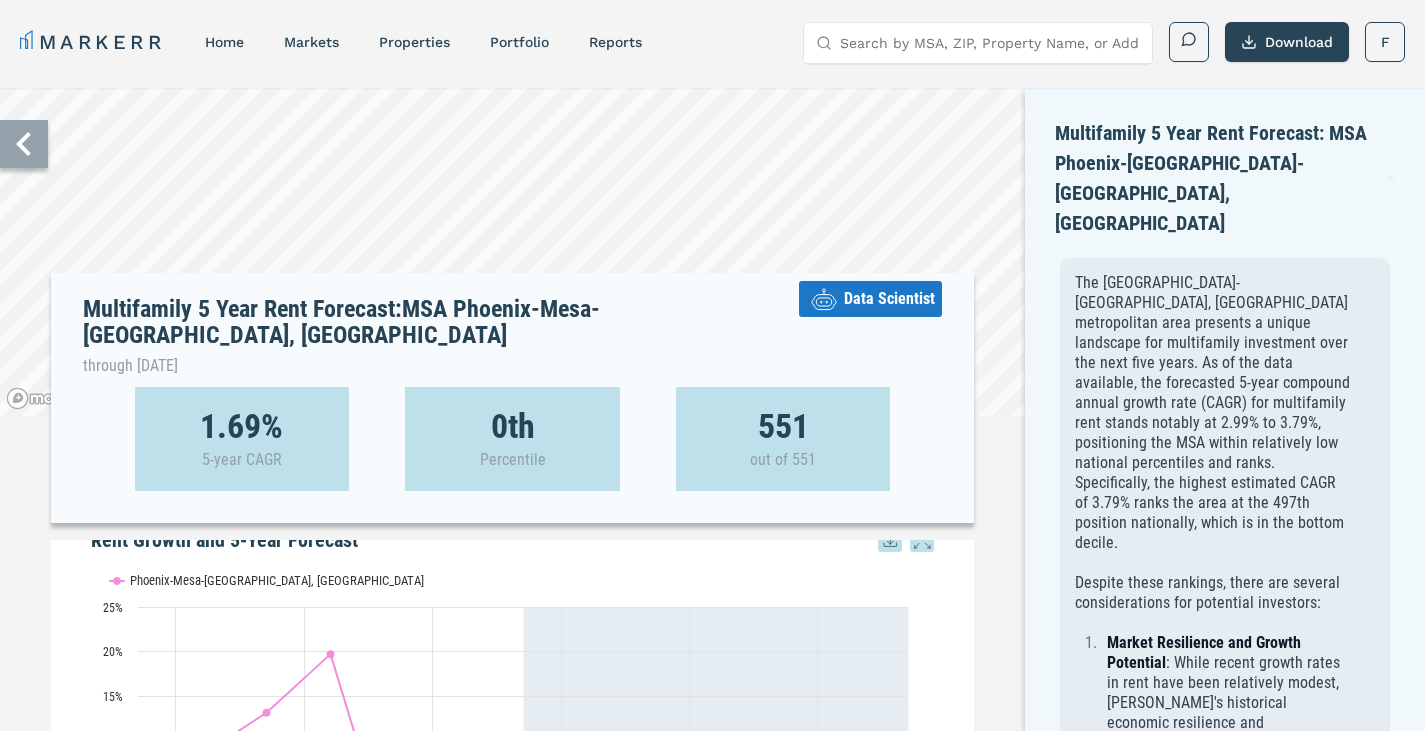 click 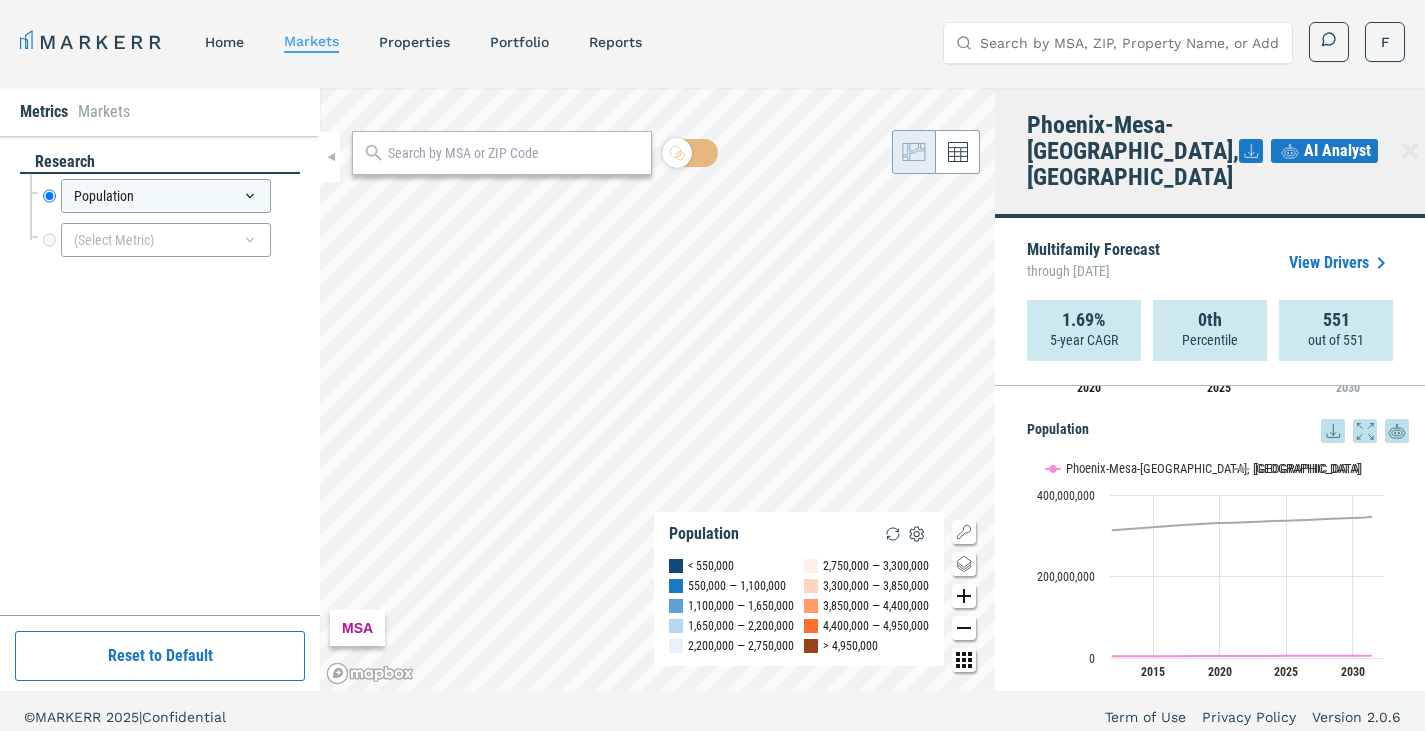 scroll, scrollTop: 0, scrollLeft: 0, axis: both 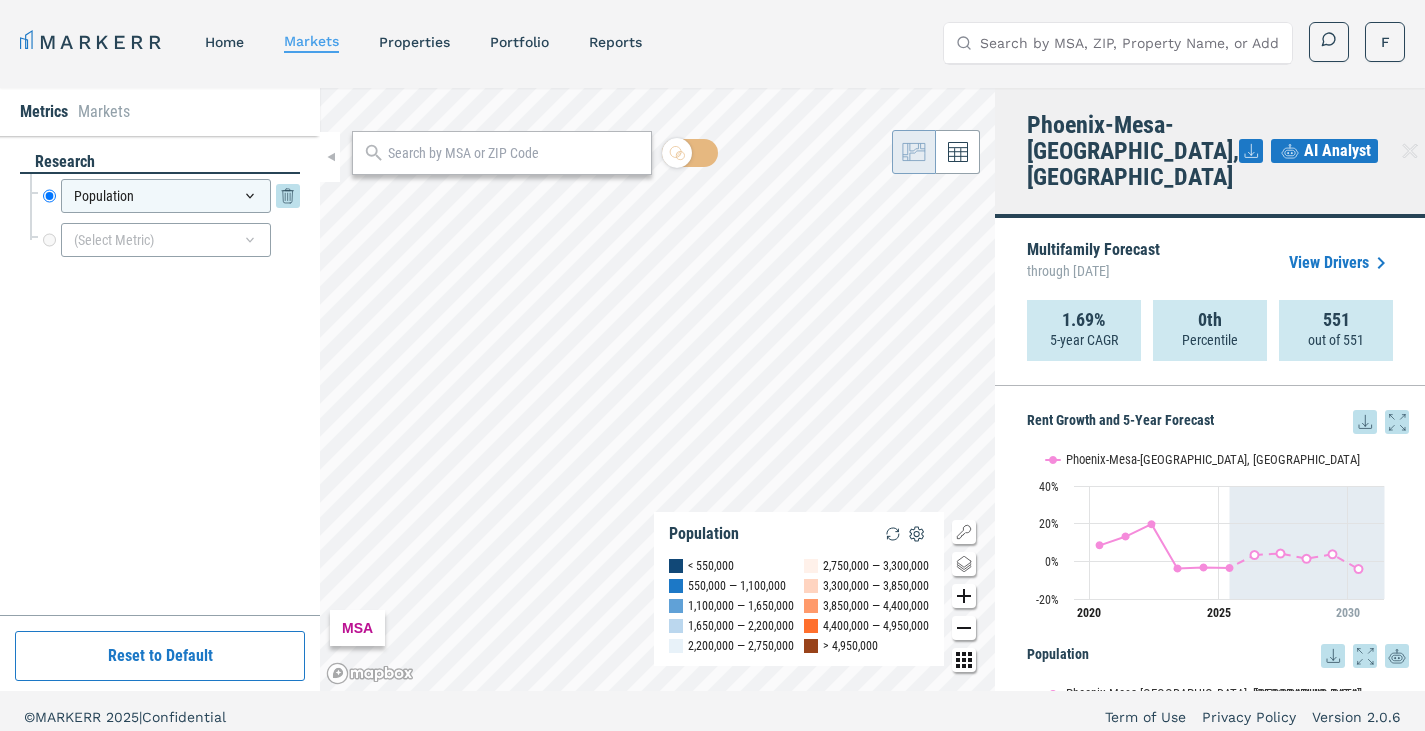 click on "Population" at bounding box center (166, 196) 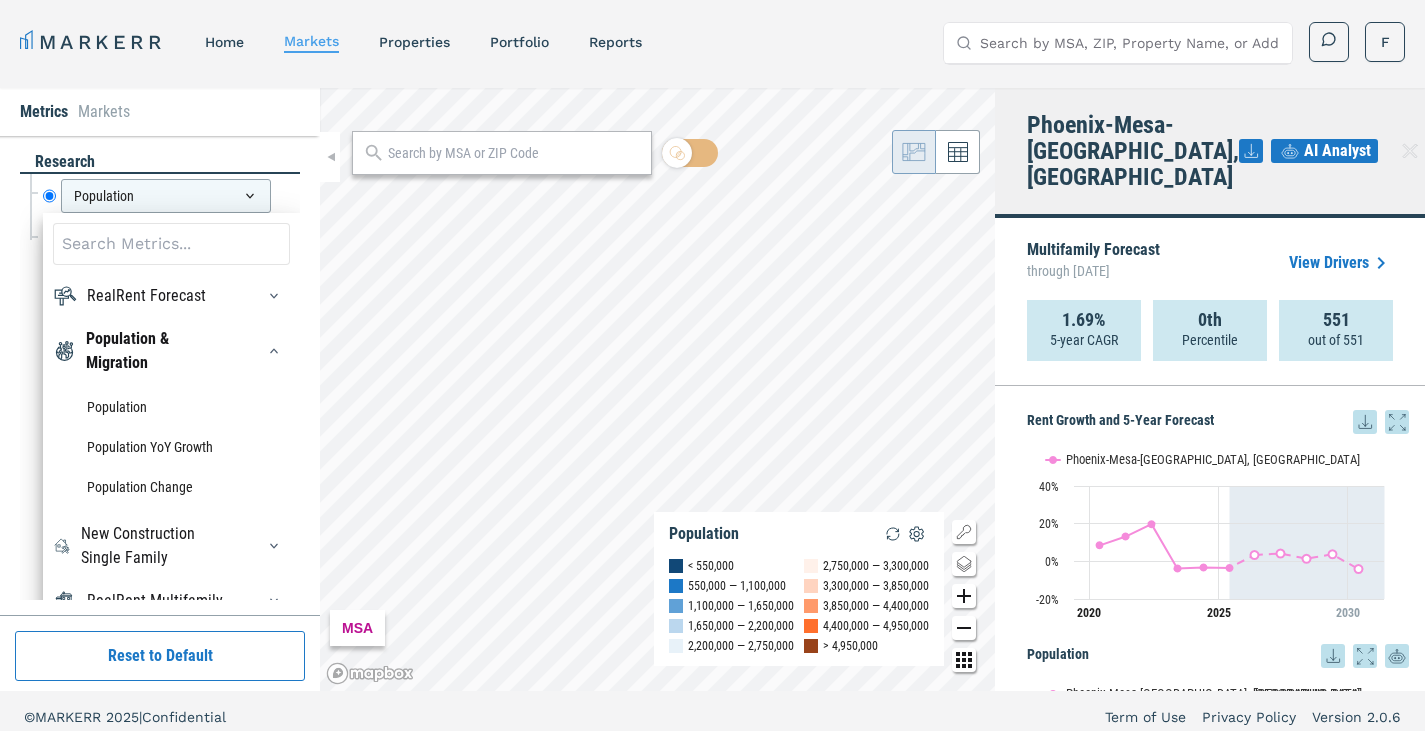 click on "RealRent Forecast" at bounding box center (171, 296) 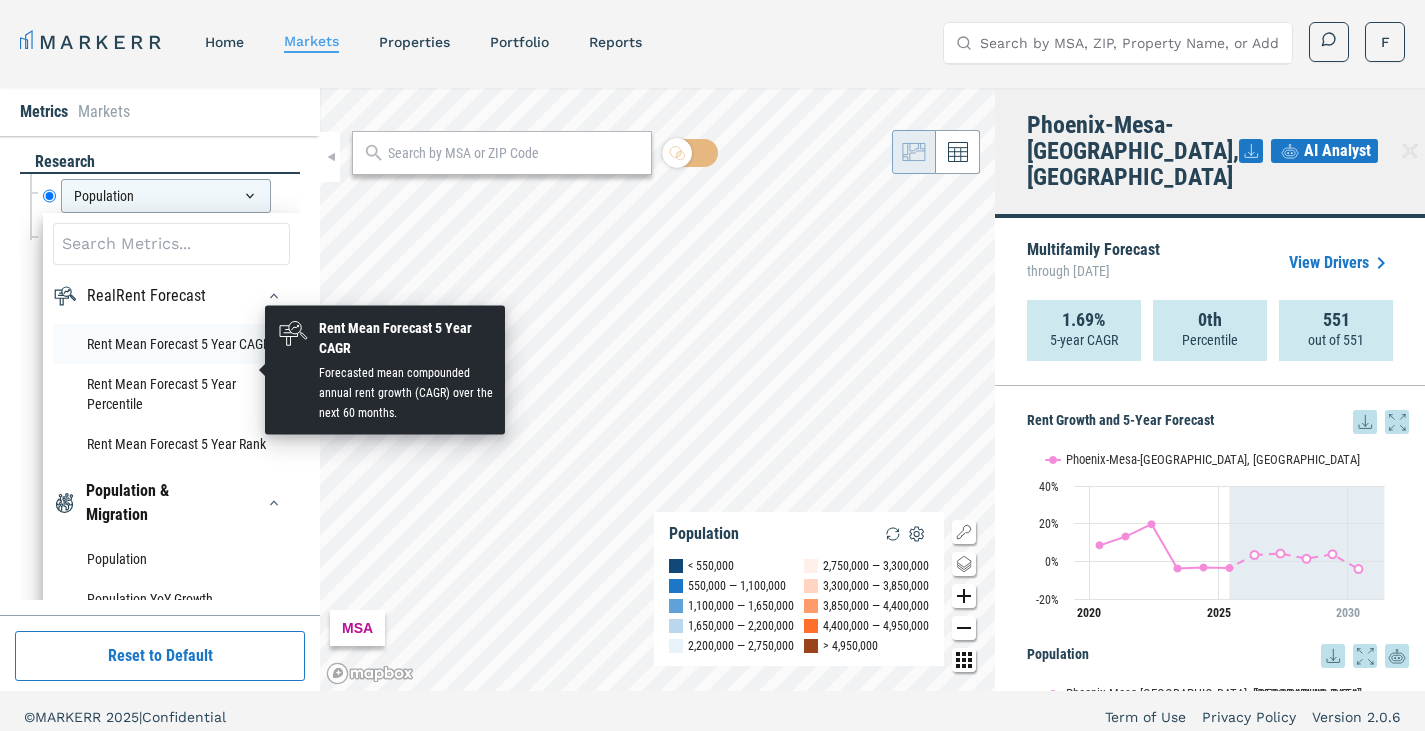 click on "Rent Mean Forecast 5 Year CAGR" at bounding box center (171, 344) 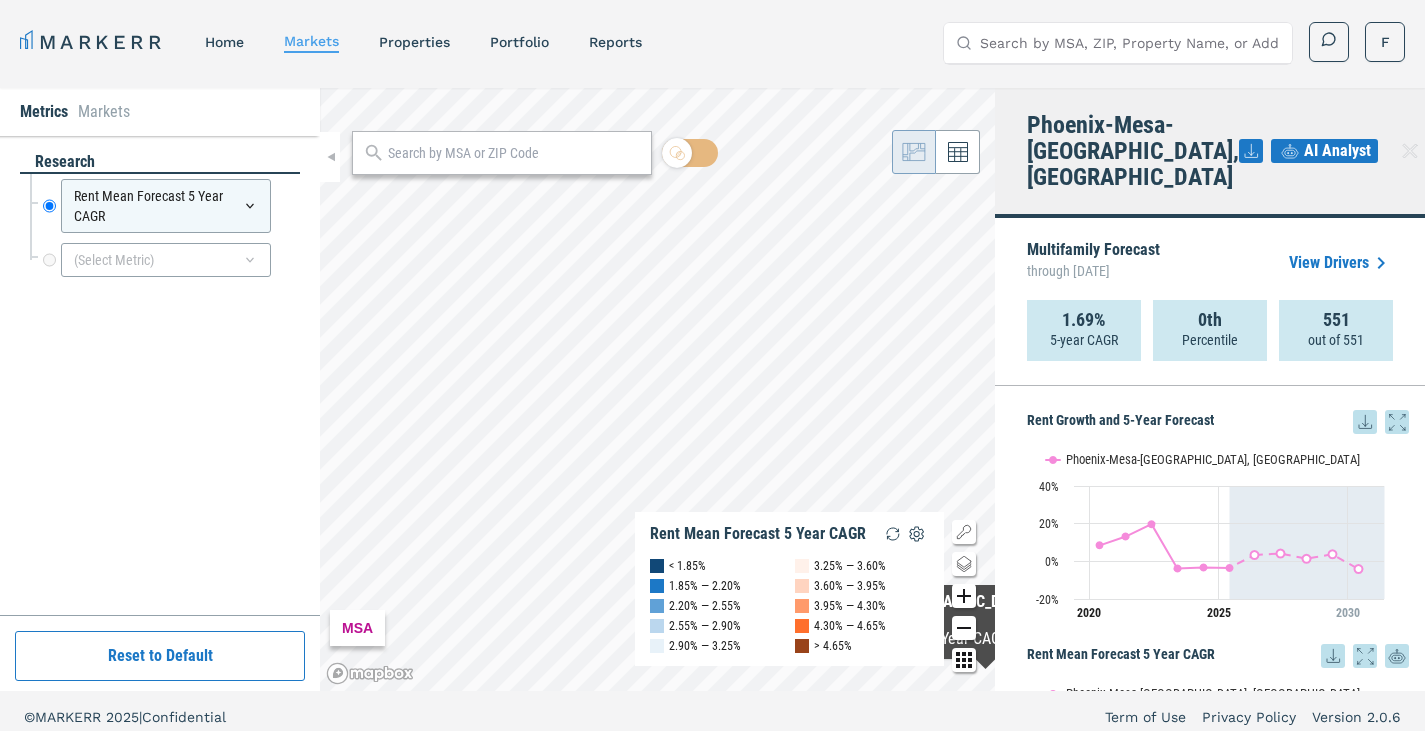 click 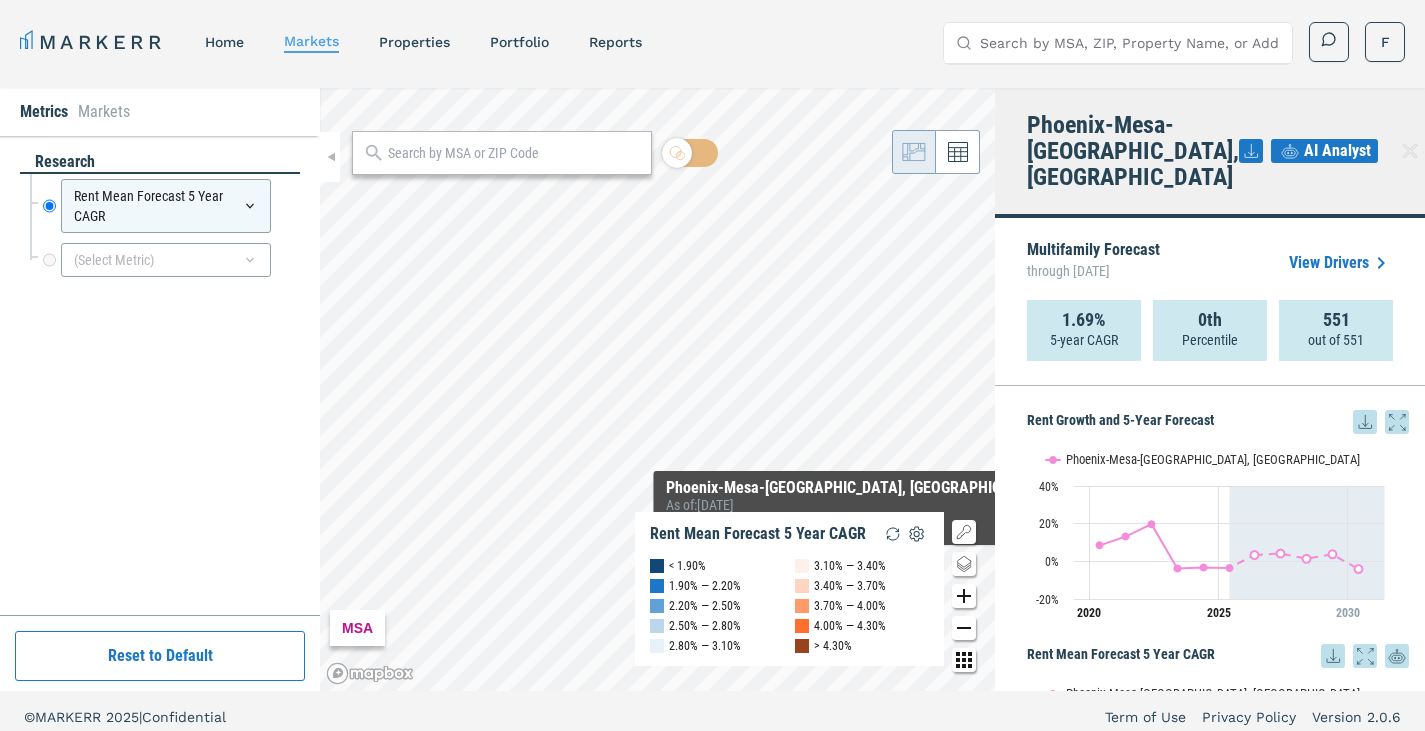 click 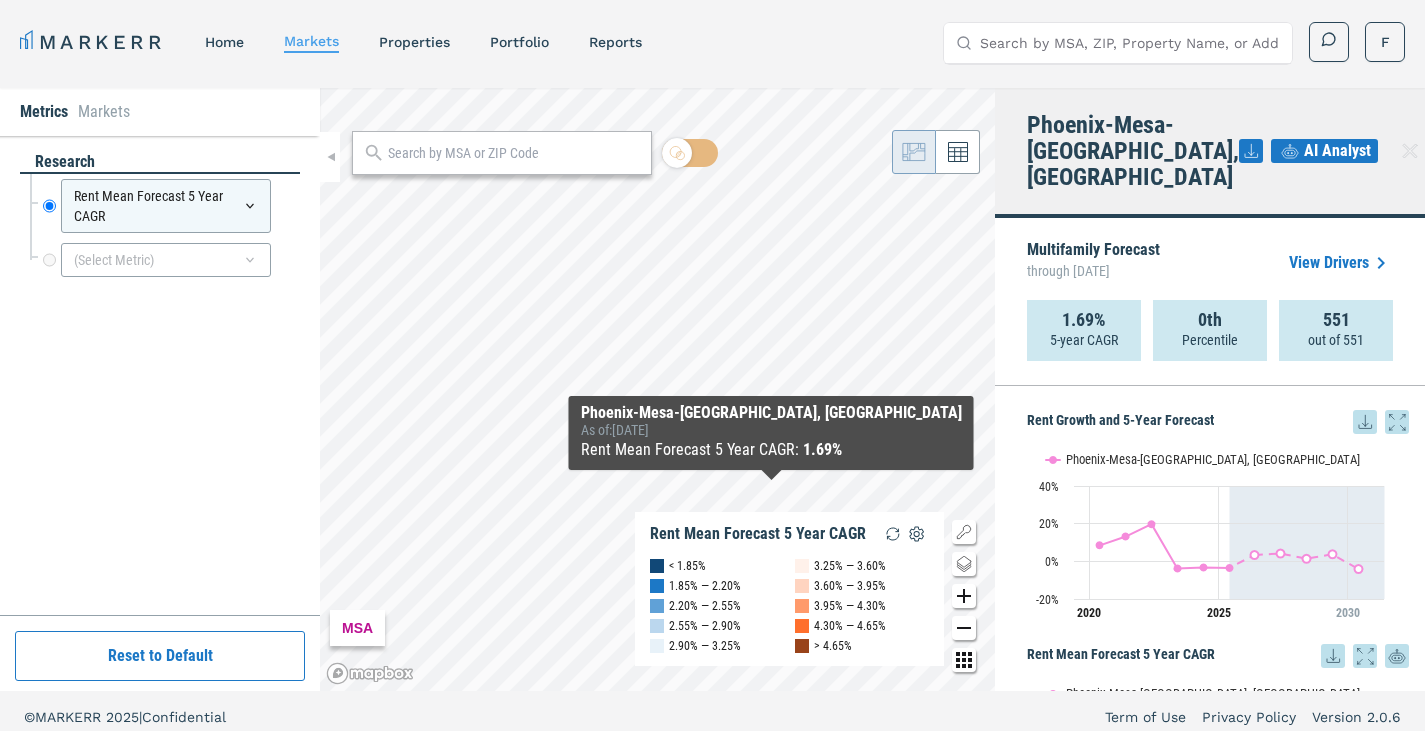 click 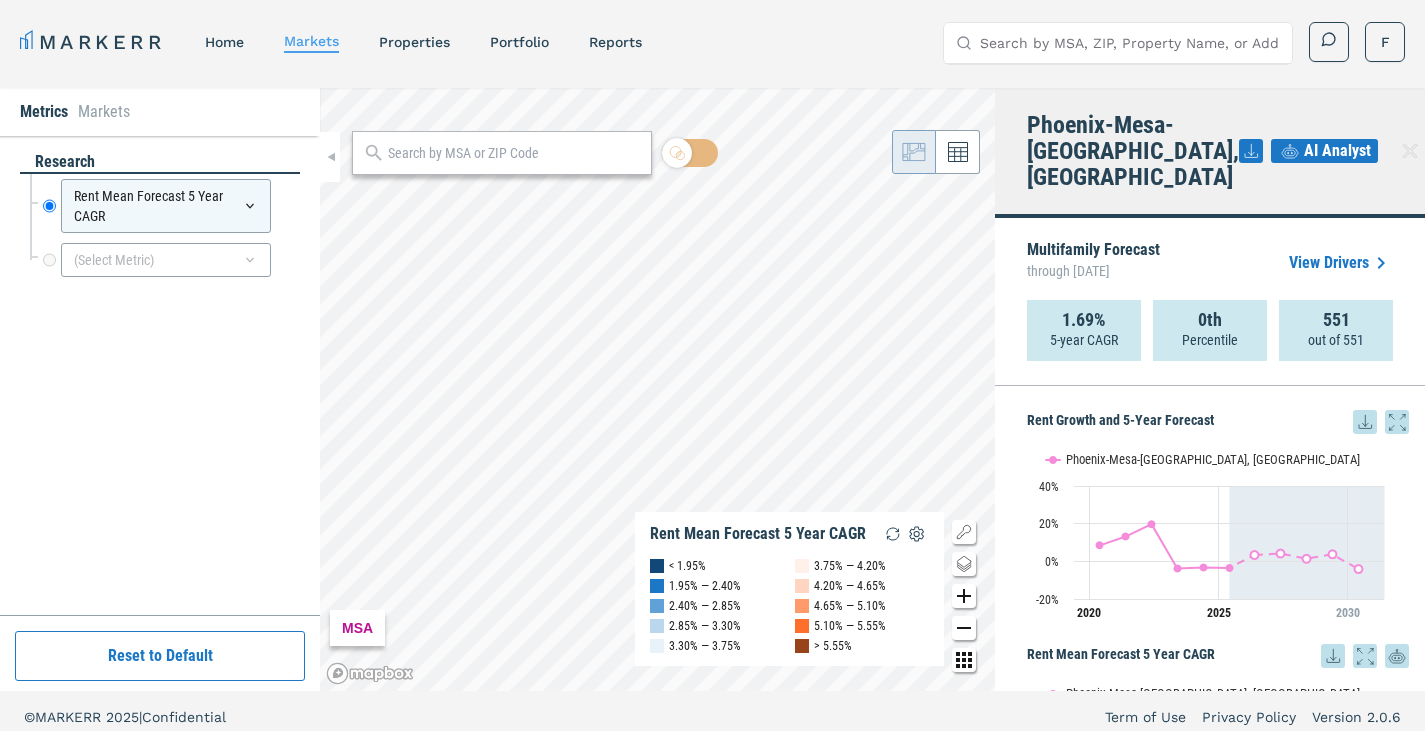 click 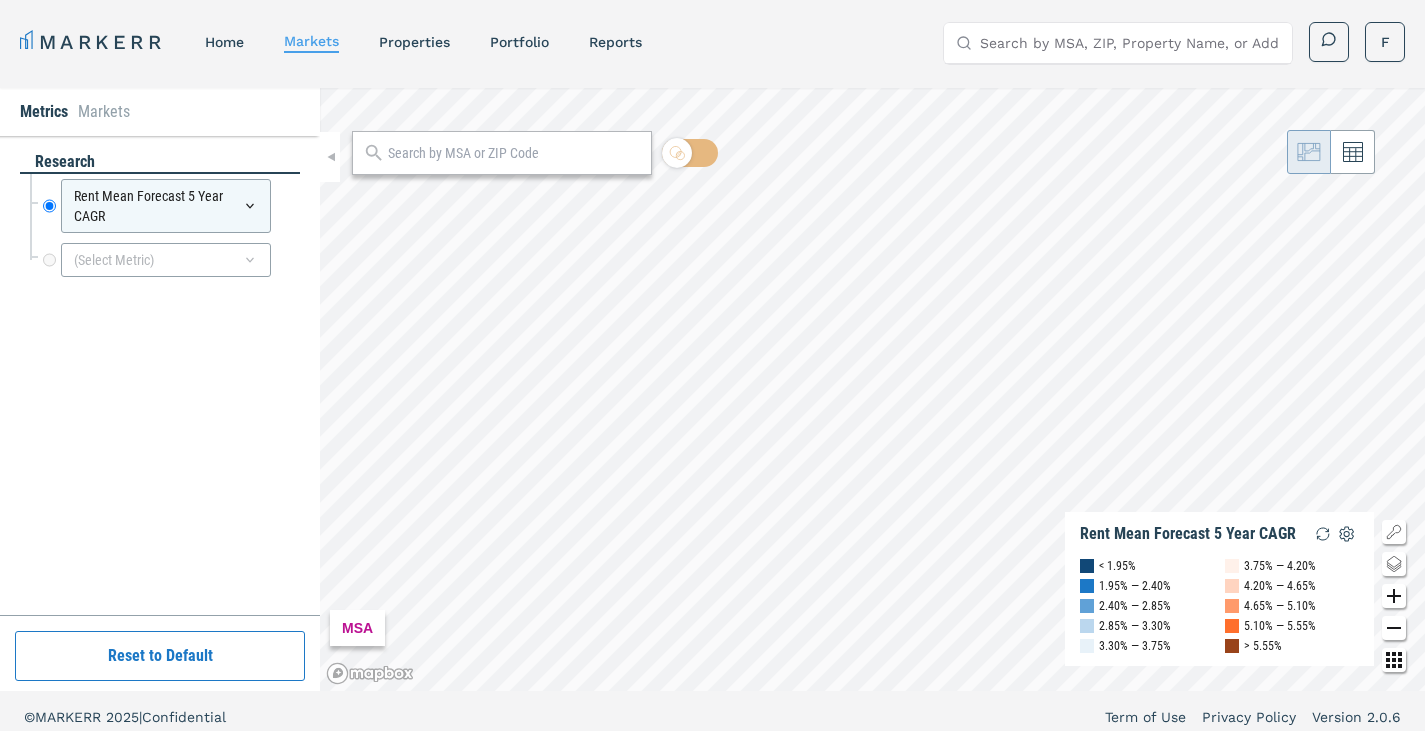 click on "MARKERR home markets properties Portfolio reports Search by MSA, ZIP, Property Name, or Address F MARKERR Toggle menu Search by MSA, ZIP, Property Name, or Address home markets properties Portfolio reports F Metrics Markets research Rent Mean Forecast 5 Year CAGR Rent Mean Forecast 5 Year CAGR (Select Metric) Reset to Default MSA Rent Mean Forecast 5 Year CAGR  < 1.95% 1.95% — 2.40% 2.40% — 2.85% 2.85% — 3.30% 3.30% — 3.75% 3.75% — 4.20% 4.20% — 4.65% 4.65% — 5.10% 5.10% — 5.55% > 5.55% ©  MARKERR   2025  |  Confidential Term of Use Privacy Policy Version 2.0.6" at bounding box center [712, 371] 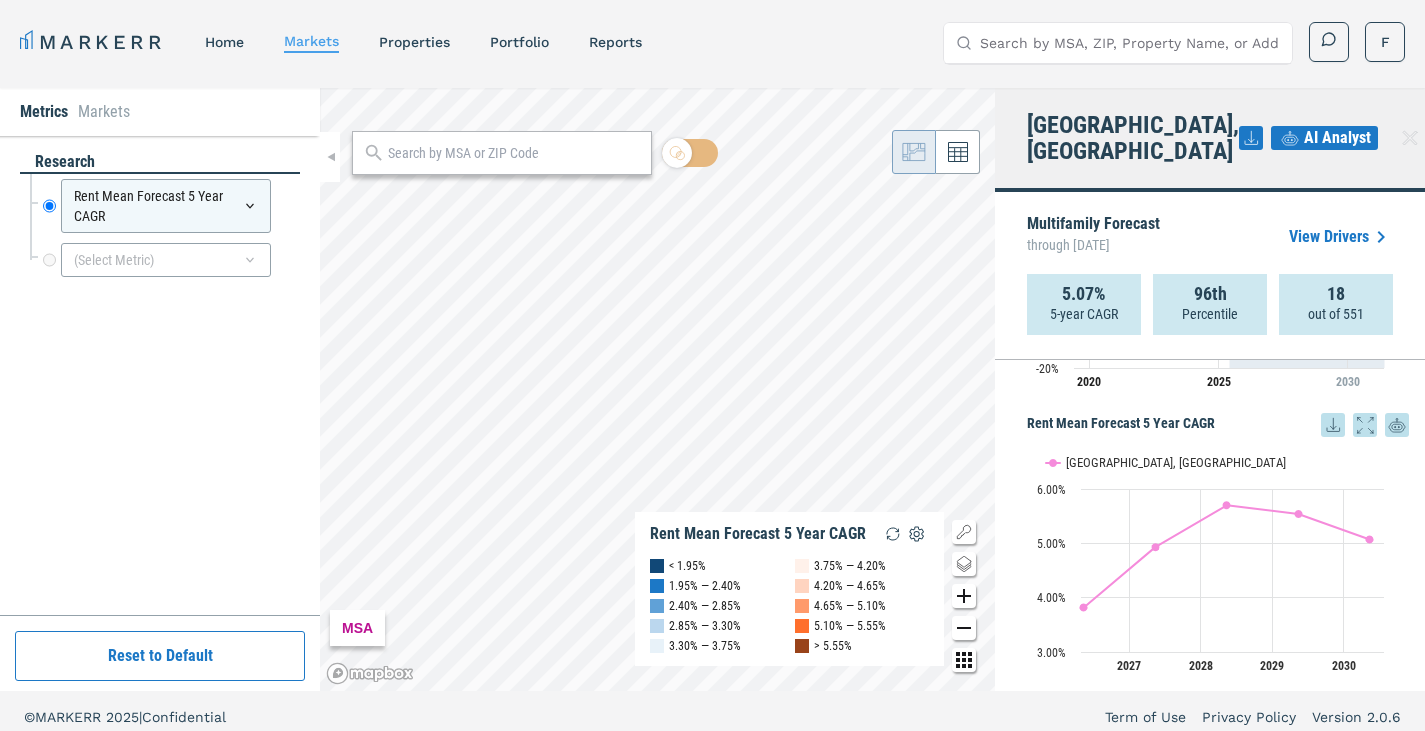 scroll, scrollTop: 0, scrollLeft: 0, axis: both 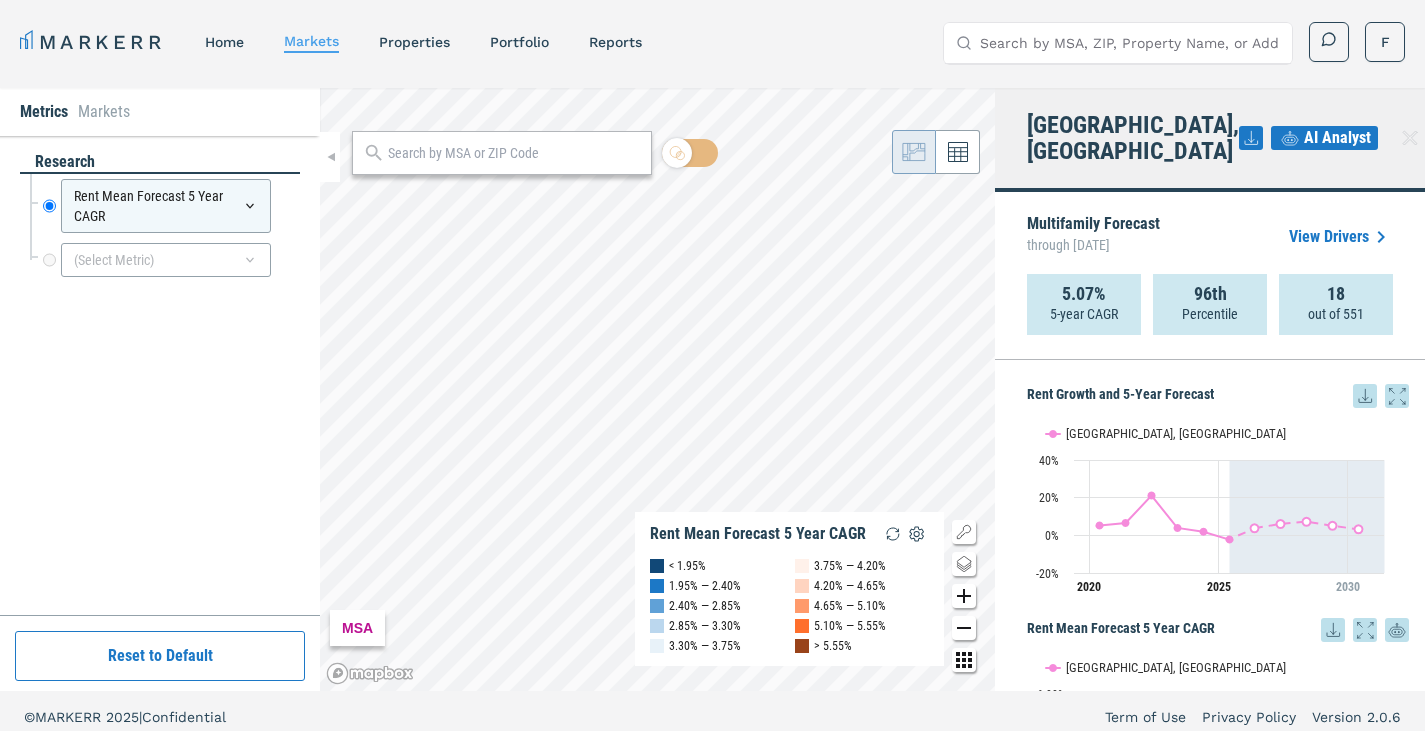 click on "View Drivers" at bounding box center (1341, 237) 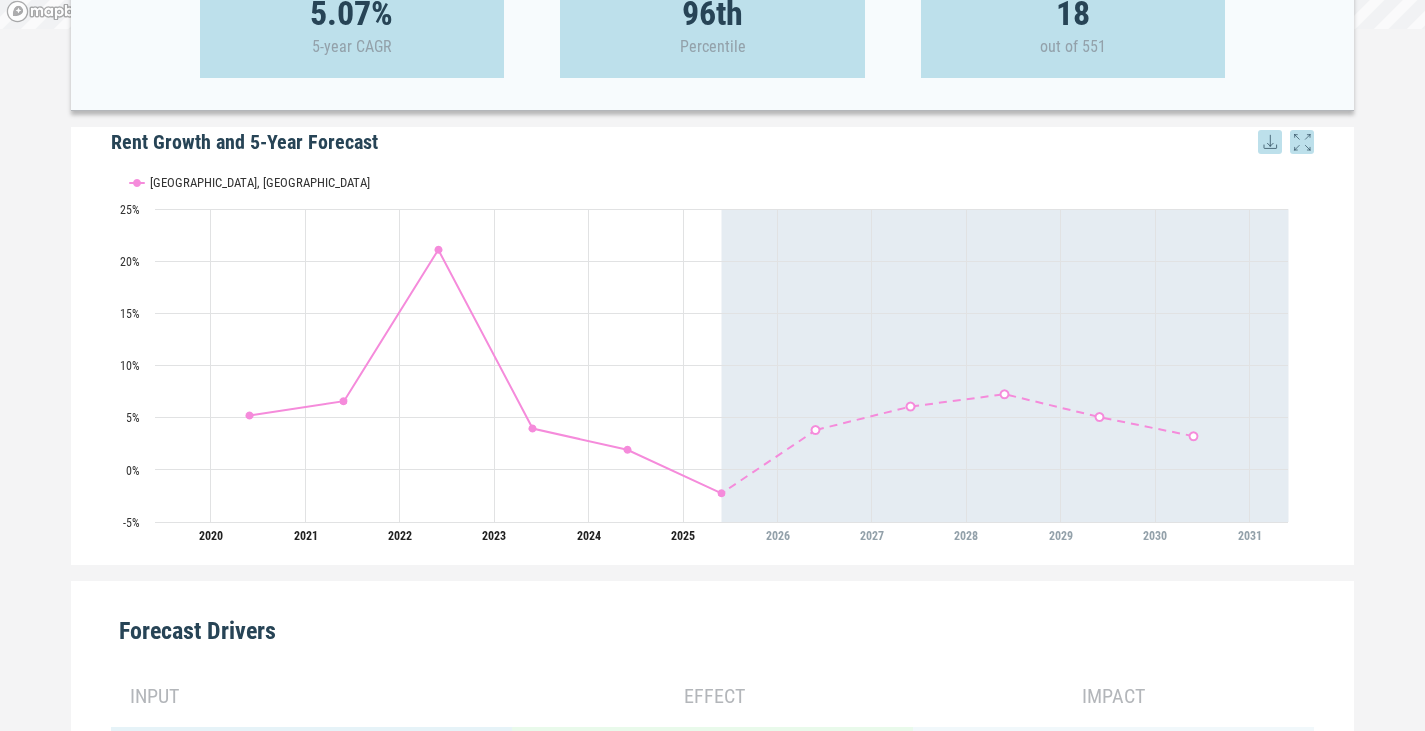 scroll, scrollTop: 390, scrollLeft: 0, axis: vertical 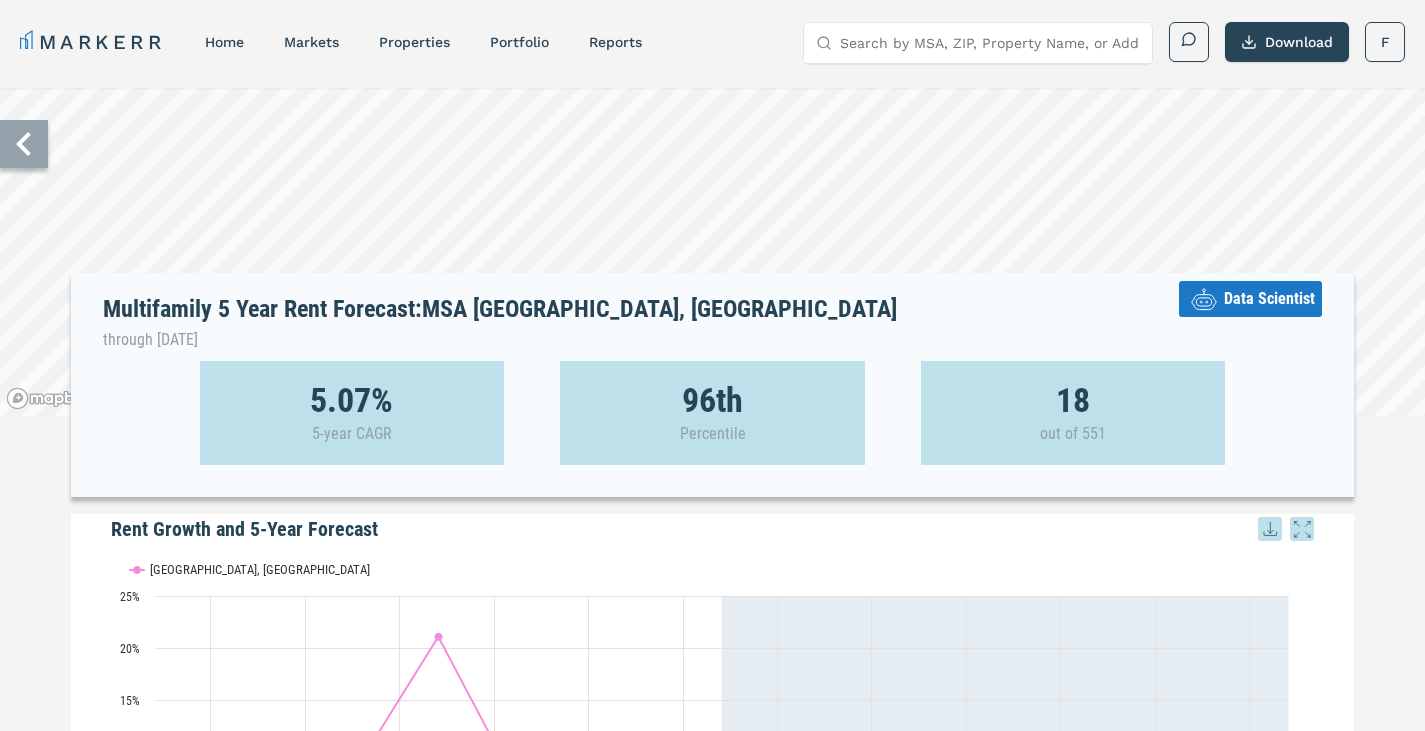 click 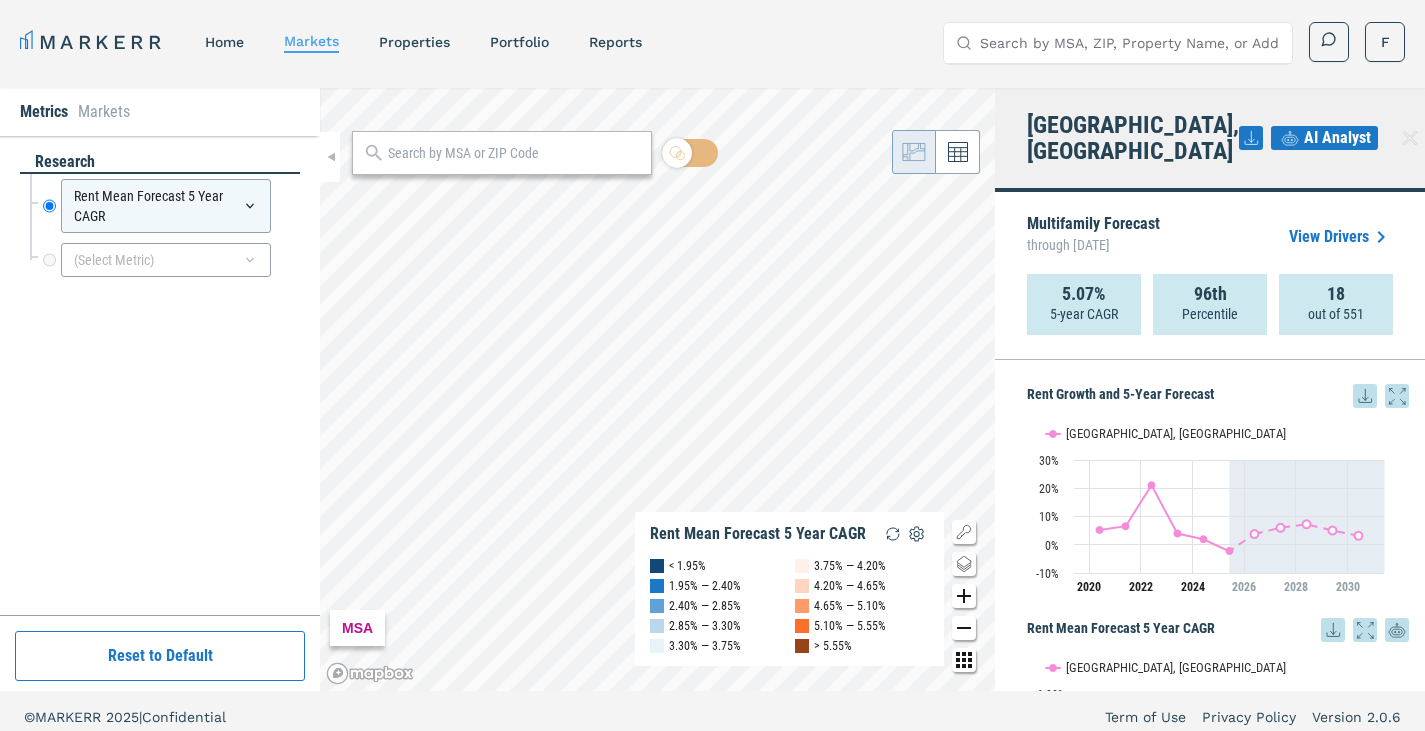 scroll, scrollTop: 12, scrollLeft: 0, axis: vertical 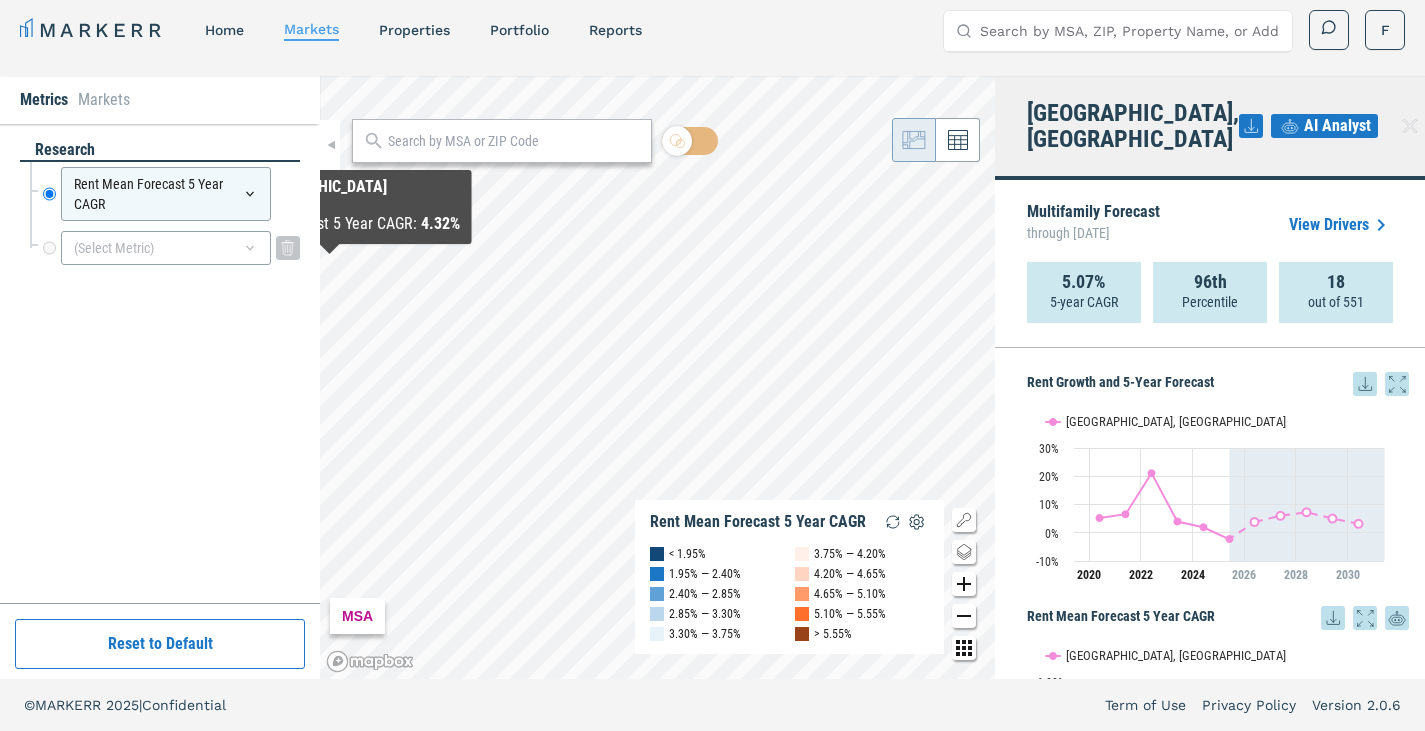 click on "(Select Metric)" at bounding box center (166, 248) 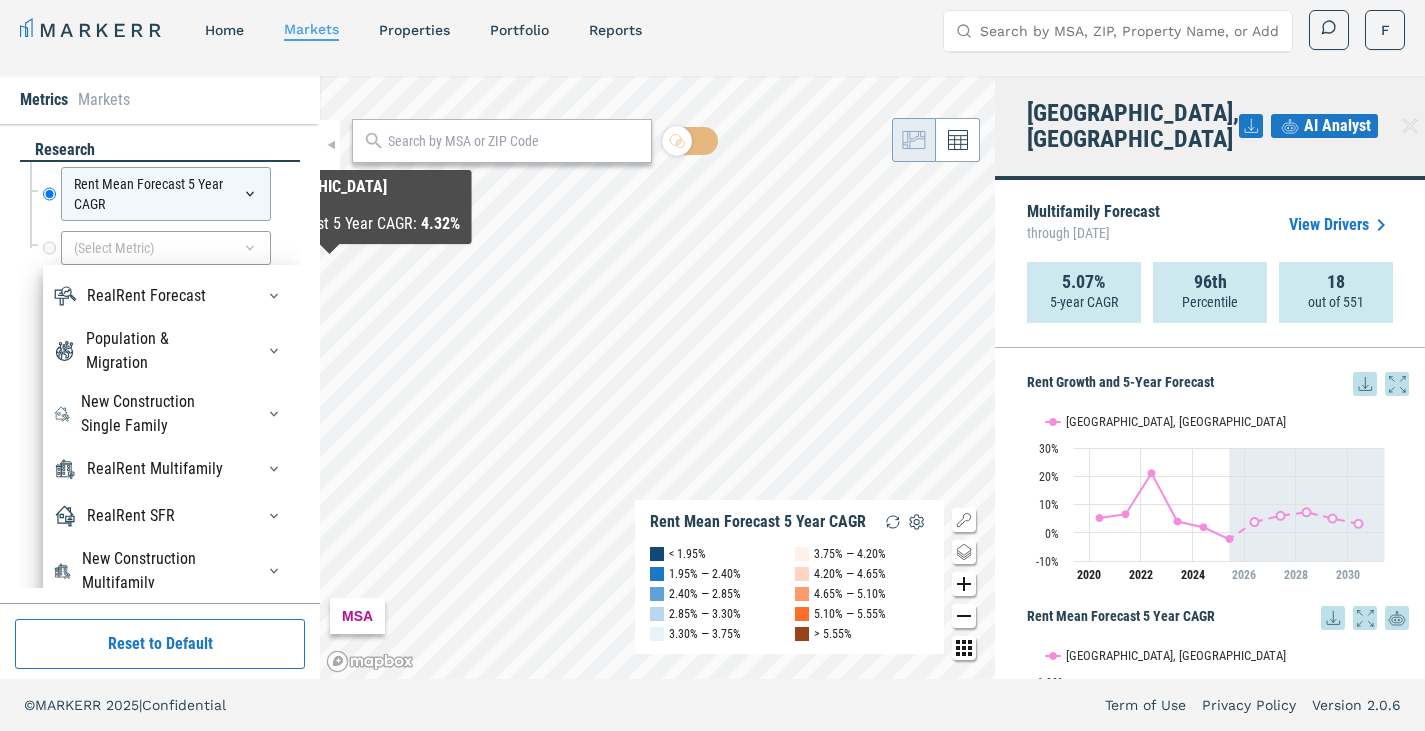 scroll, scrollTop: 65, scrollLeft: 0, axis: vertical 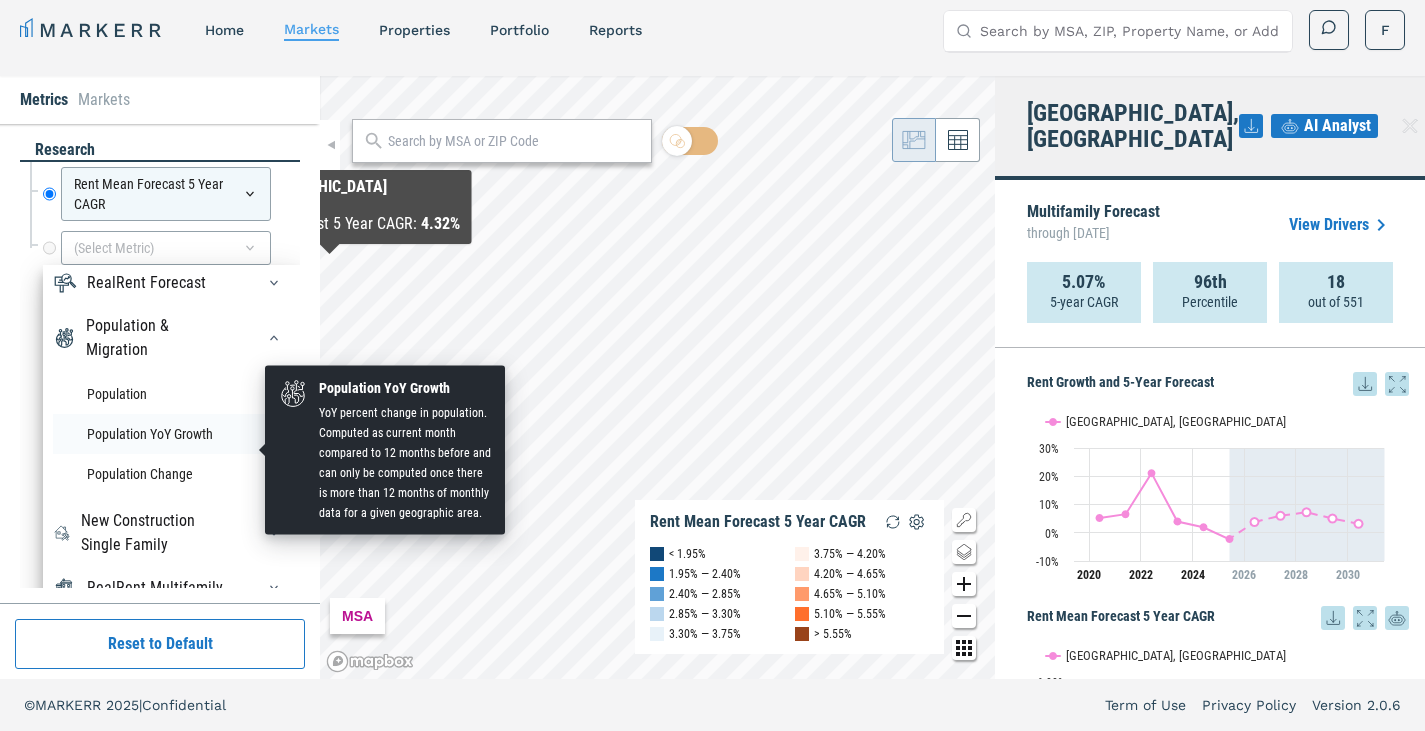 click on "Population YoY Growth" at bounding box center (171, 434) 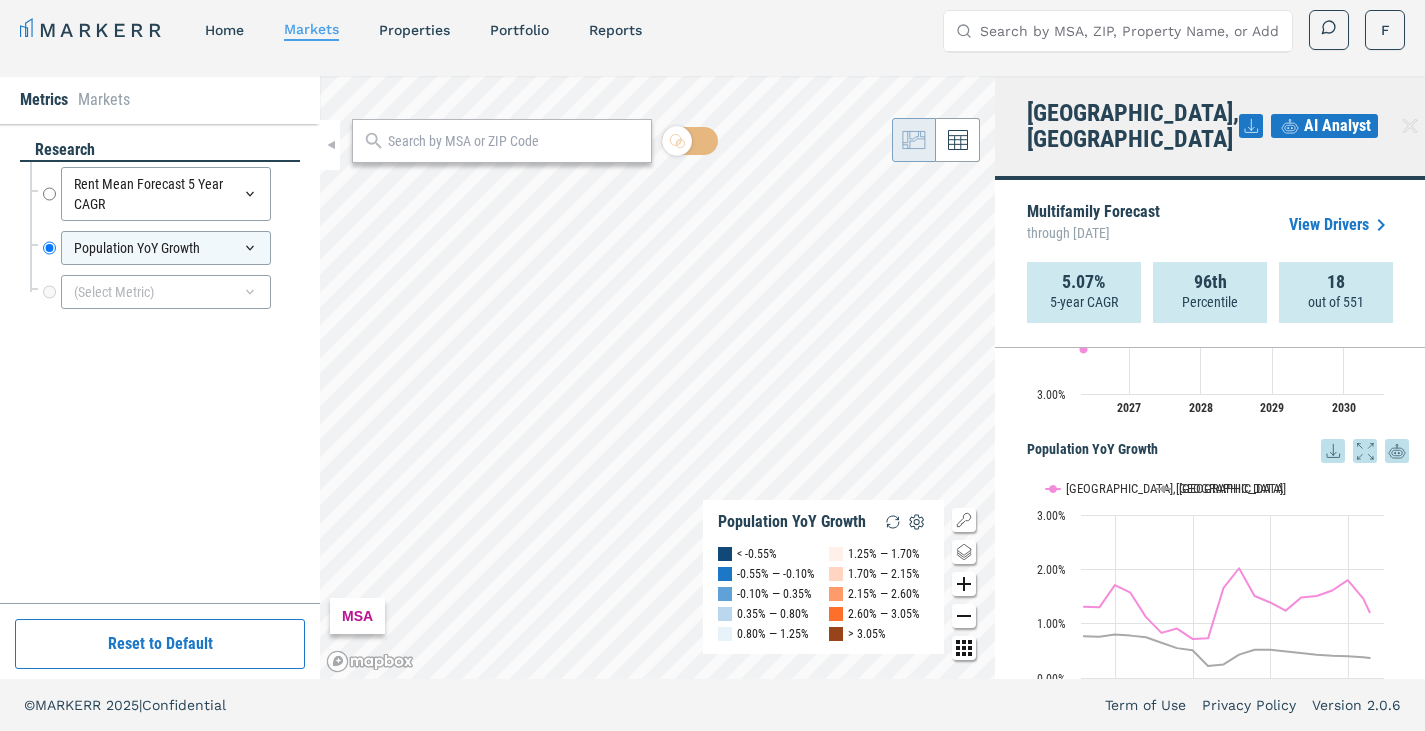 scroll, scrollTop: 489, scrollLeft: 0, axis: vertical 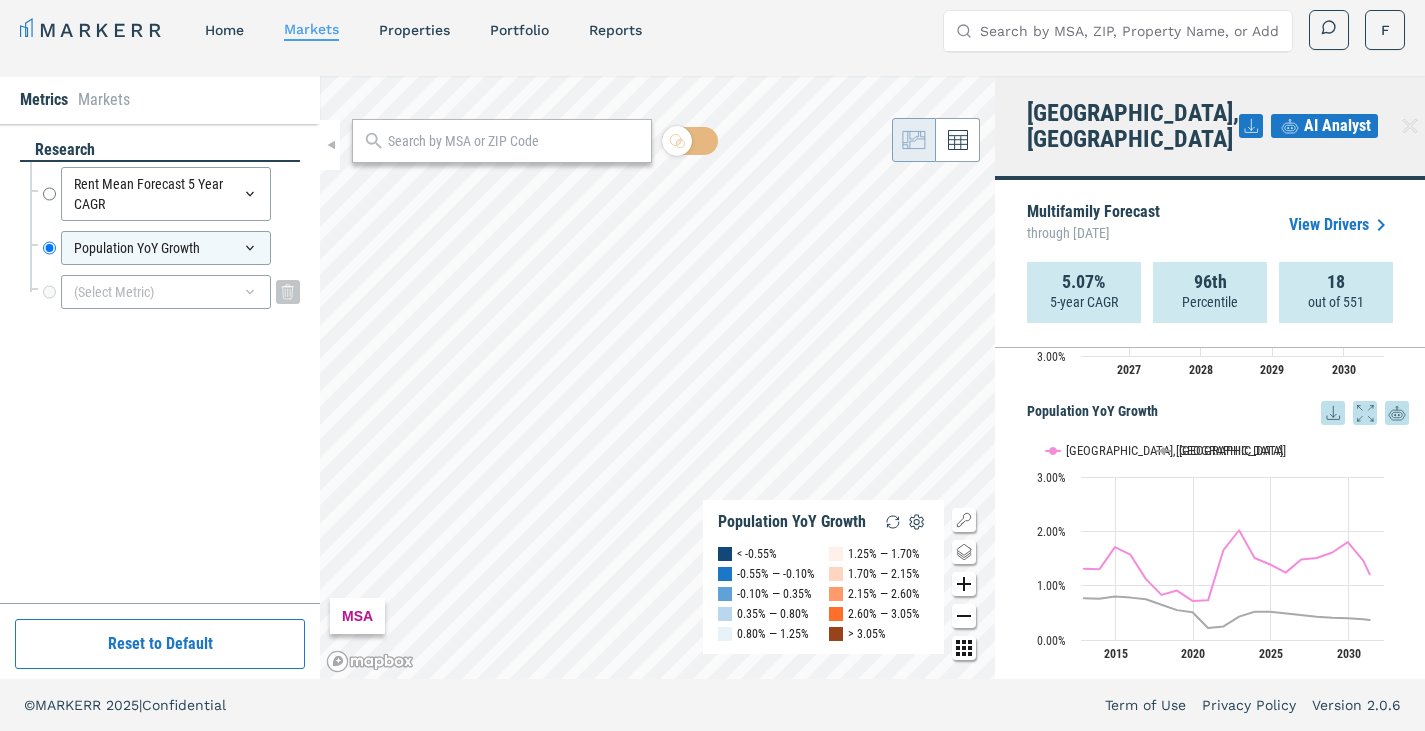 click on "(Select Metric)" at bounding box center [166, 292] 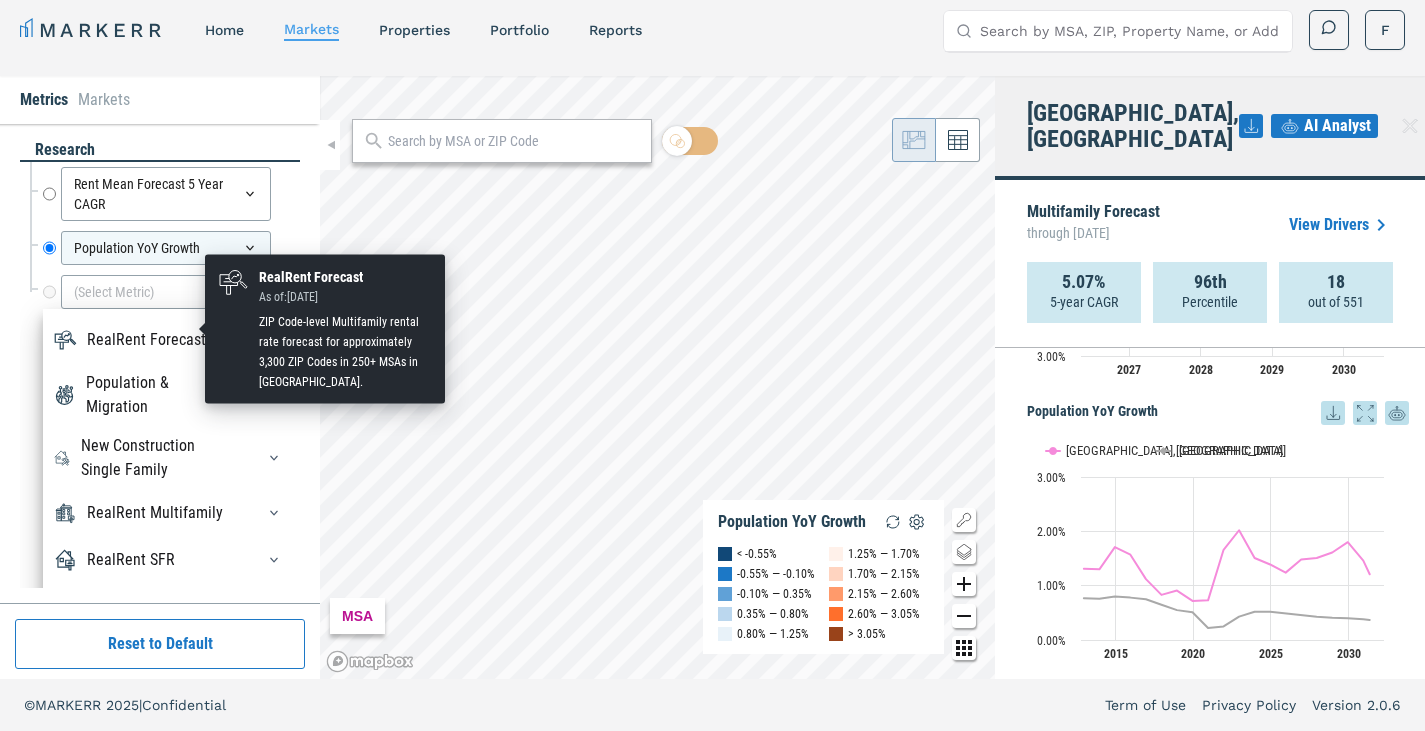 scroll, scrollTop: 84, scrollLeft: 0, axis: vertical 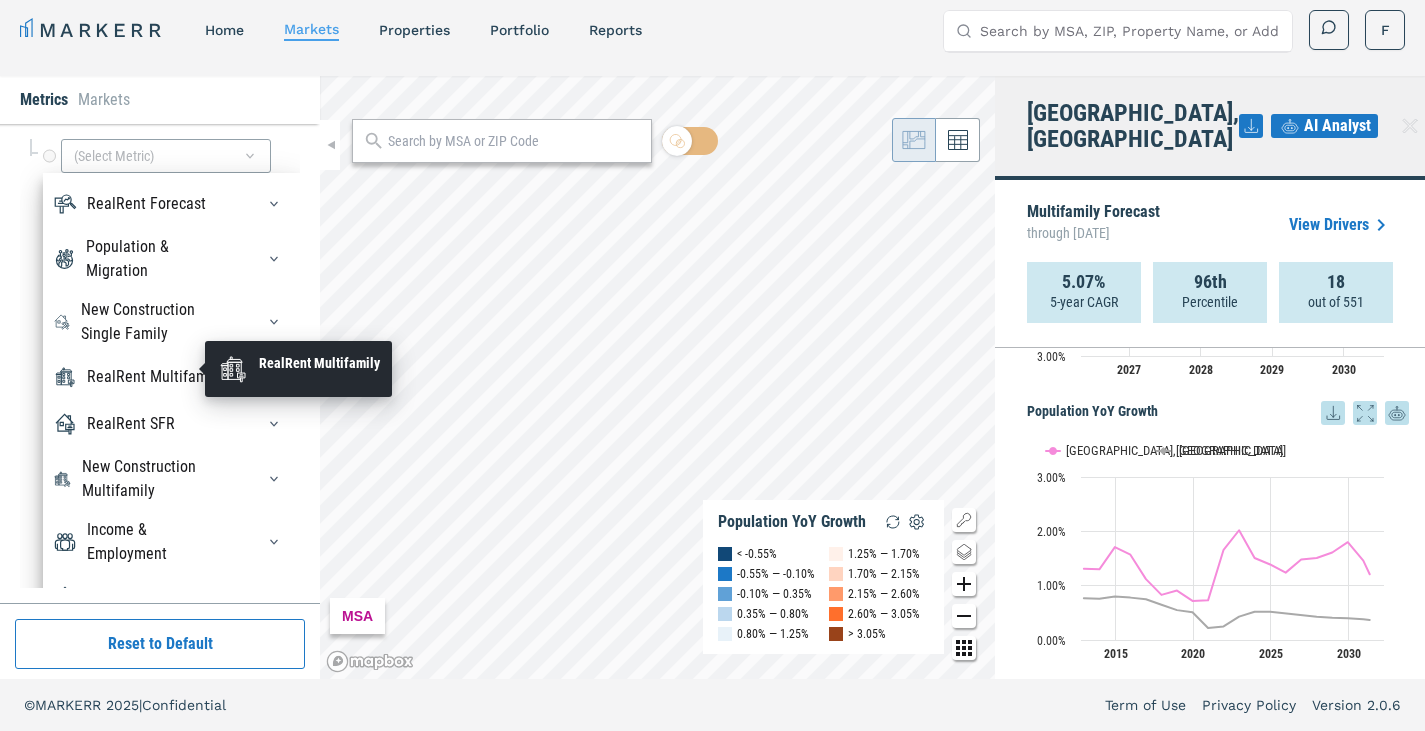 click on "RealRent Multifamily" at bounding box center (155, 377) 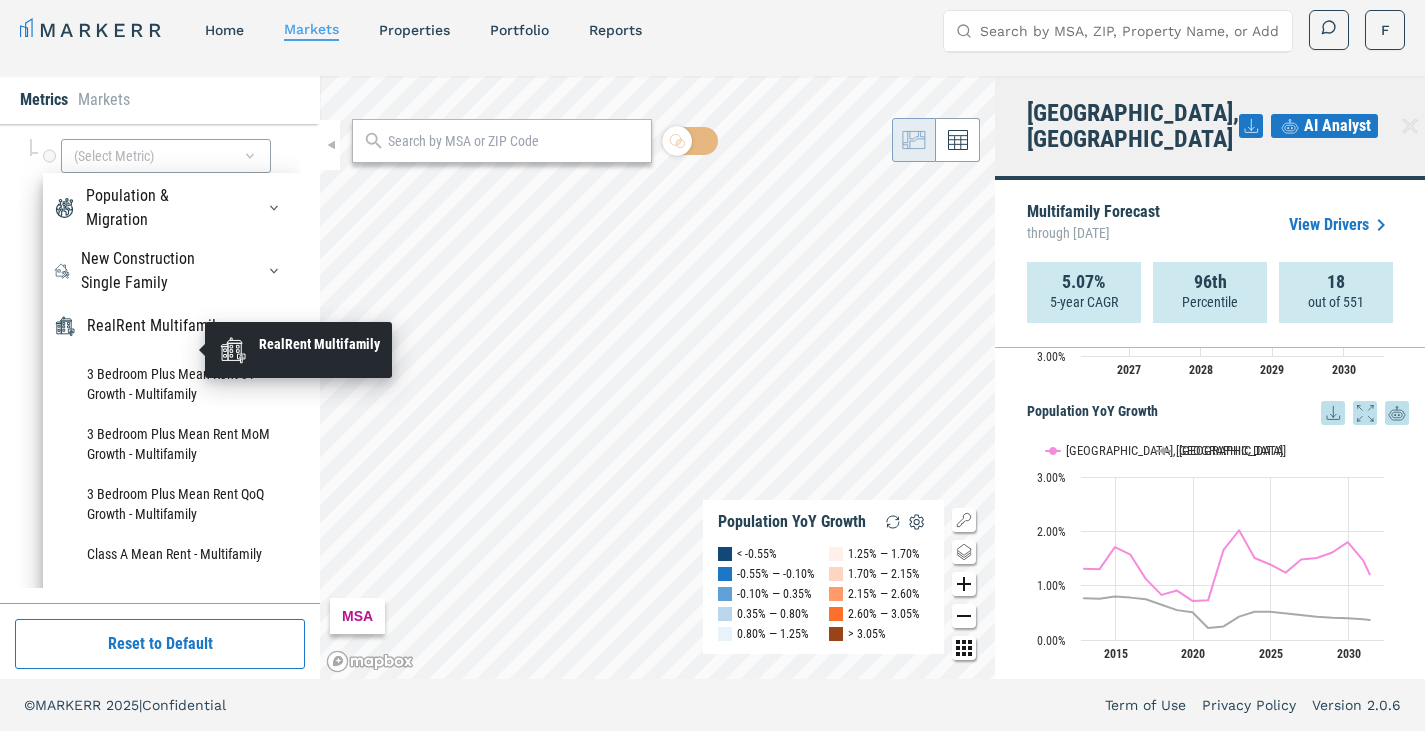click on "RealRent Multifamily" at bounding box center (155, 326) 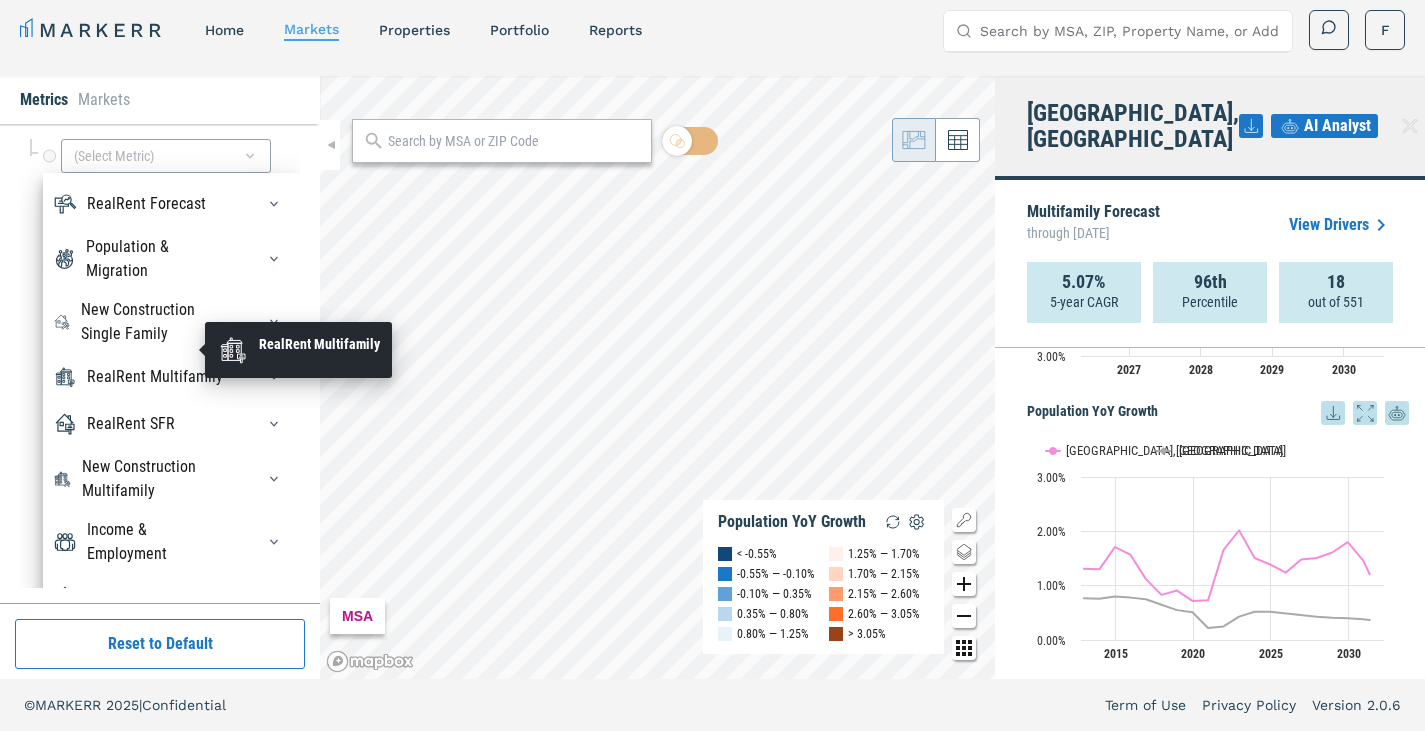 scroll, scrollTop: 84, scrollLeft: 0, axis: vertical 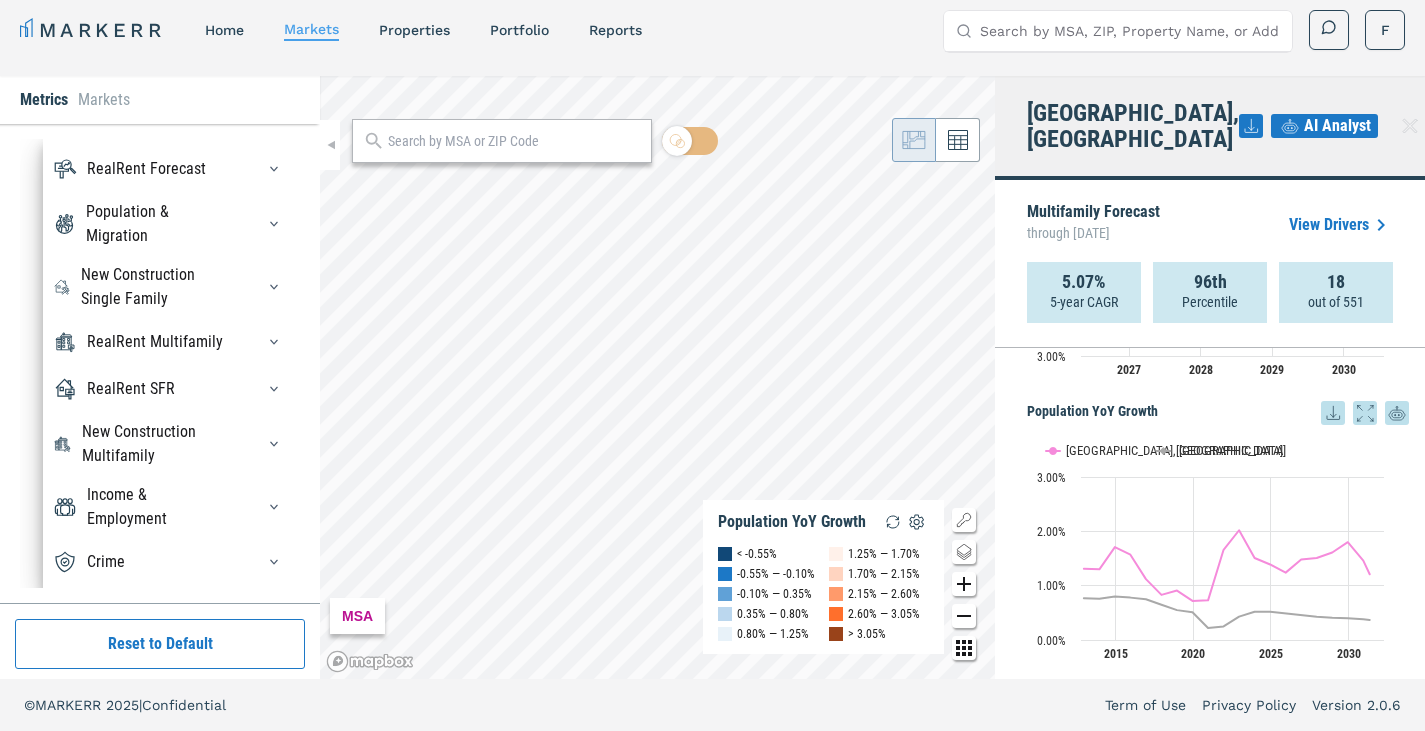 click on "New Construction Multifamily" at bounding box center (171, 444) 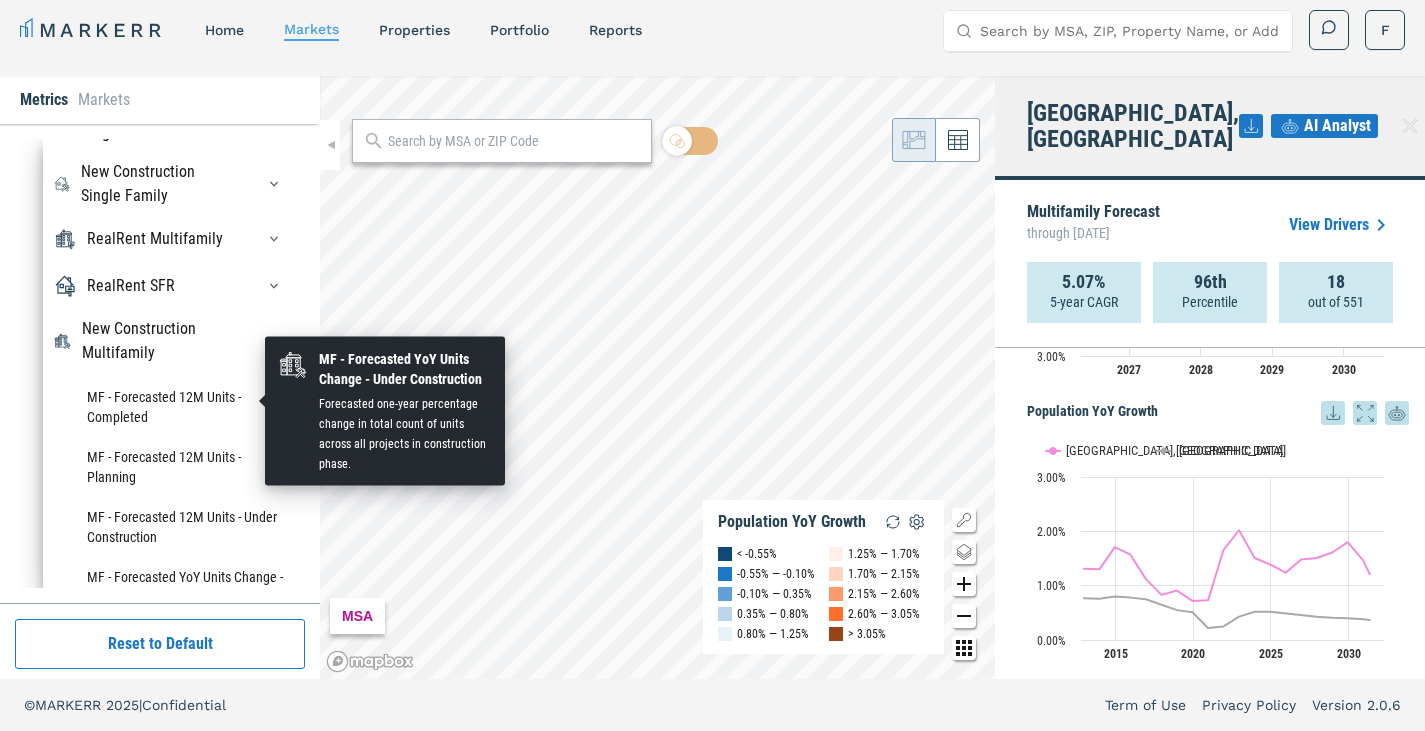 scroll, scrollTop: 0, scrollLeft: 0, axis: both 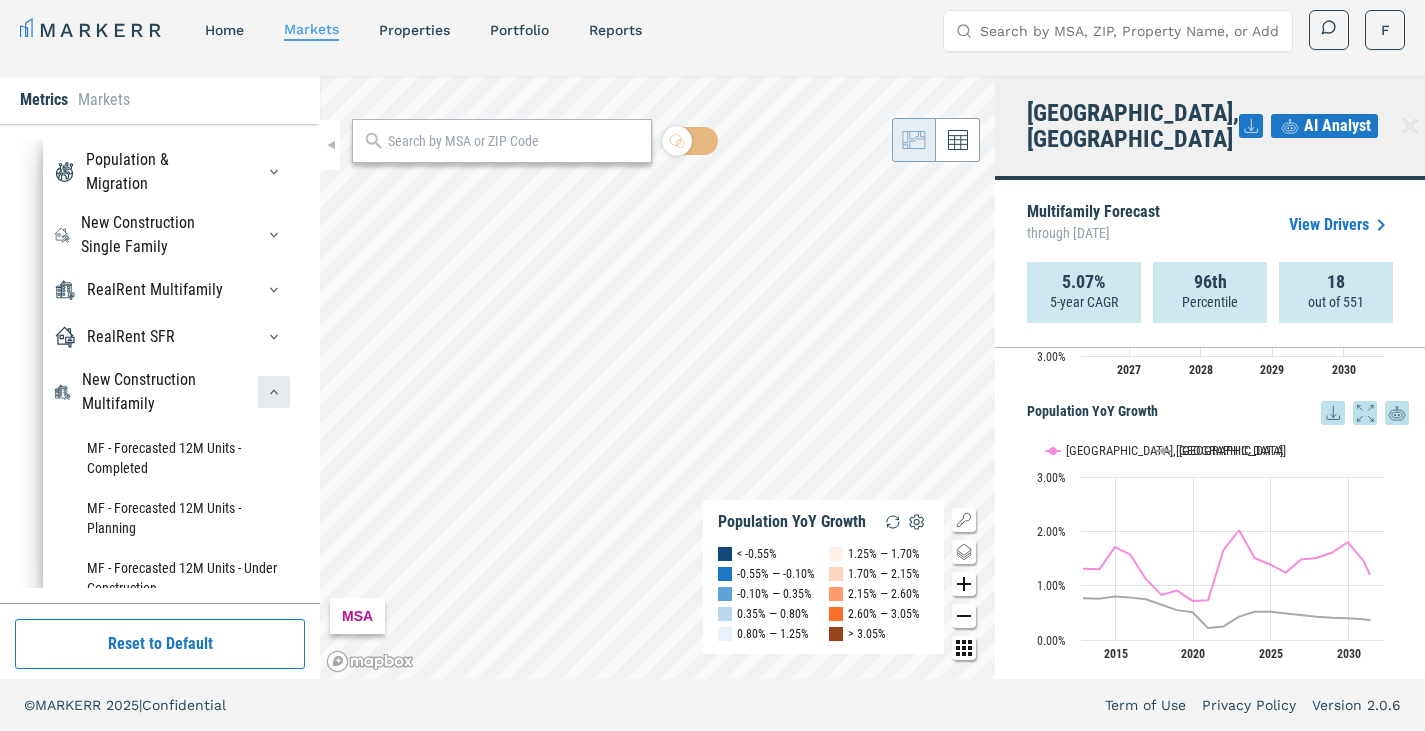 click at bounding box center [274, 392] 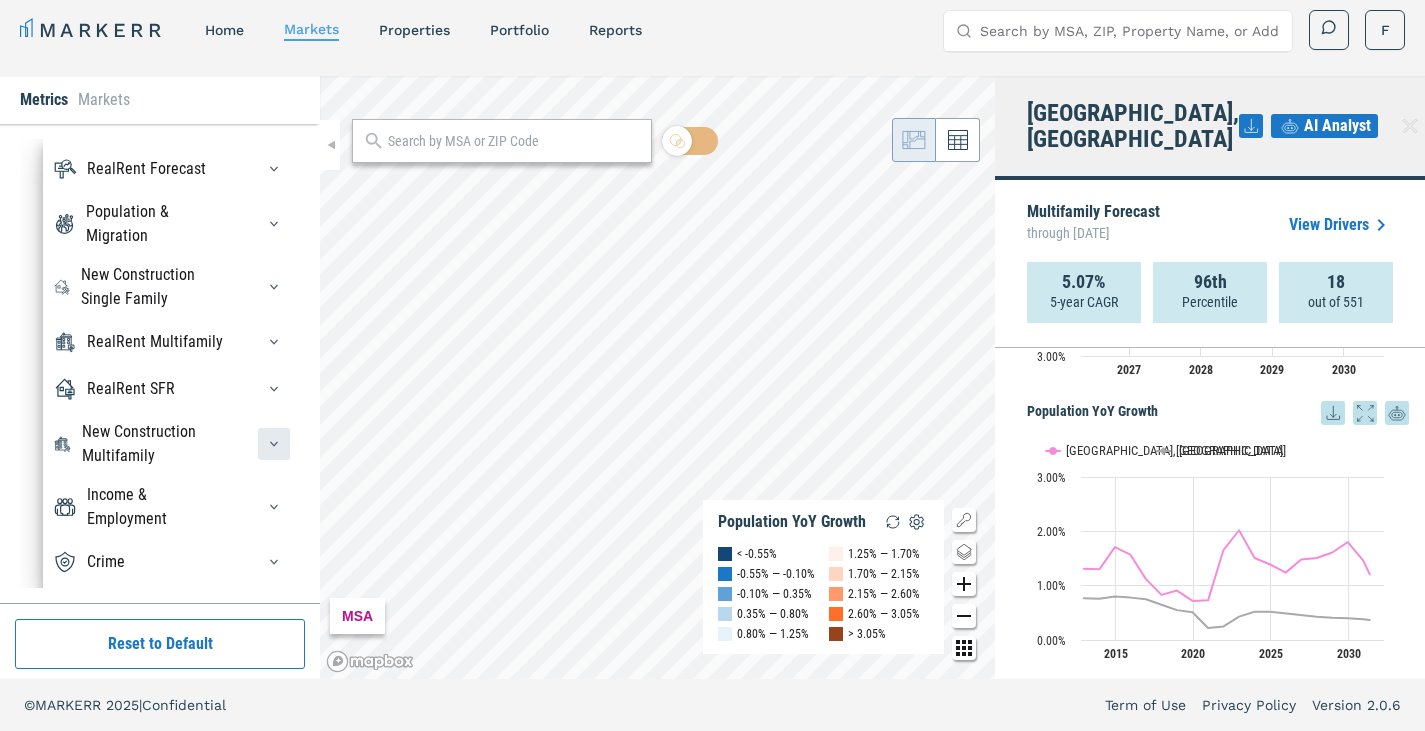 scroll, scrollTop: 84, scrollLeft: 0, axis: vertical 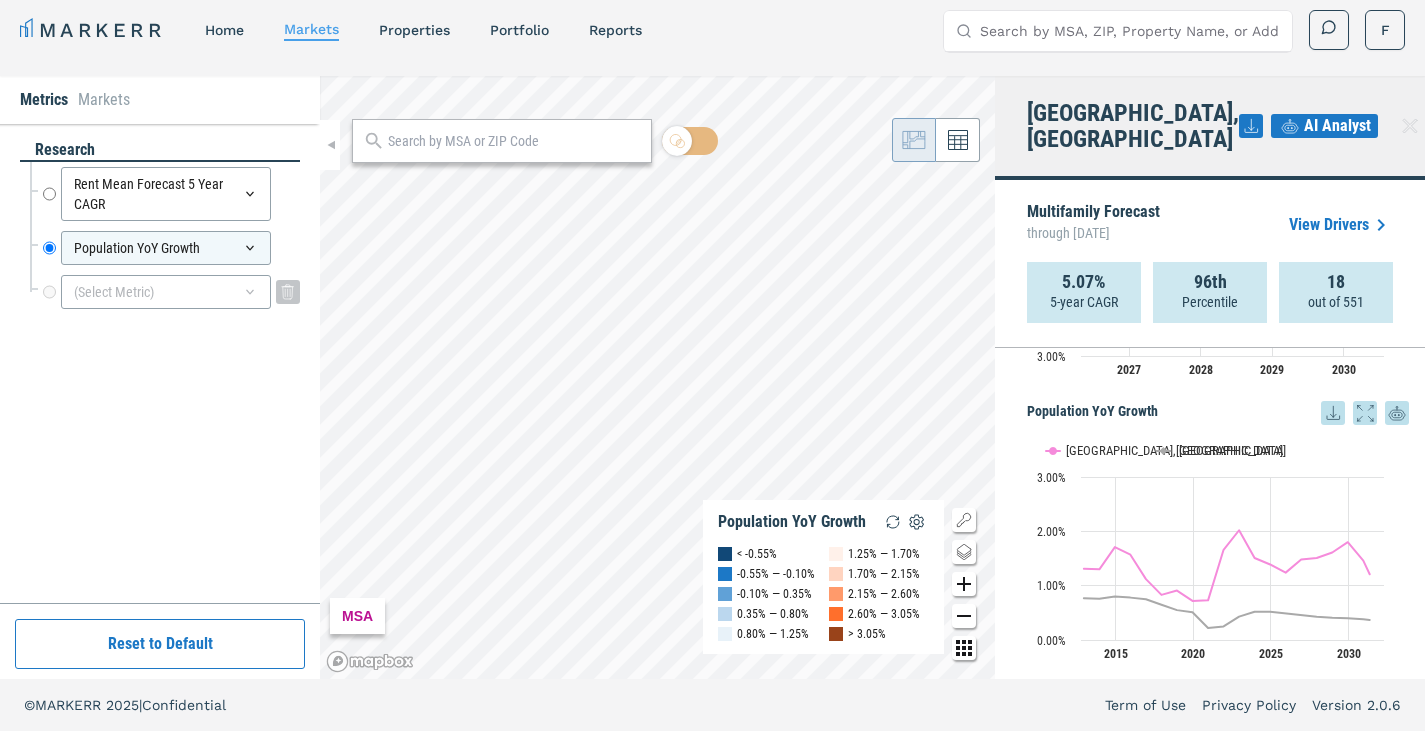 click on "(Select Metric)" at bounding box center [166, 292] 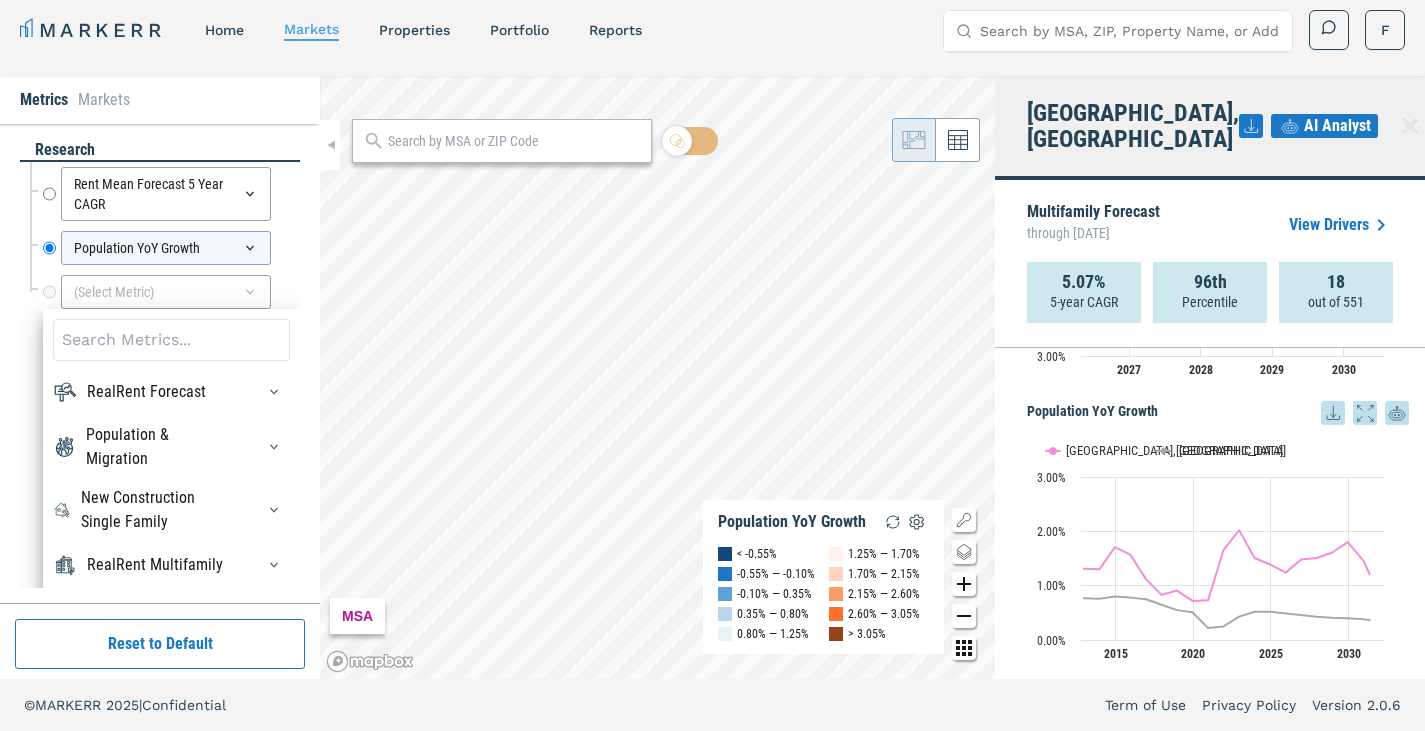 scroll, scrollTop: 84, scrollLeft: 0, axis: vertical 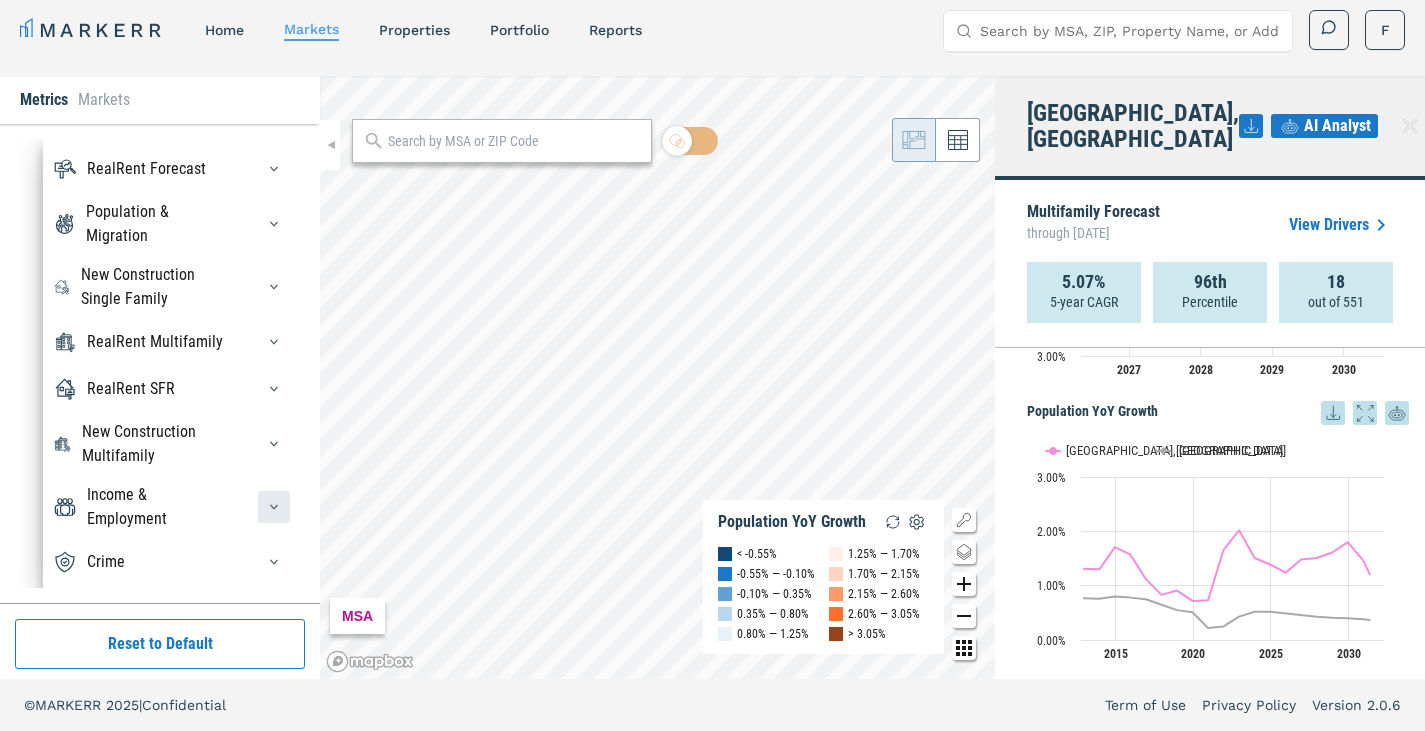 click at bounding box center [274, 507] 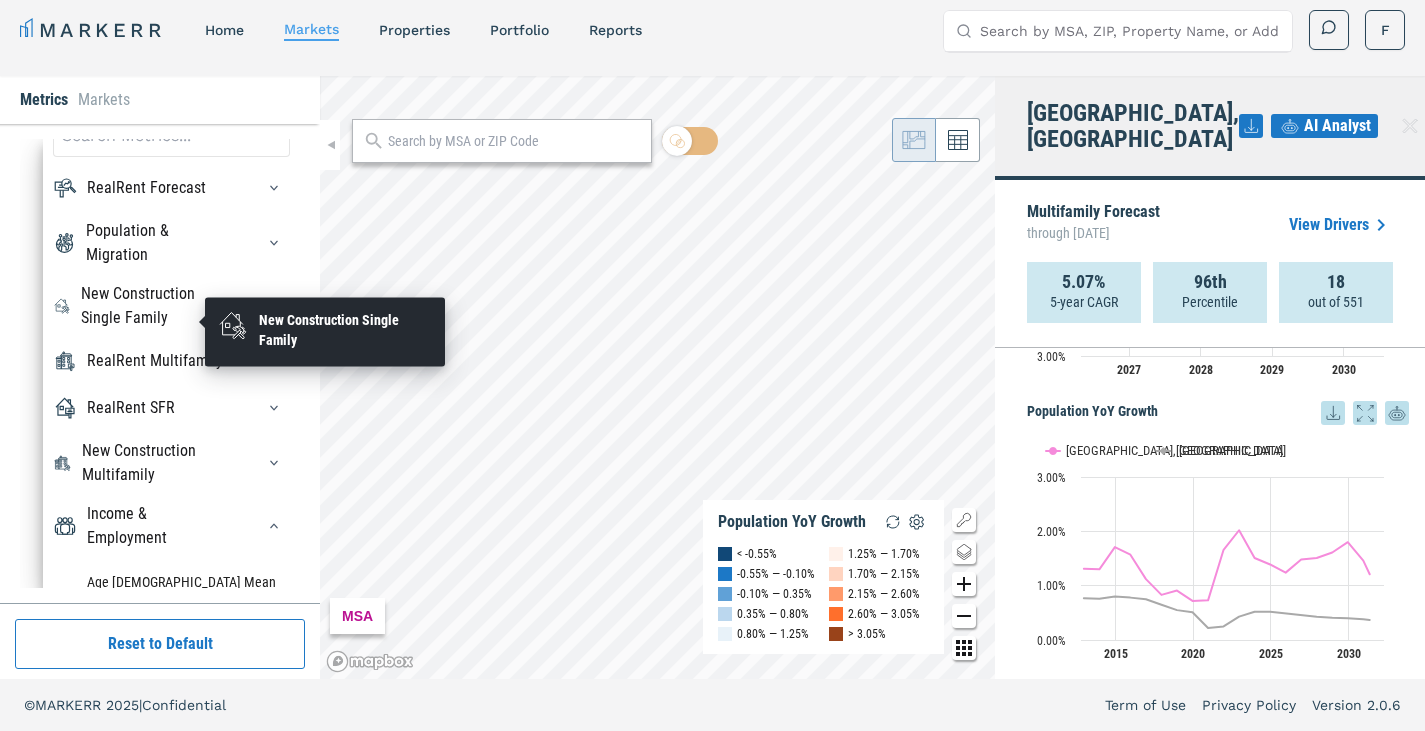 scroll, scrollTop: 92, scrollLeft: 0, axis: vertical 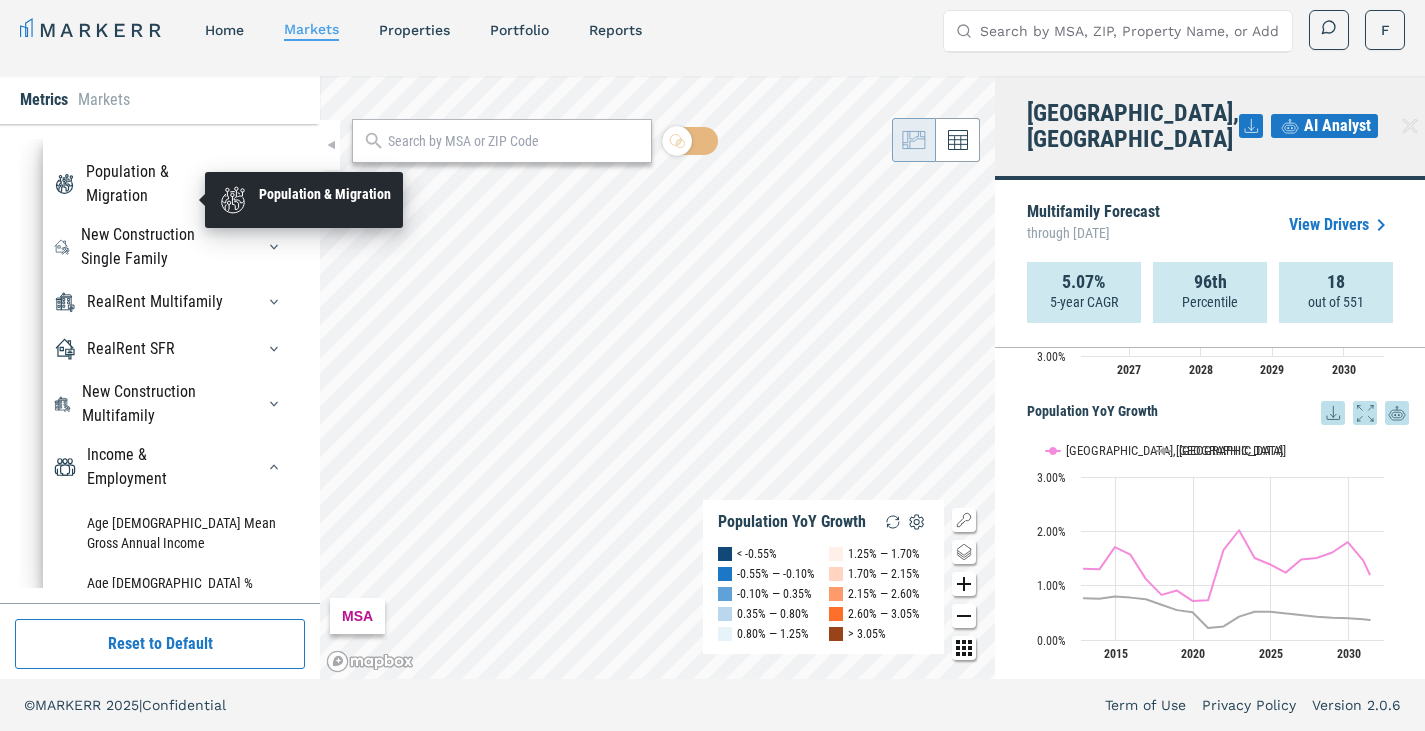 click on "Population & Migration" at bounding box center [158, 184] 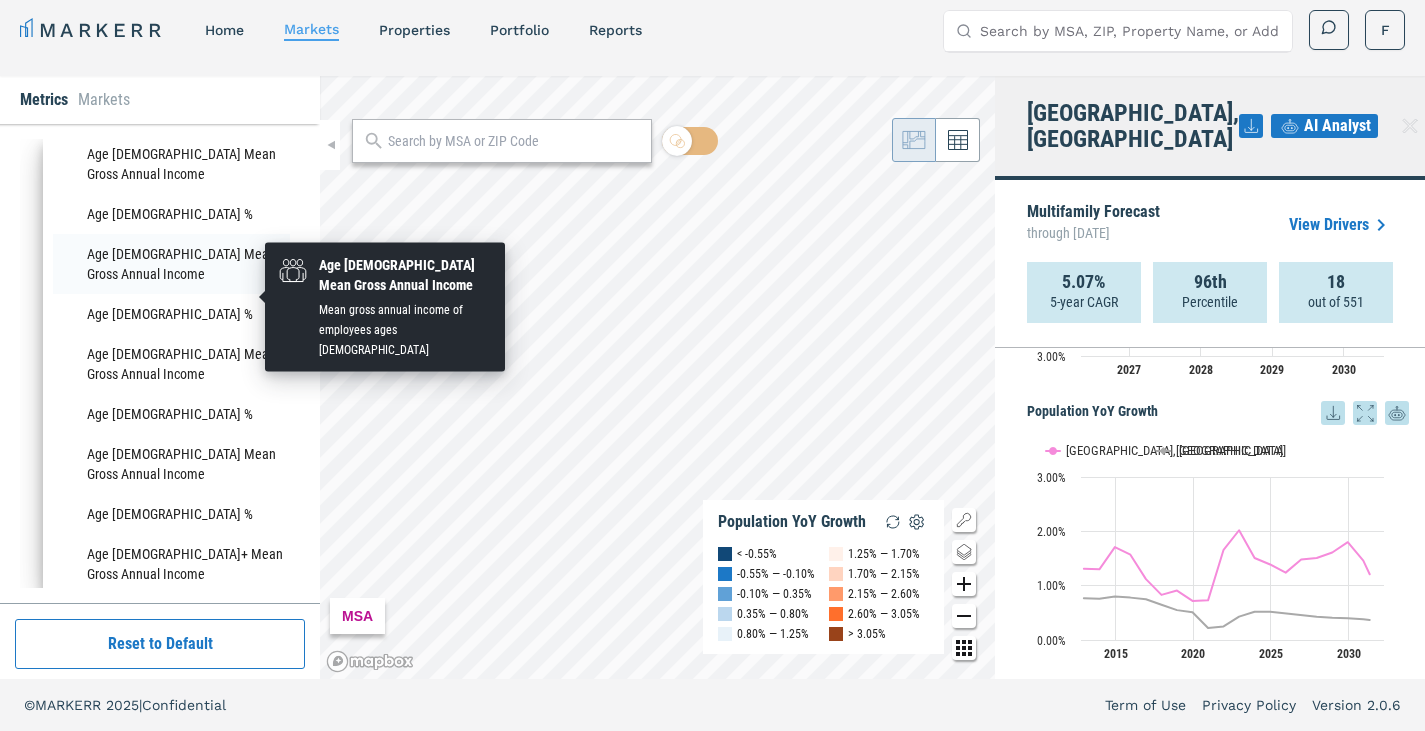 scroll, scrollTop: 655, scrollLeft: 0, axis: vertical 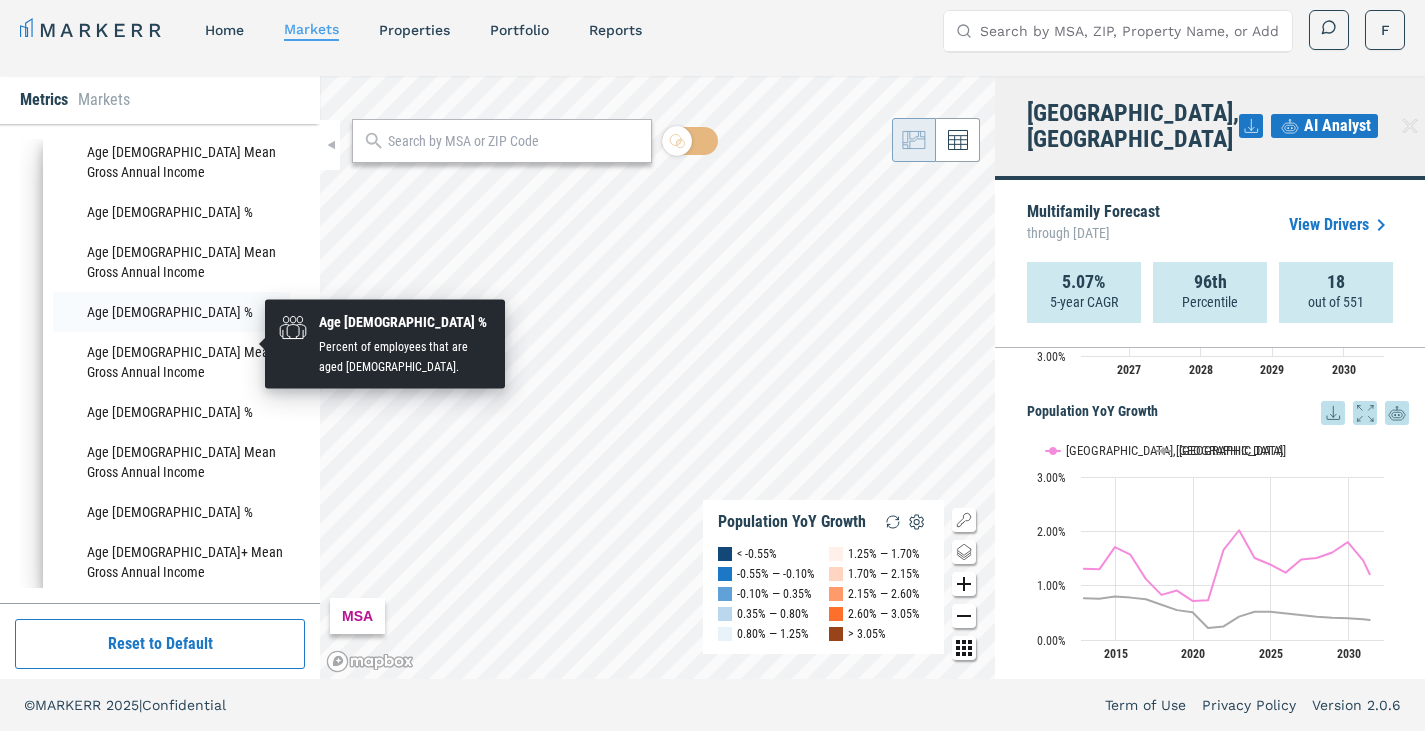 click on "Age [DEMOGRAPHIC_DATA] %" at bounding box center [171, 312] 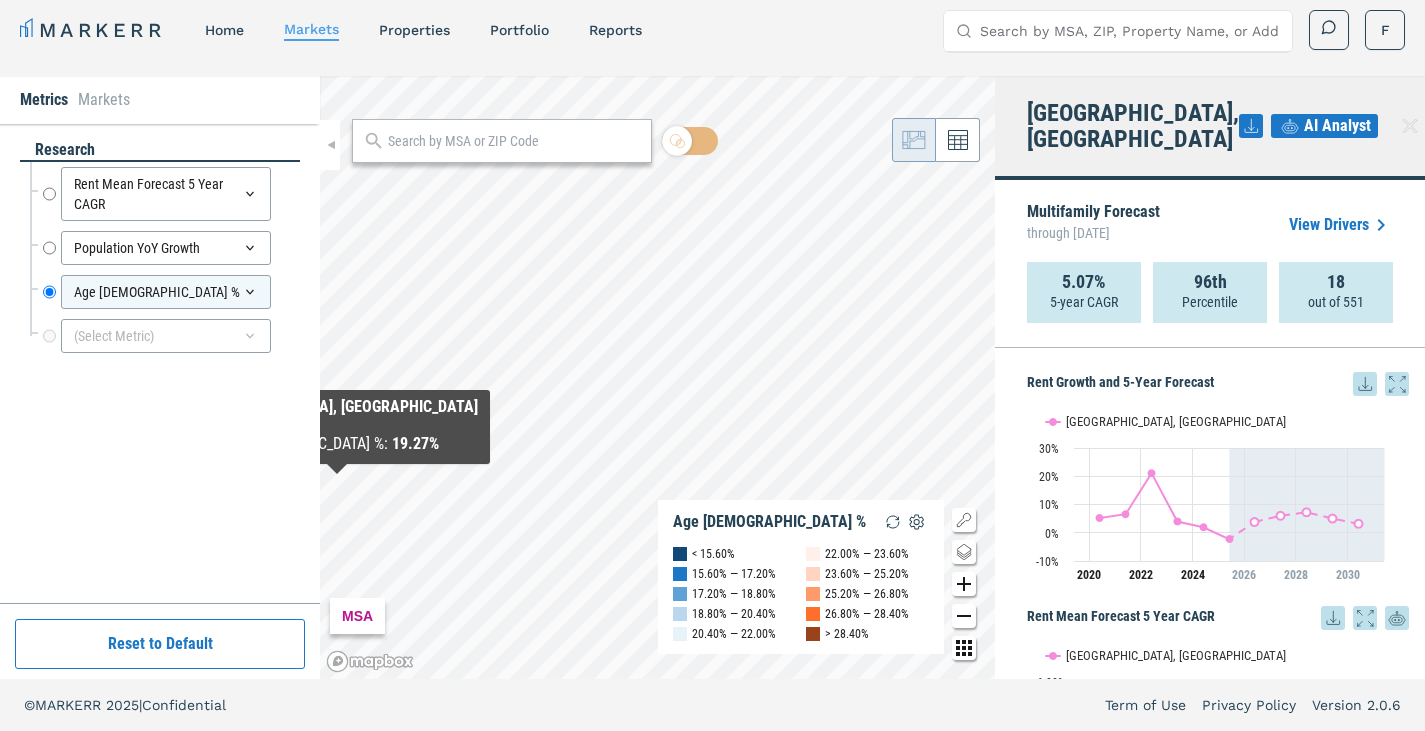 click on "research Rent Mean Forecast 5 Year CAGR Rent Mean Forecast 5 Year CAGR Population YoY Growth Population YoY Growth Age [DEMOGRAPHIC_DATA] % Age [DEMOGRAPHIC_DATA] % (Select Metric)" at bounding box center [160, 363] 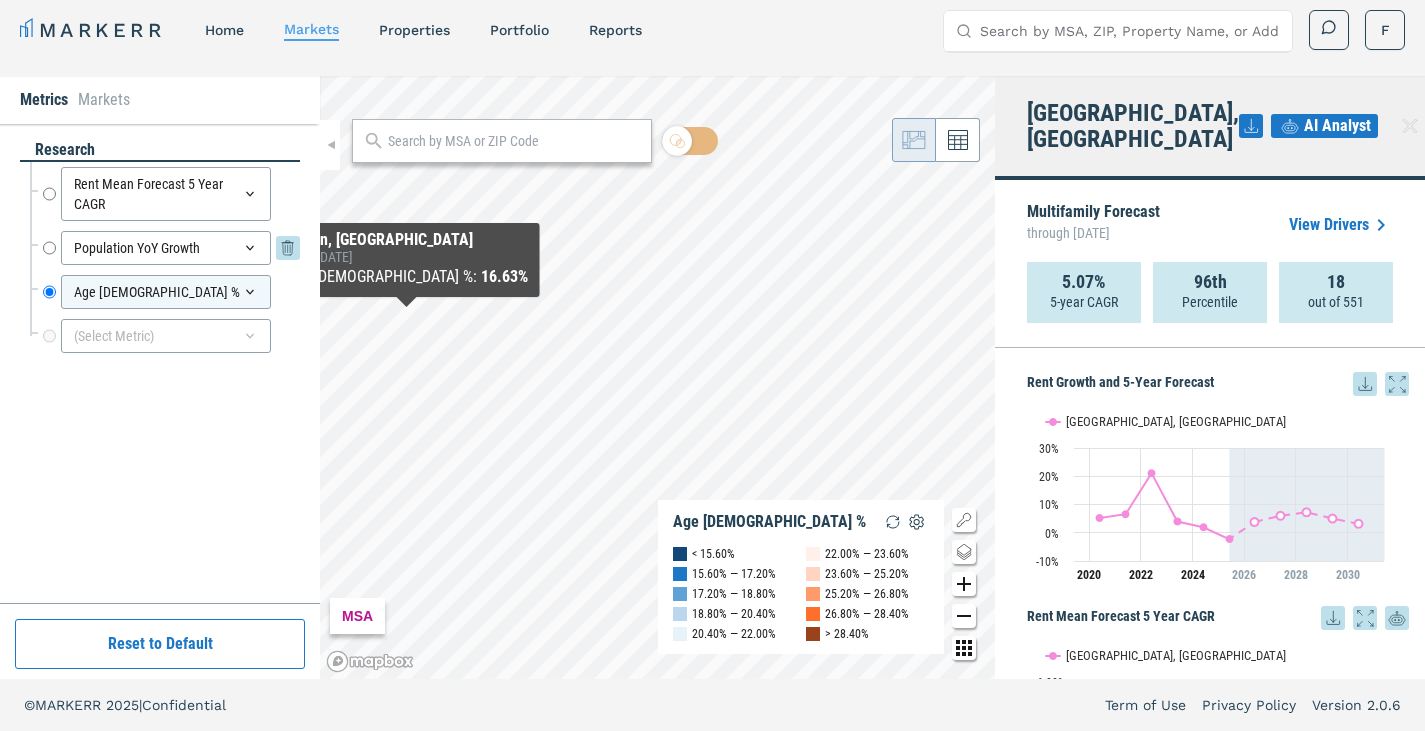 click on "Population YoY Growth" at bounding box center (166, 248) 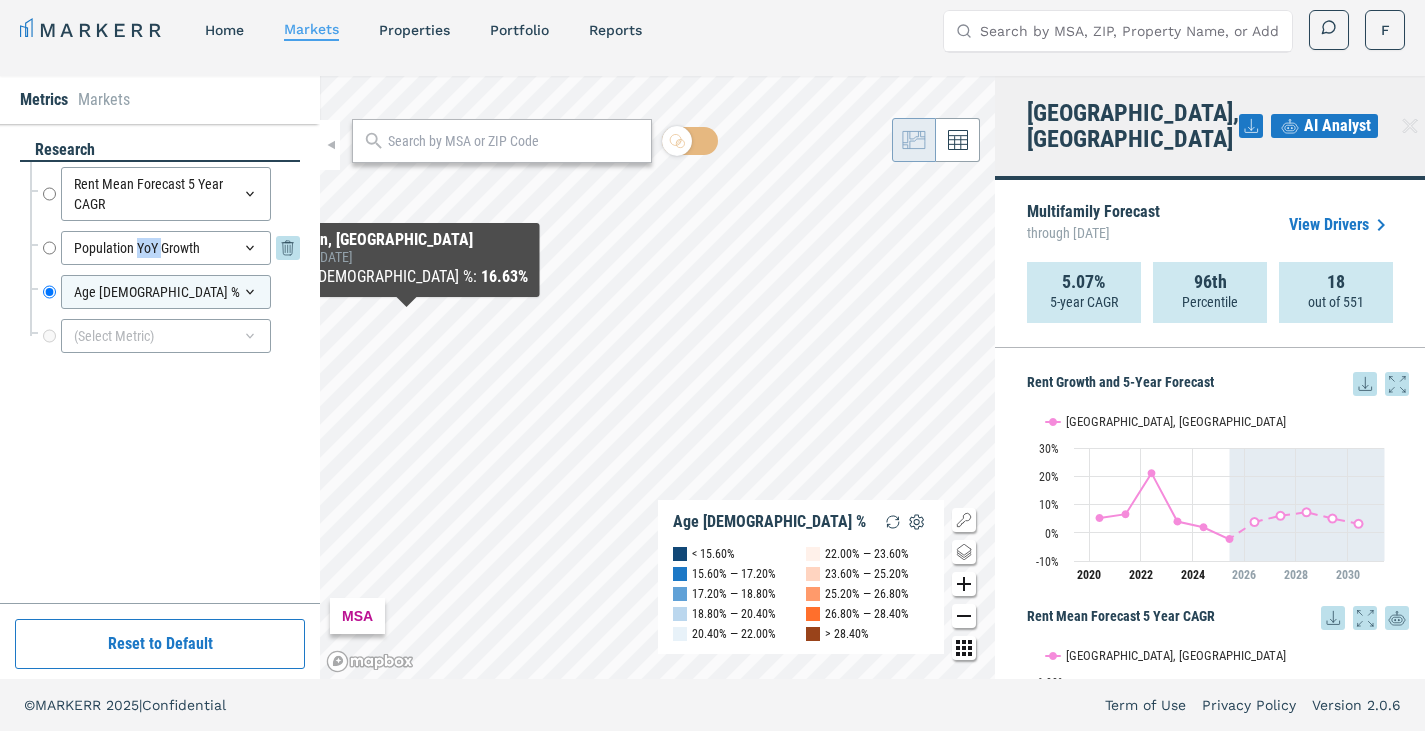 click on "Population YoY Growth" at bounding box center (166, 248) 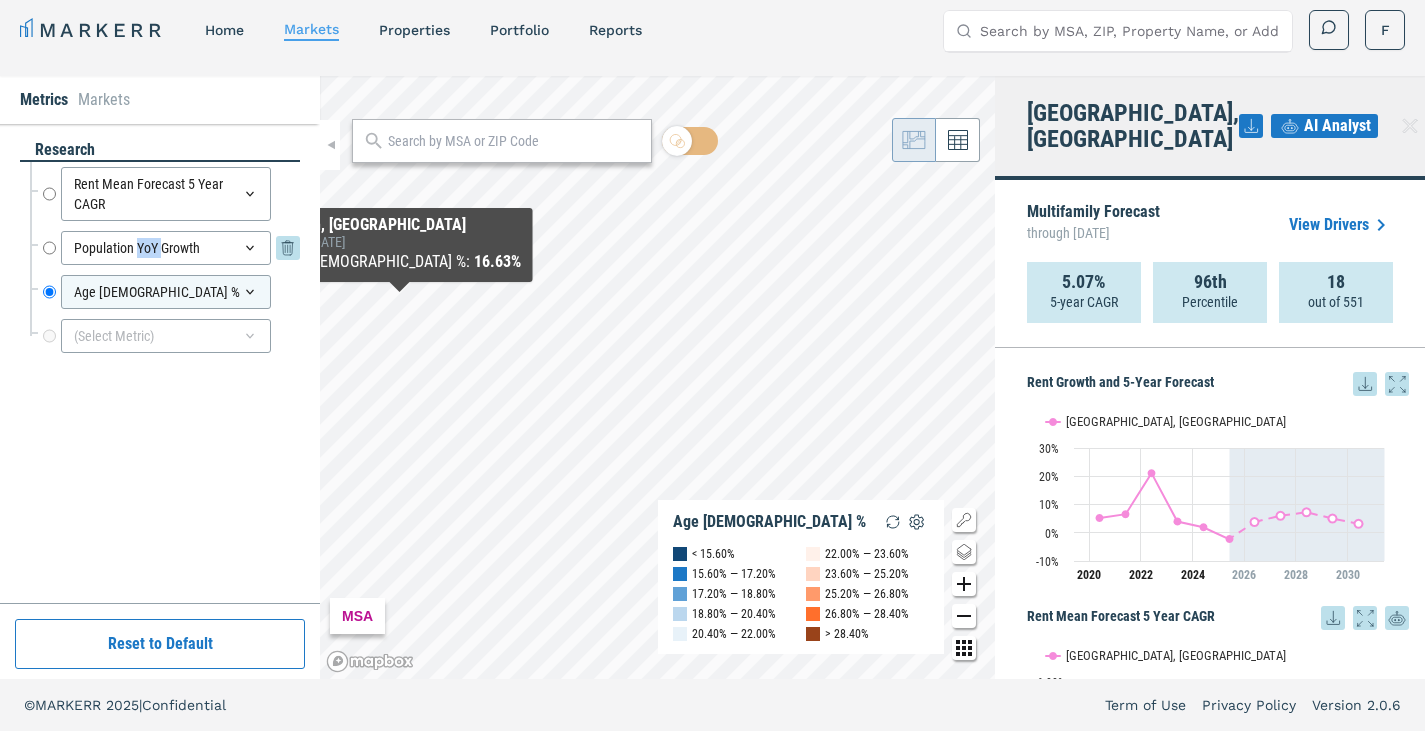 click on "Population YoY Growth" at bounding box center (49, 248) 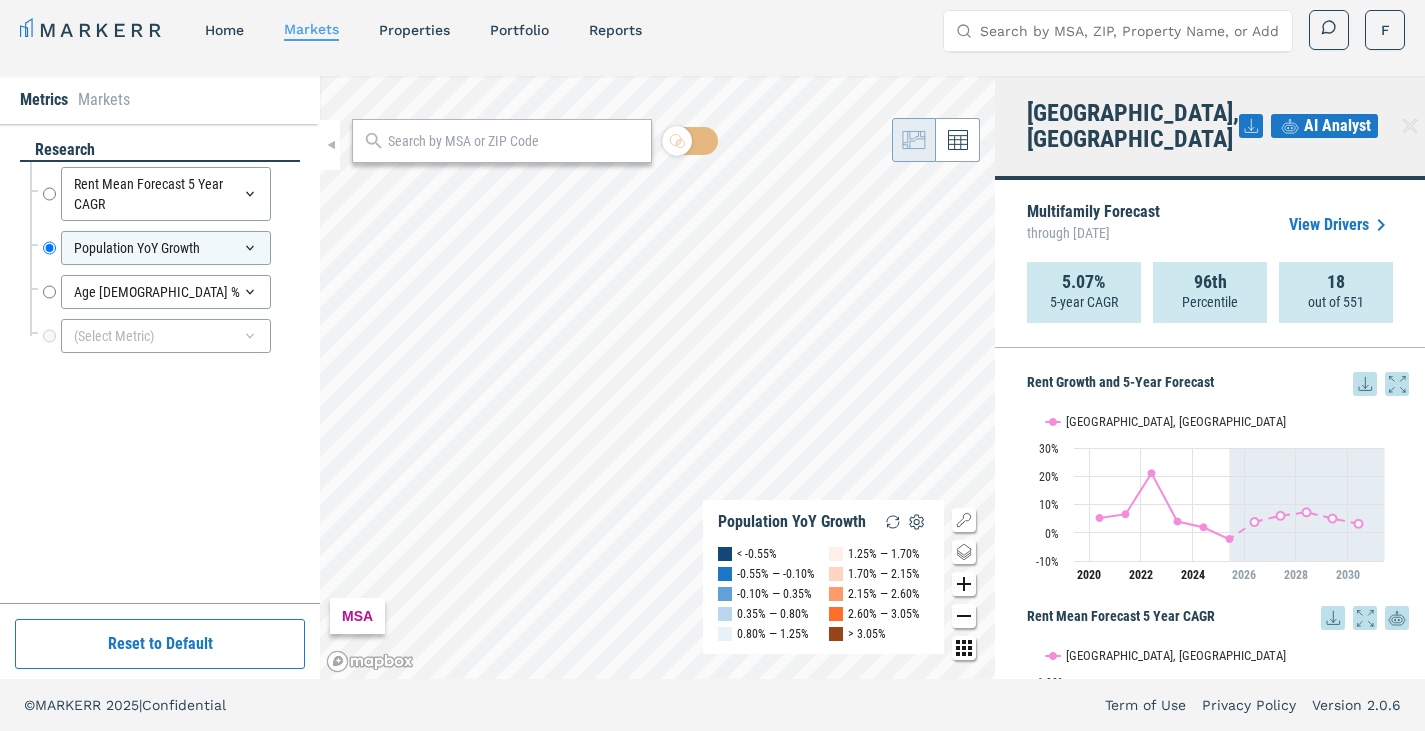 click on "Rent Mean Forecast 5 Year CAGR Rent Mean Forecast 5 Year CAGR" at bounding box center [165, 194] 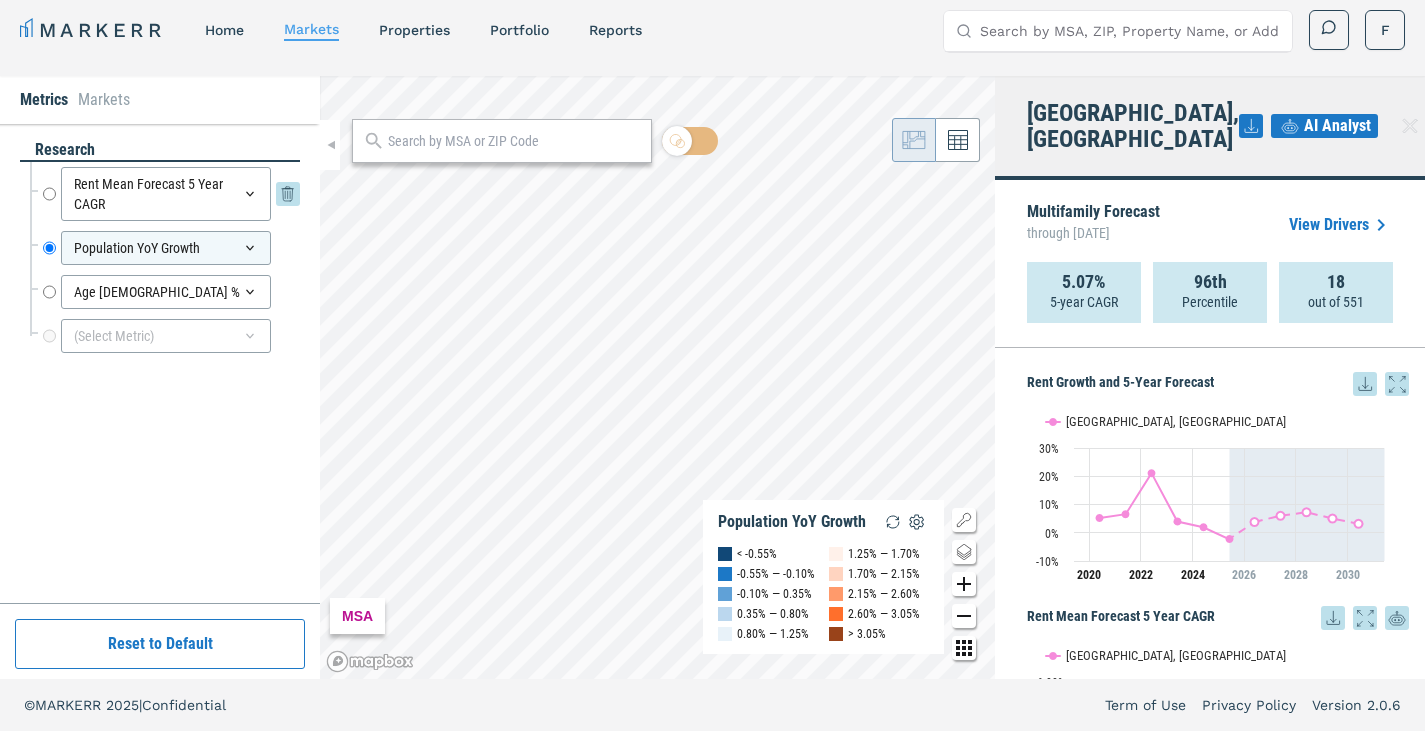 click on "Rent Mean Forecast 5 Year CAGR" at bounding box center (49, 194) 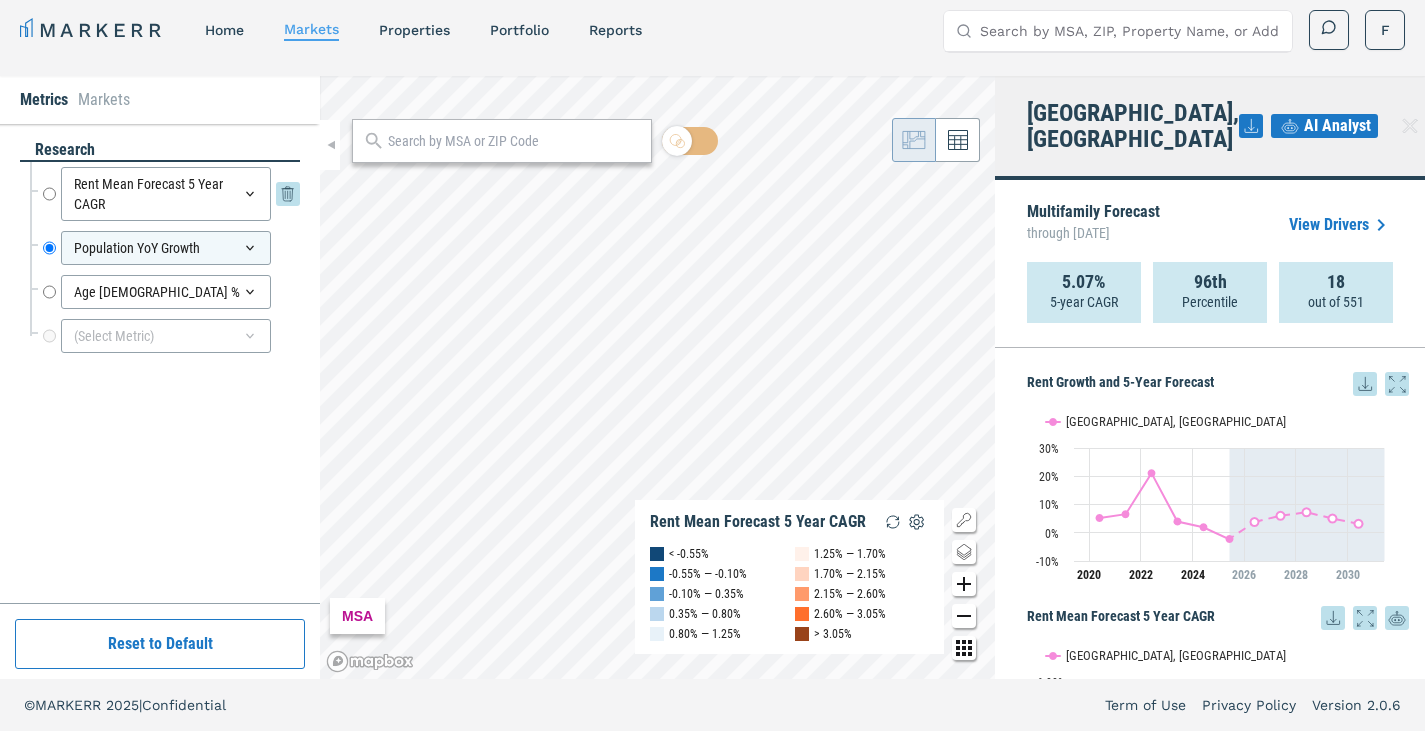 radio on "true" 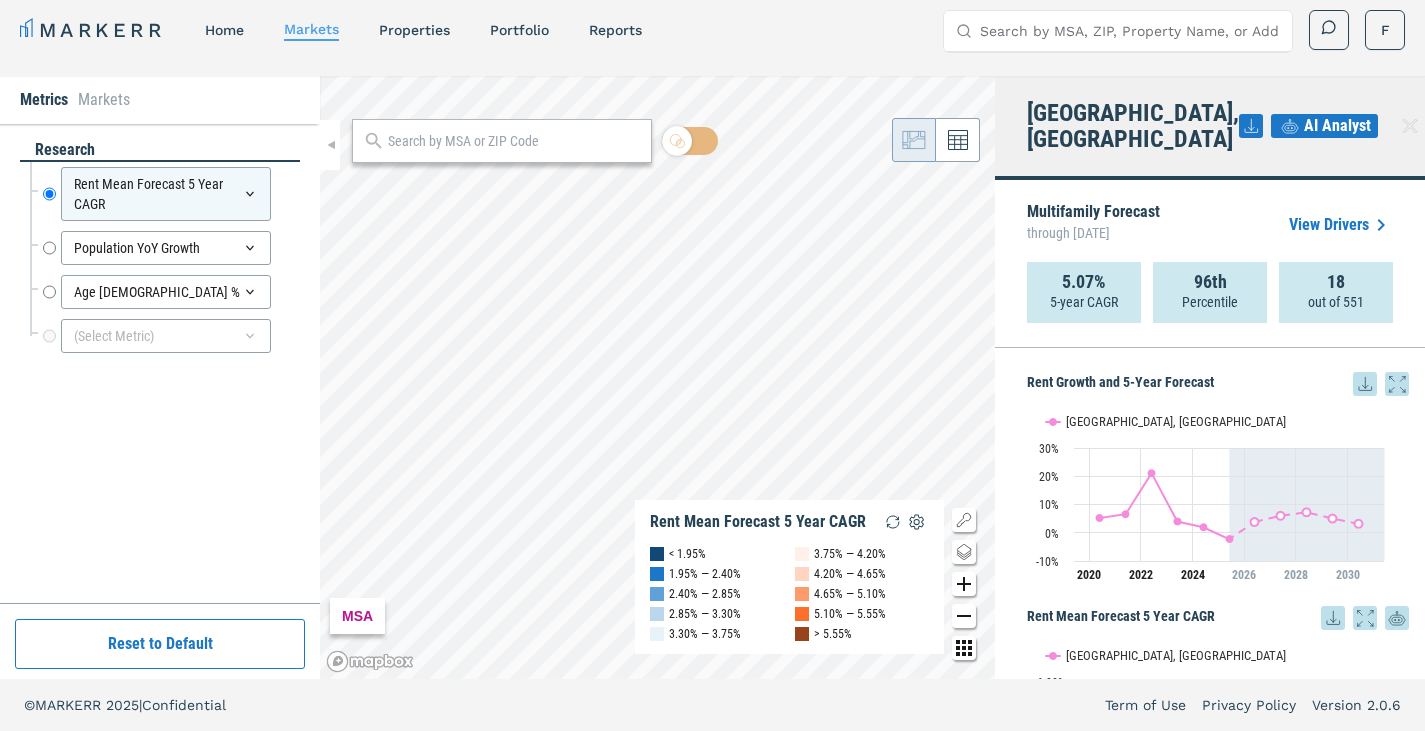 click on "Markets" at bounding box center [104, 100] 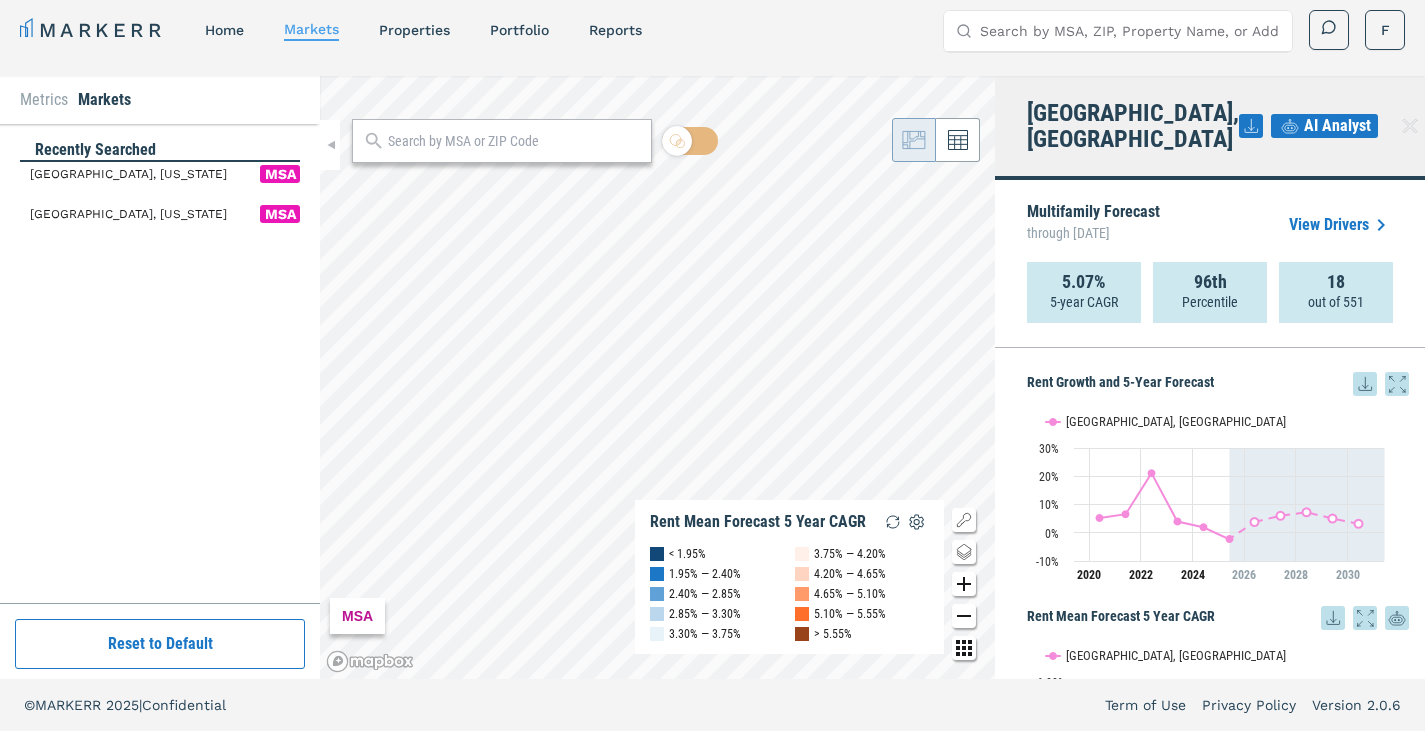click on "Metrics" at bounding box center [44, 100] 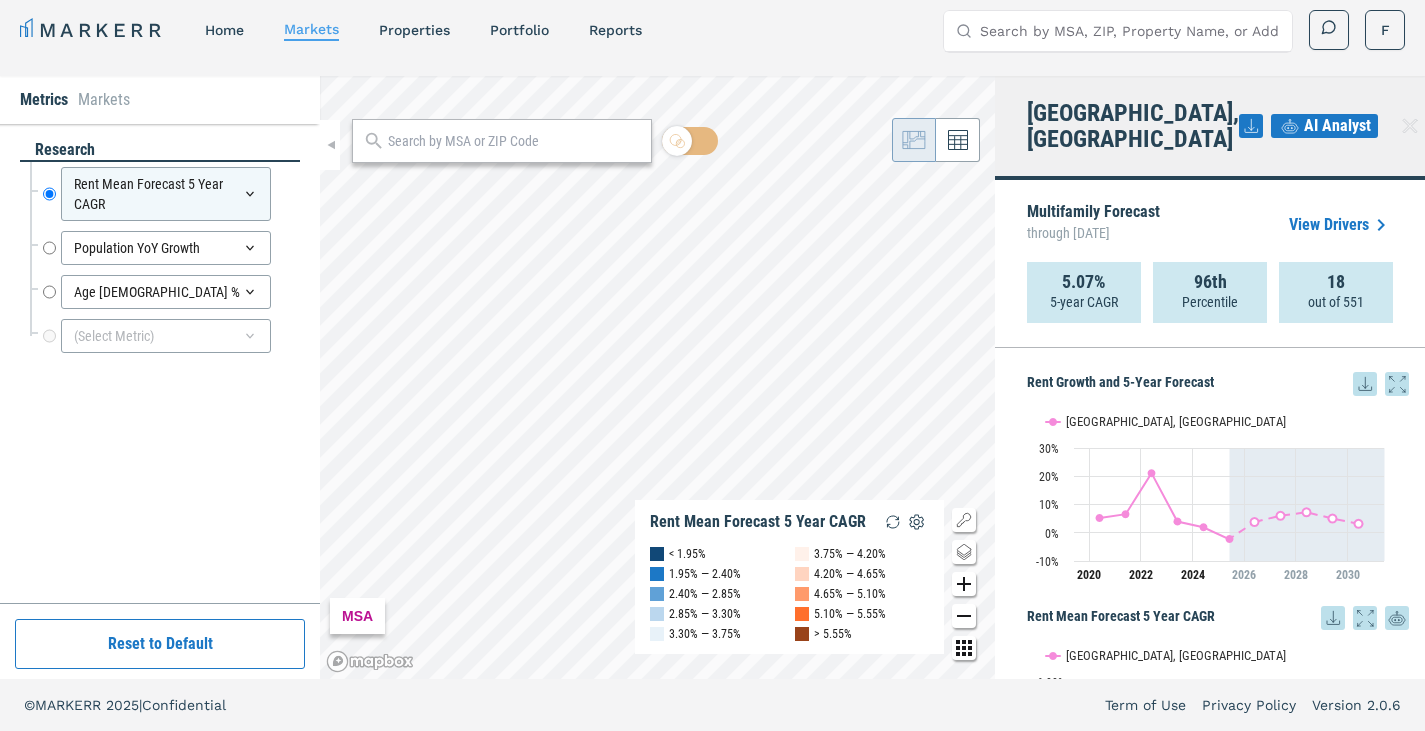 click on "Metrics Markets research Rent Mean Forecast 5 Year CAGR Rent Mean Forecast 5 Year CAGR Population YoY Growth Population YoY Growth Age [DEMOGRAPHIC_DATA] % Age [DEMOGRAPHIC_DATA] % (Select Metric) Reset to Default MSA Rent Mean Forecast 5 Year CAGR  < 1.95% 1.95% — 2.40% 2.40% — 2.85% 2.85% — 3.30% 3.30% — 3.75% 3.75% — 4.20% 4.20% — 4.65% 4.65% — 5.10% 5.10% — 5.55% > 5.55% [GEOGRAPHIC_DATA], [GEOGRAPHIC_DATA] AI Analyst Multifamily Forecast through [DATE] View Drivers  5.07% 5-year CAGR 96th Percentile 18 out of 551 Rent Growth and 5-Year Forecast Rent Growth and 5-Year Forecast Line chart with 2 lines. View as data table, Rent Growth and 5-Year Forecast The chart has 1 X axis displaying Time. Data ranges from [DATE] 20:00:00 to [DATE] 20:00:00. The chart has 1 Y axis displaying values. Data ranges from -2.25 to 21.1. Created with Highcharts 11.4.8 Rent Growth and 5-Year Forecast [GEOGRAPHIC_DATA], [GEOGRAPHIC_DATA] 2020 2022 2024 2026 2028 2030 -10% 0% 10% 20% 30% End of interactive chart. Rent Mean Forecast 5 Year CAGR Rent Mean Forecast 5 Year CAGR" at bounding box center (712, 377) 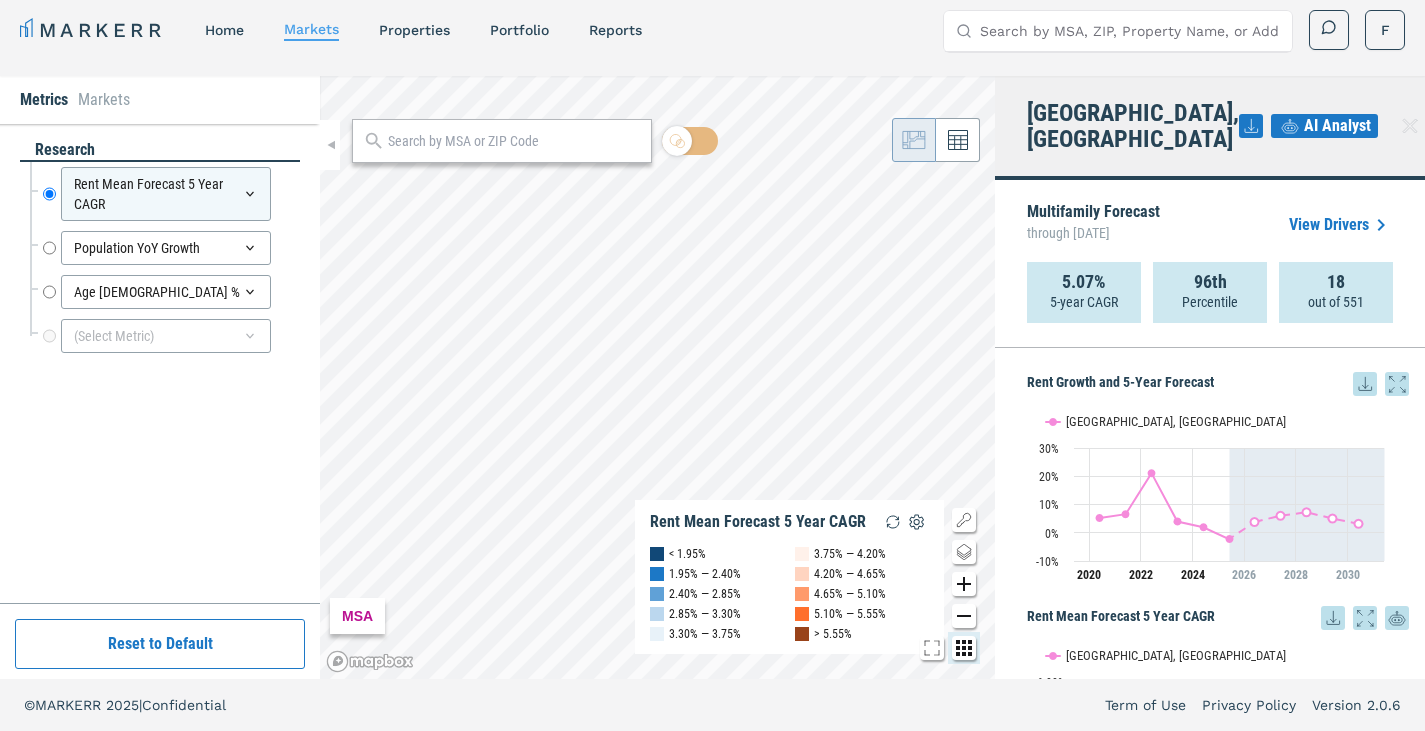 click 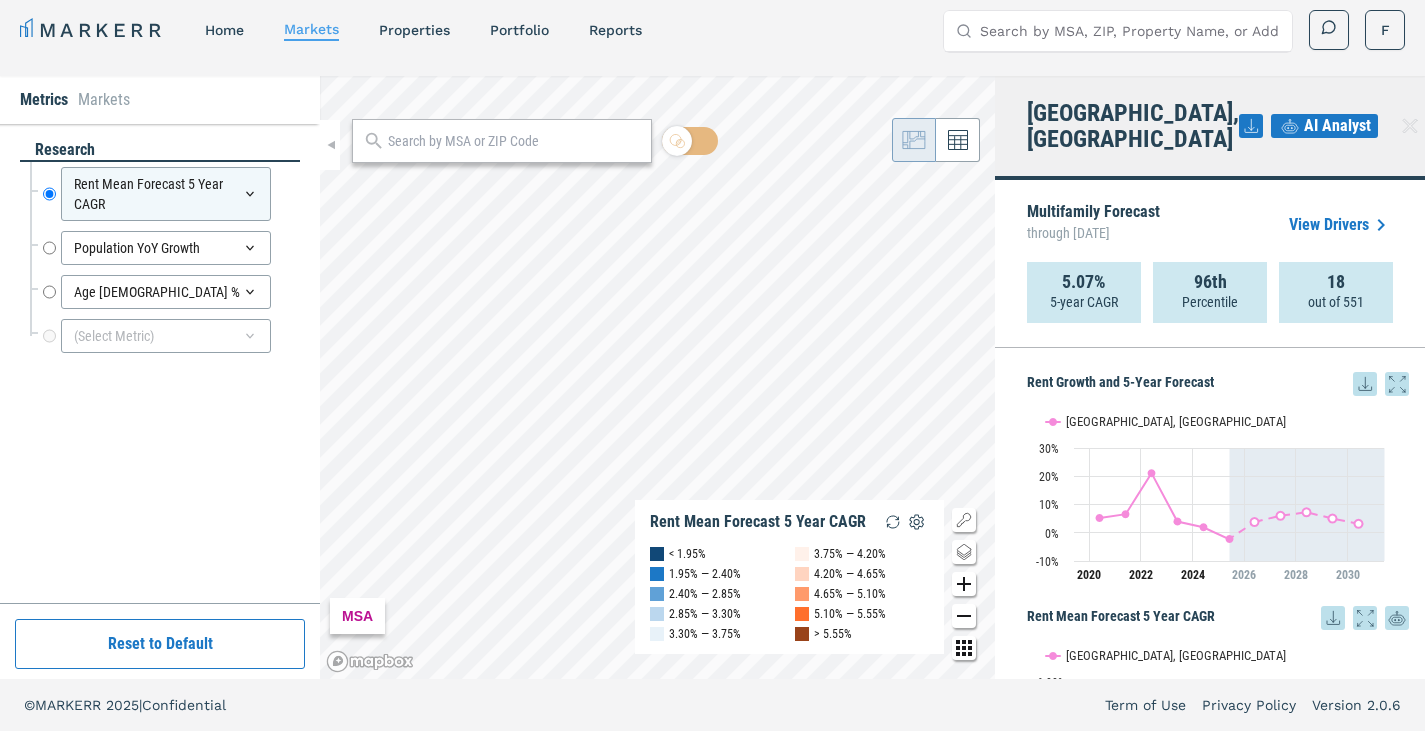 click 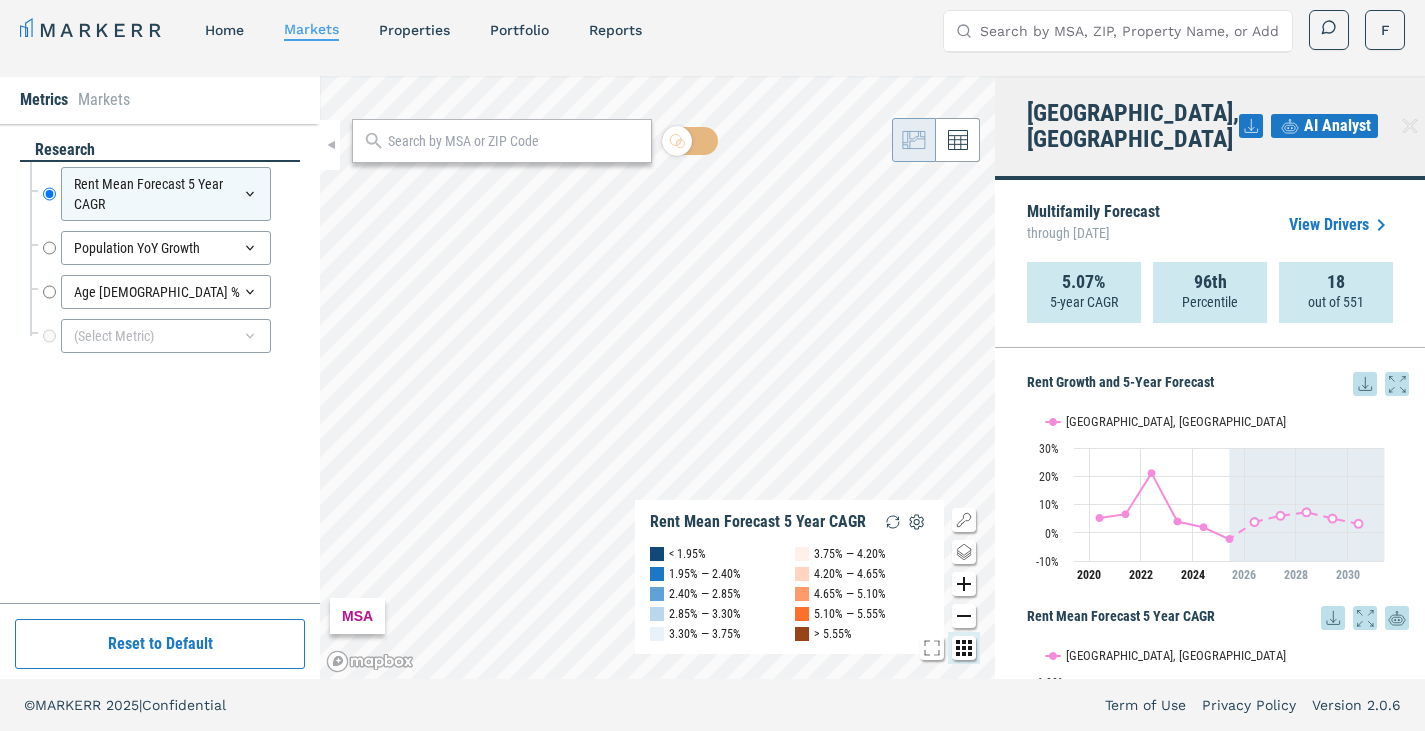 click 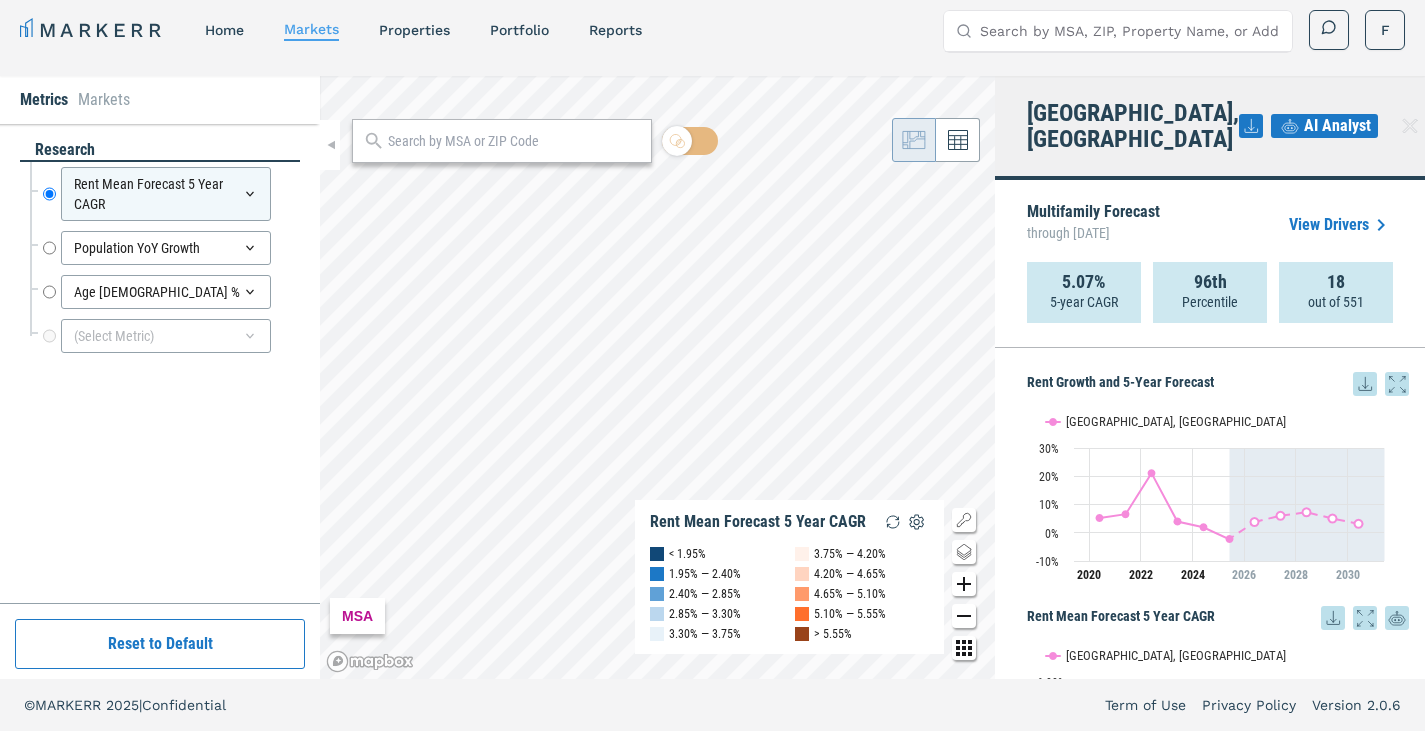 click 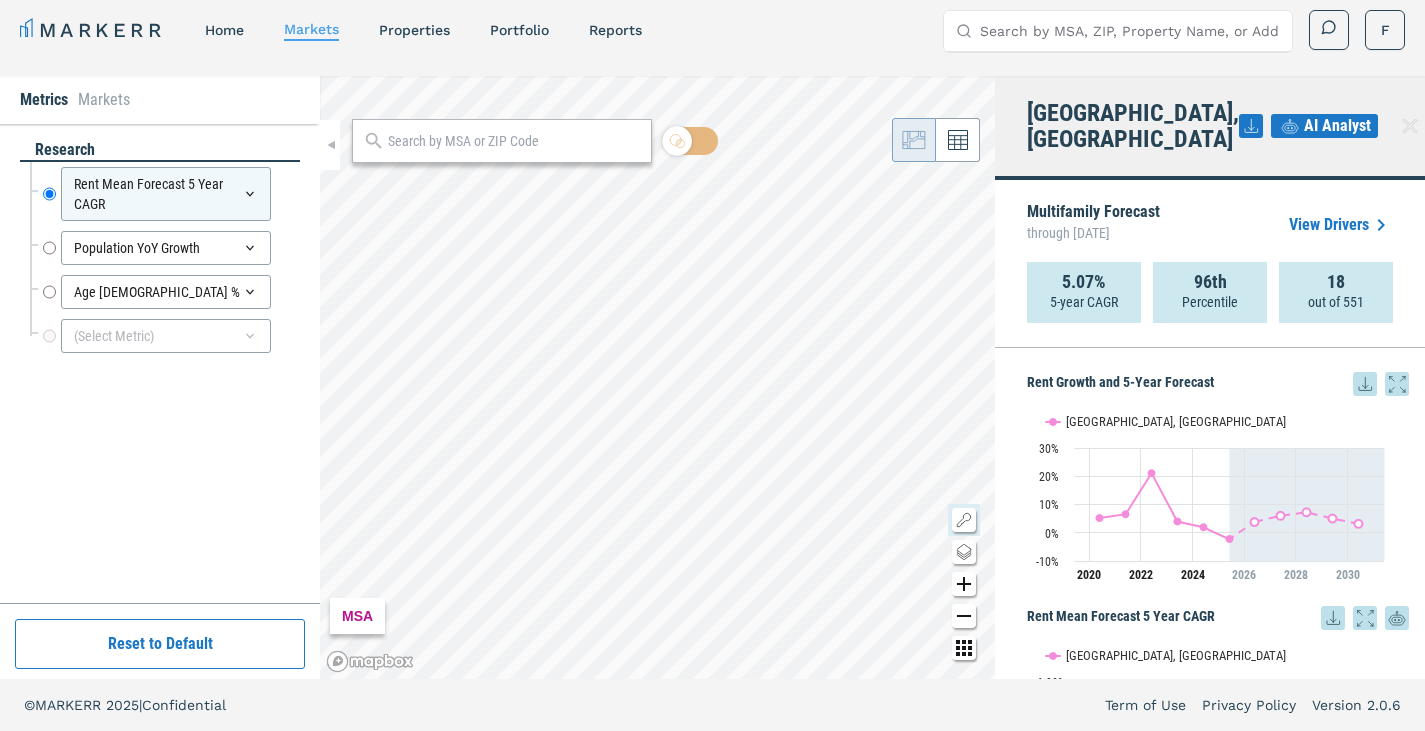 click 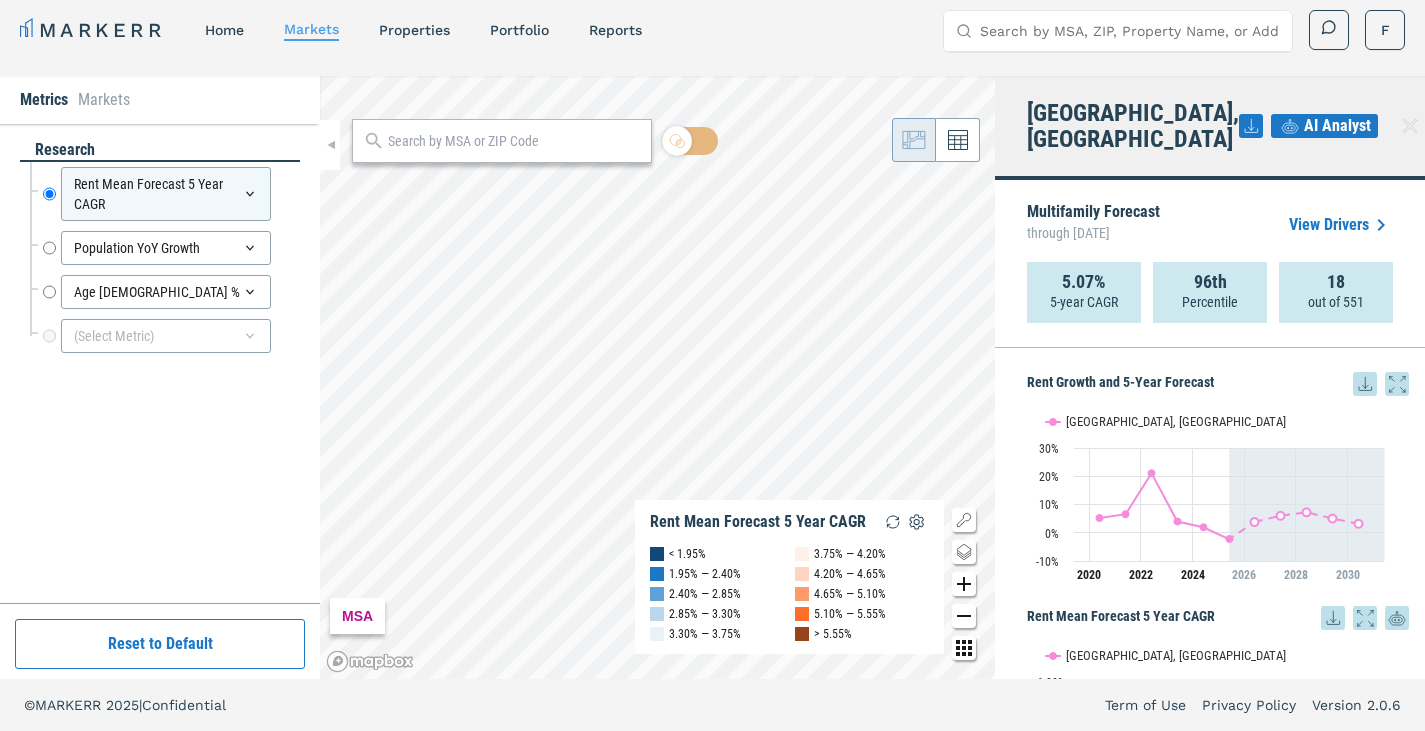 click on "MSA Rent Mean Forecast 5 Year CAGR  < 1.95% 1.95% — 2.40% 2.40% — 2.85% 2.85% — 3.30% 3.30% — 3.75% 3.75% — 4.20% 4.20% — 4.65% 4.65% — 5.10% 5.10% — 5.55% > 5.55%" at bounding box center [657, 377] 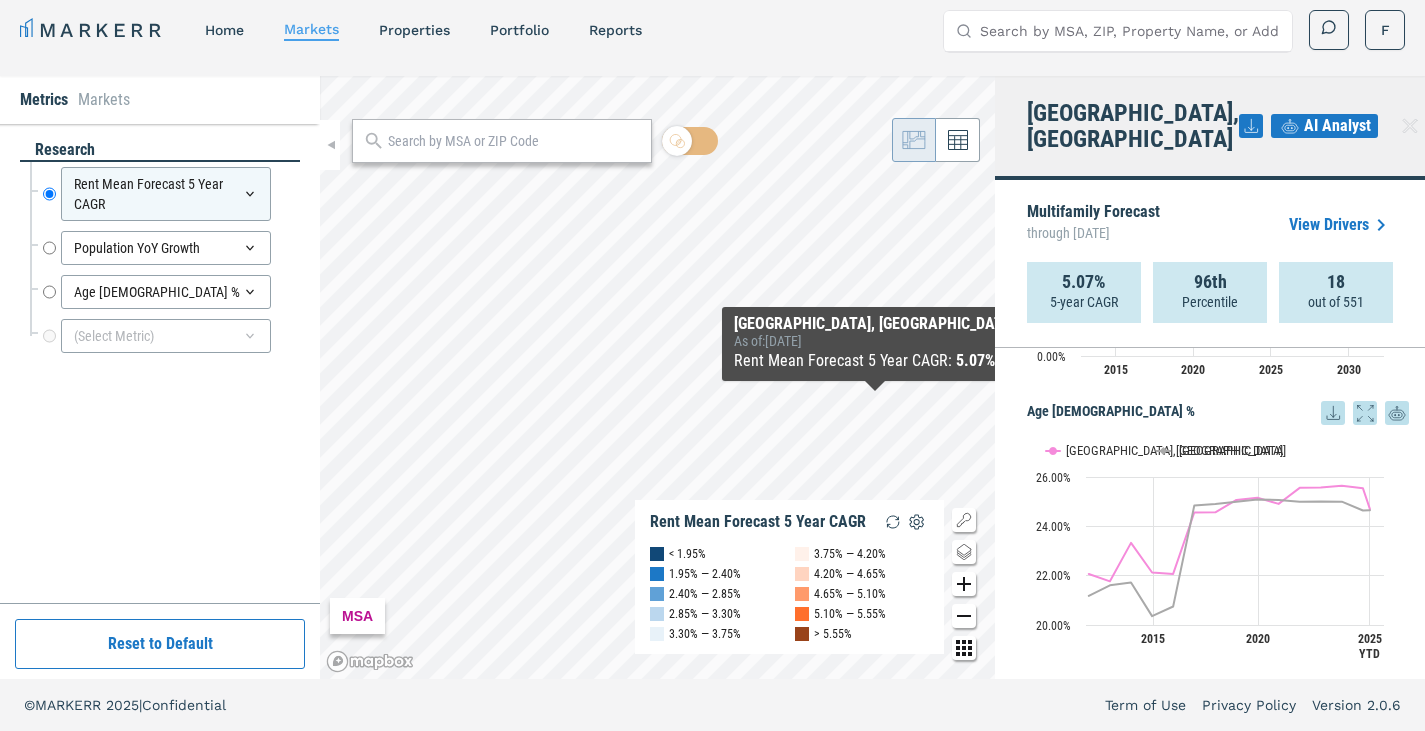 scroll, scrollTop: 0, scrollLeft: 0, axis: both 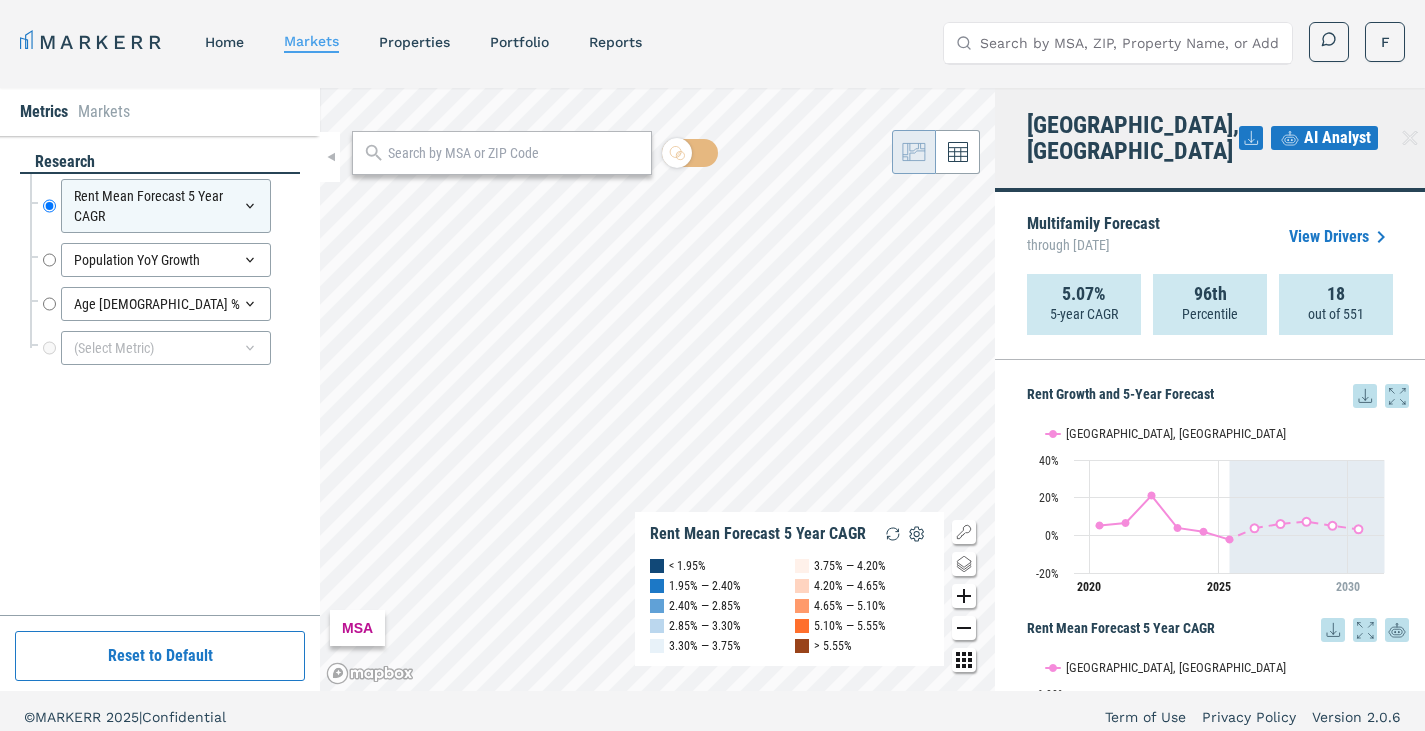 click 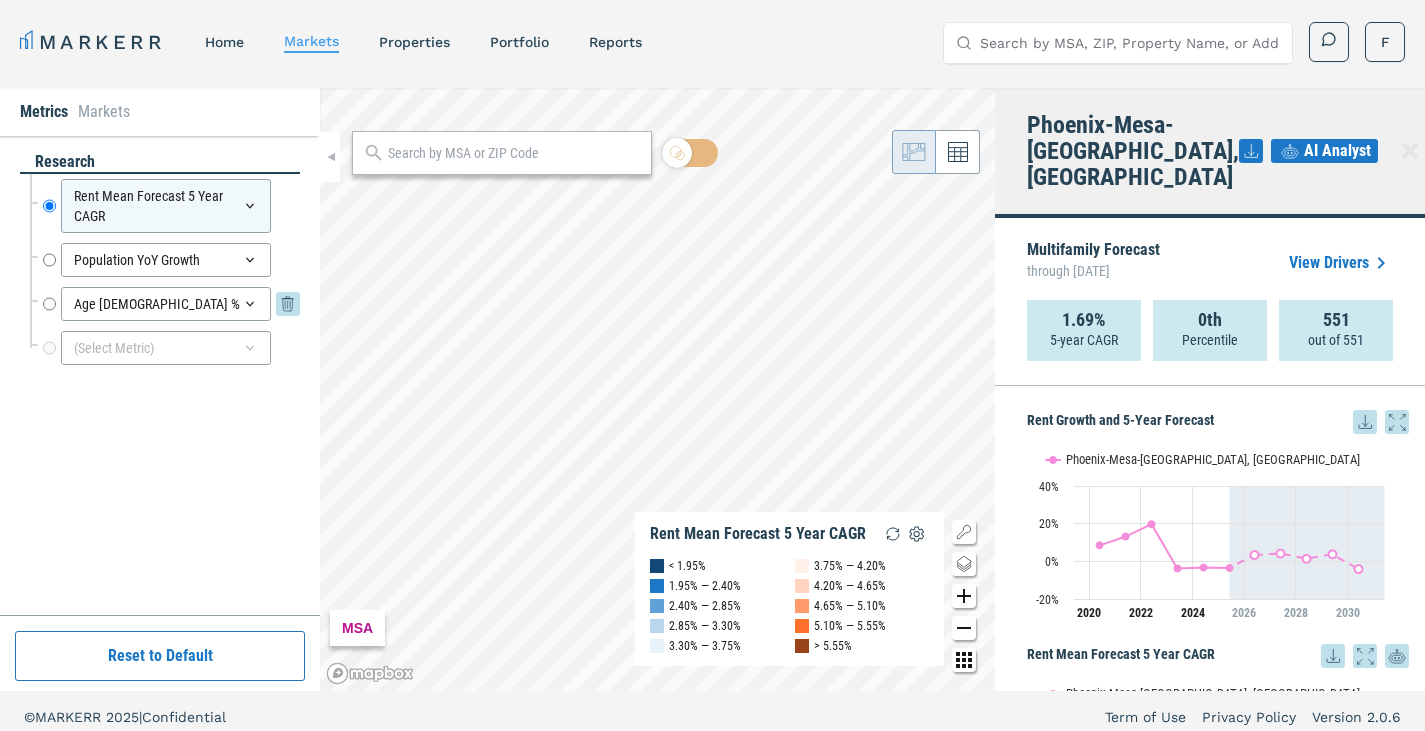 click on "Age [DEMOGRAPHIC_DATA] %" at bounding box center [166, 304] 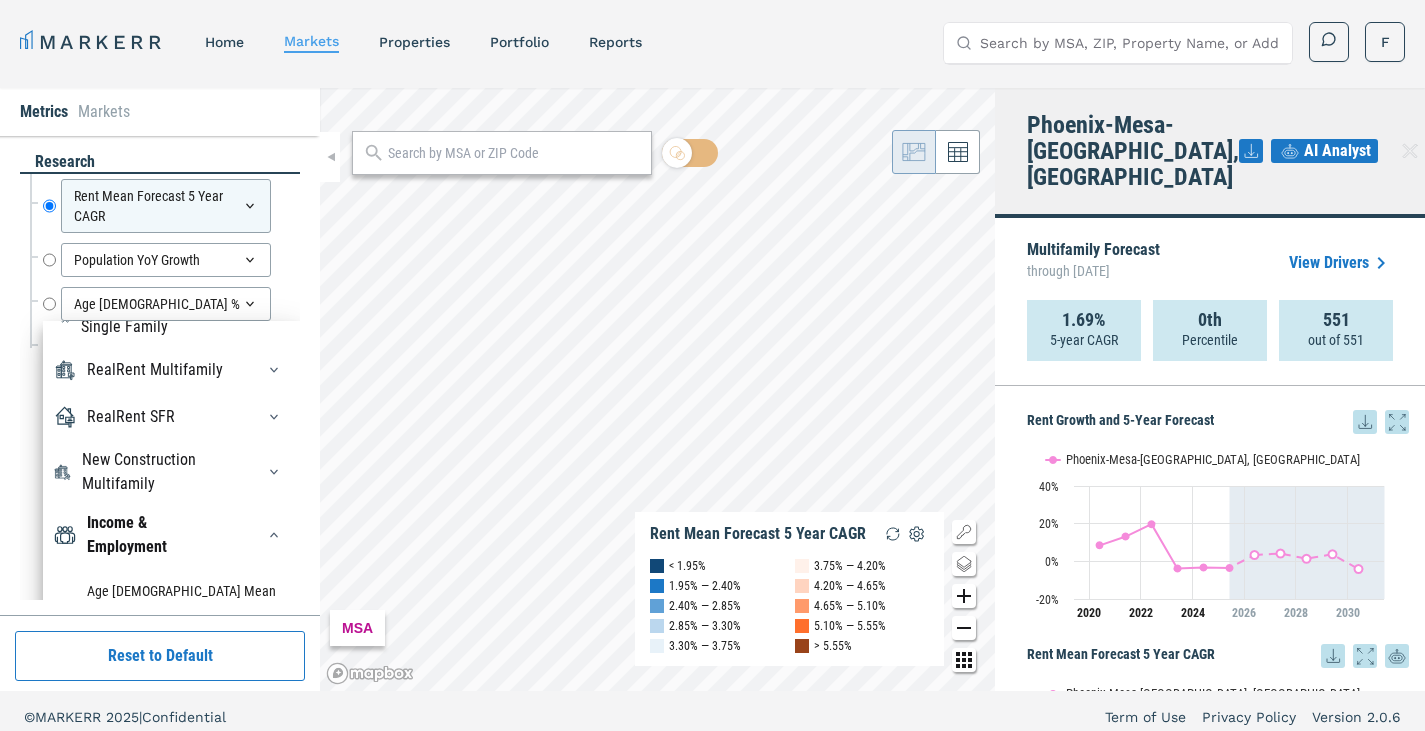 scroll, scrollTop: 206, scrollLeft: 0, axis: vertical 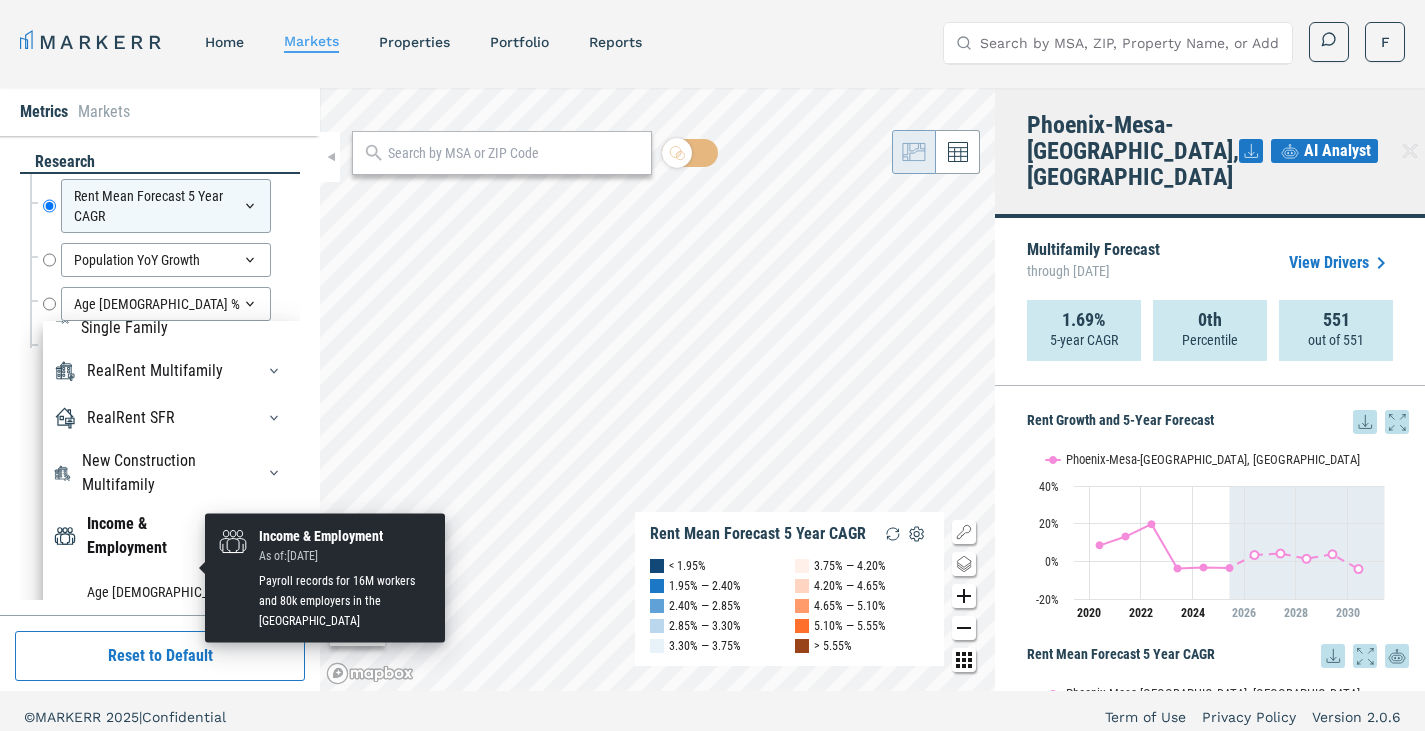 click on "Income & Employment" at bounding box center [158, 536] 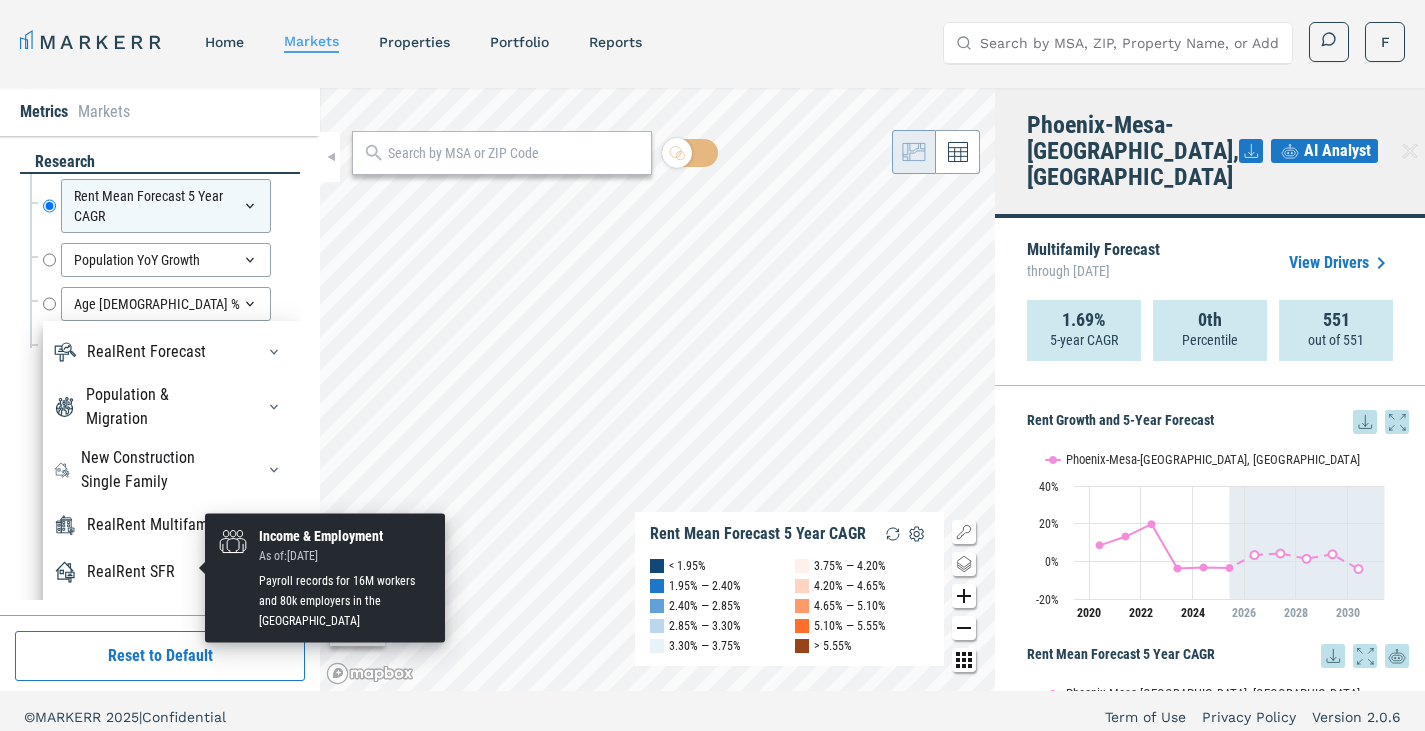 scroll, scrollTop: 84, scrollLeft: 0, axis: vertical 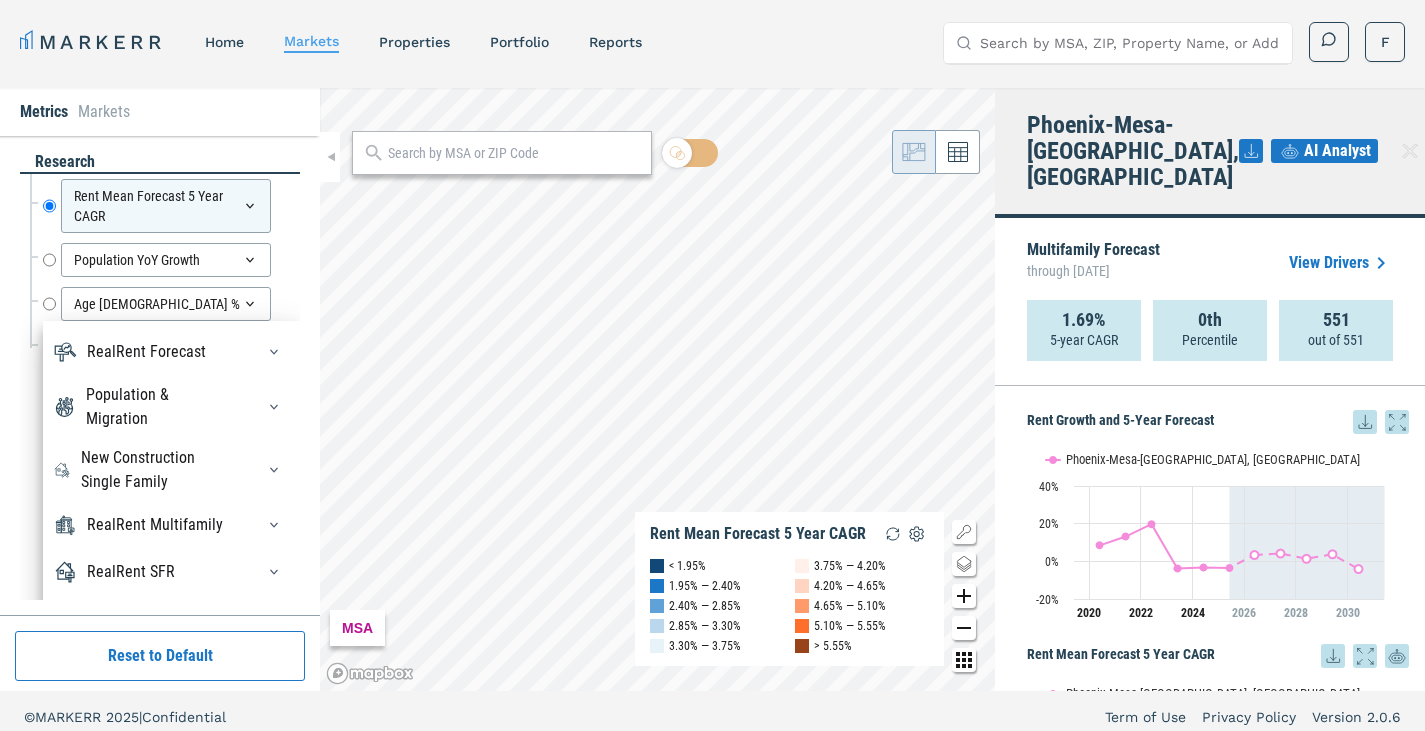 click on "research Rent Mean Forecast 5 Year CAGR Rent Mean Forecast 5 Year CAGR Population YoY Growth Population YoY Growth Age [DEMOGRAPHIC_DATA] % Age [DEMOGRAPHIC_DATA] % RealRent Forecast Rent Mean Forecast 5 Year Percentile Rent Mean Forecast 5 Year Rank Population & Migration Population Population Change New Construction Single Family SF - Forecasted YoY Units Change - Completed SF - Forecasted 12M Units - Completed SF - Forecasted 12M Units - Planning SF - Forecasted 12M Units - Under Construction SF - Forecasted YoY Units Change - Planning SF - Forecasted YoY Units Change - Under Construction SF - Total Units - Planning SF - Total Units - T12 - Completed SF - Total Units - T12 - Planning SF - Total Units - T12 - Under Construction SF - Total Units - Under Construction SF - Total Units - YoY Change - Completed SF - Total Units - YoY Change - Planning SF - Total Units - YoY Change - Under Construction SF - Total Units - YTD - Completed RealRent Multifamily 3 Bedroom Plus Mean Rent 3Y Growth - Multifamily Class A Mean Rent - Multifamily" at bounding box center (160, 375) 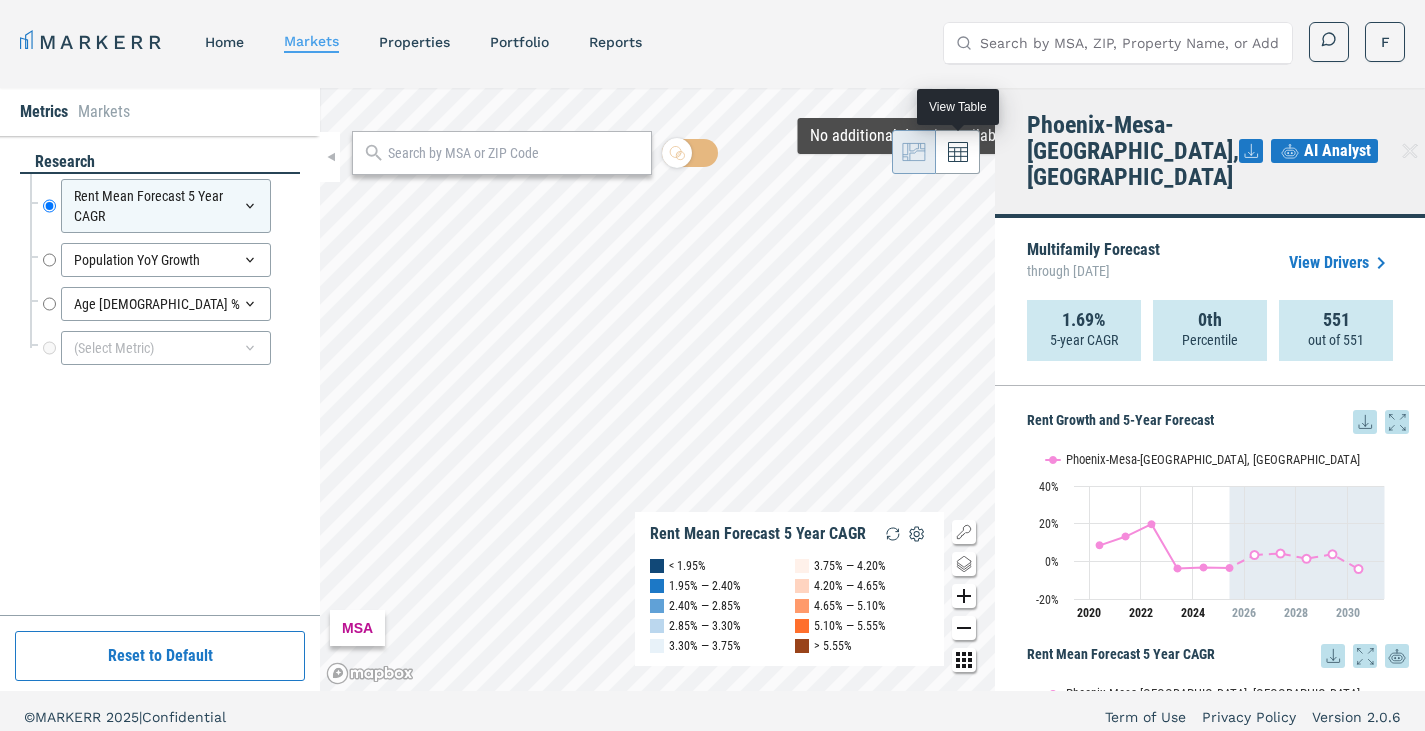 click 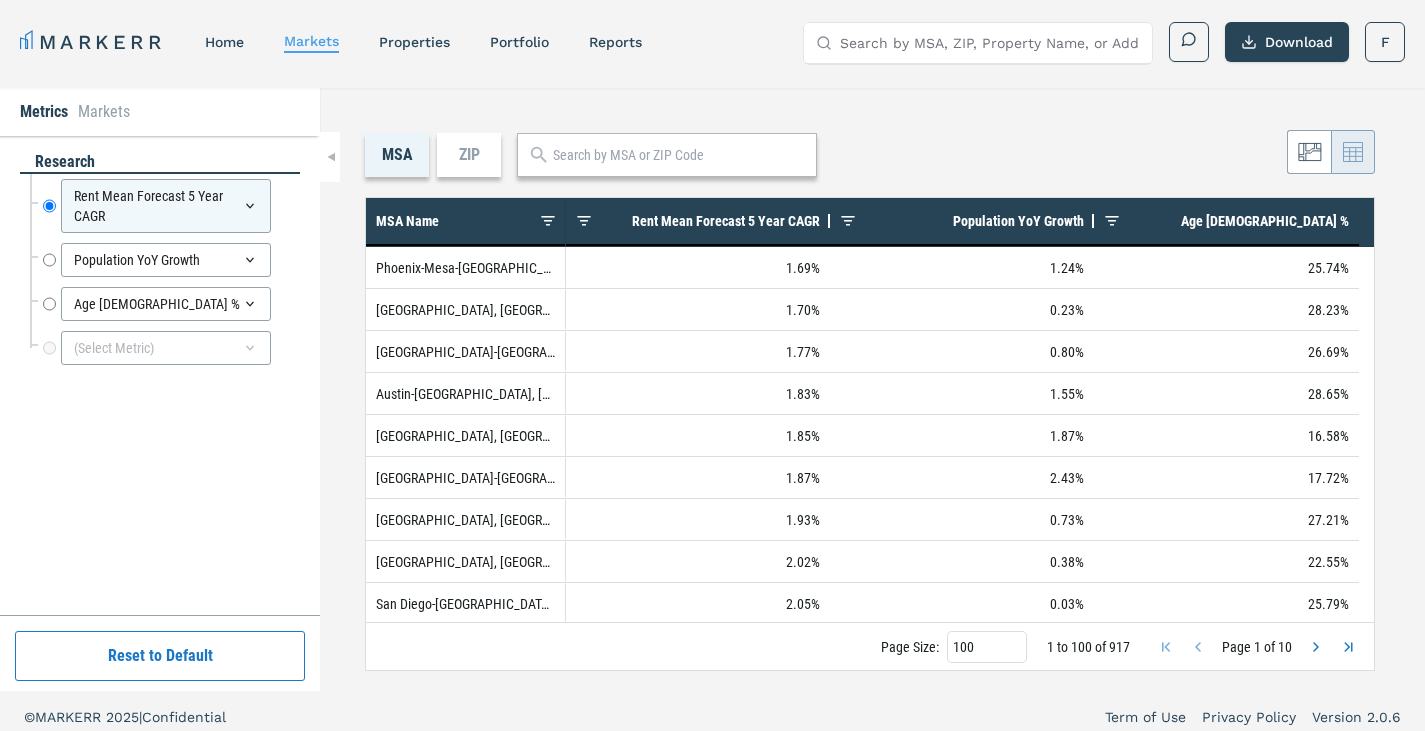 click 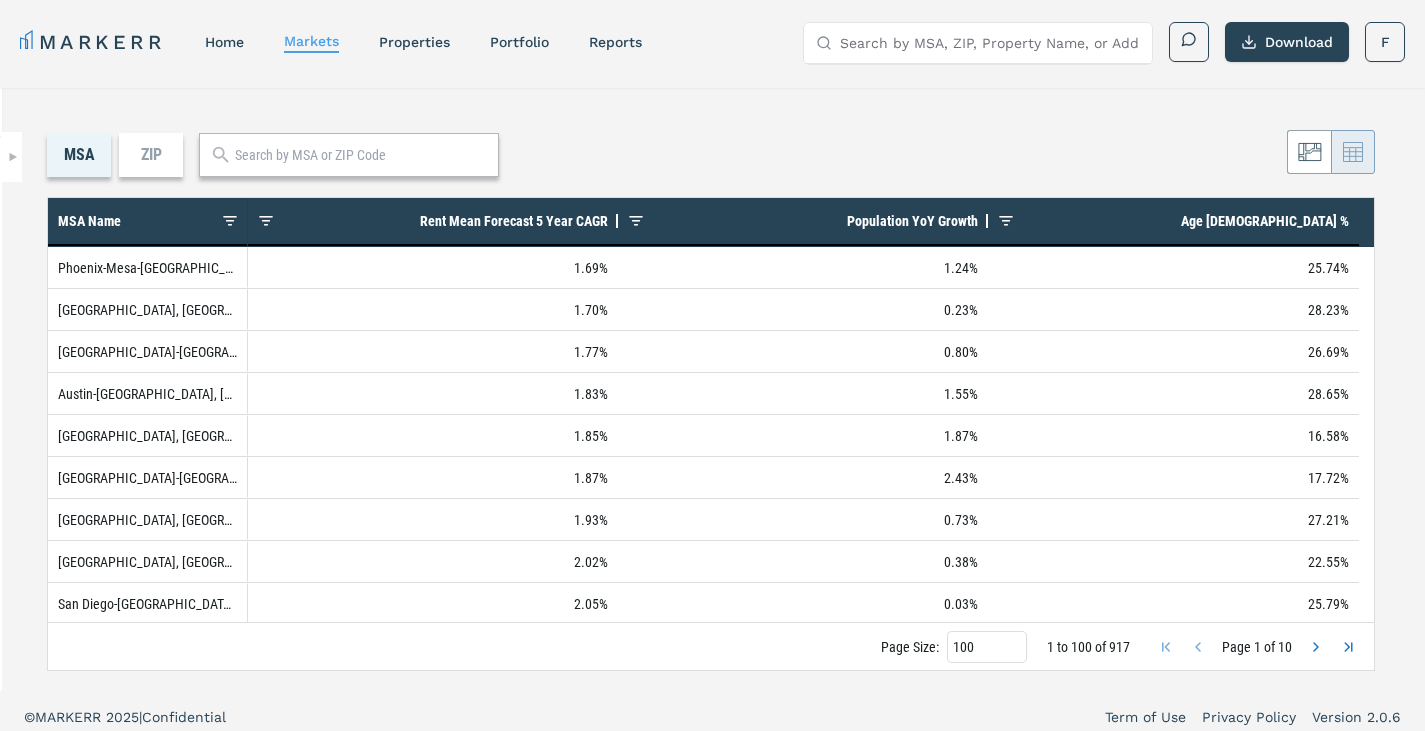 click at bounding box center [12, 157] 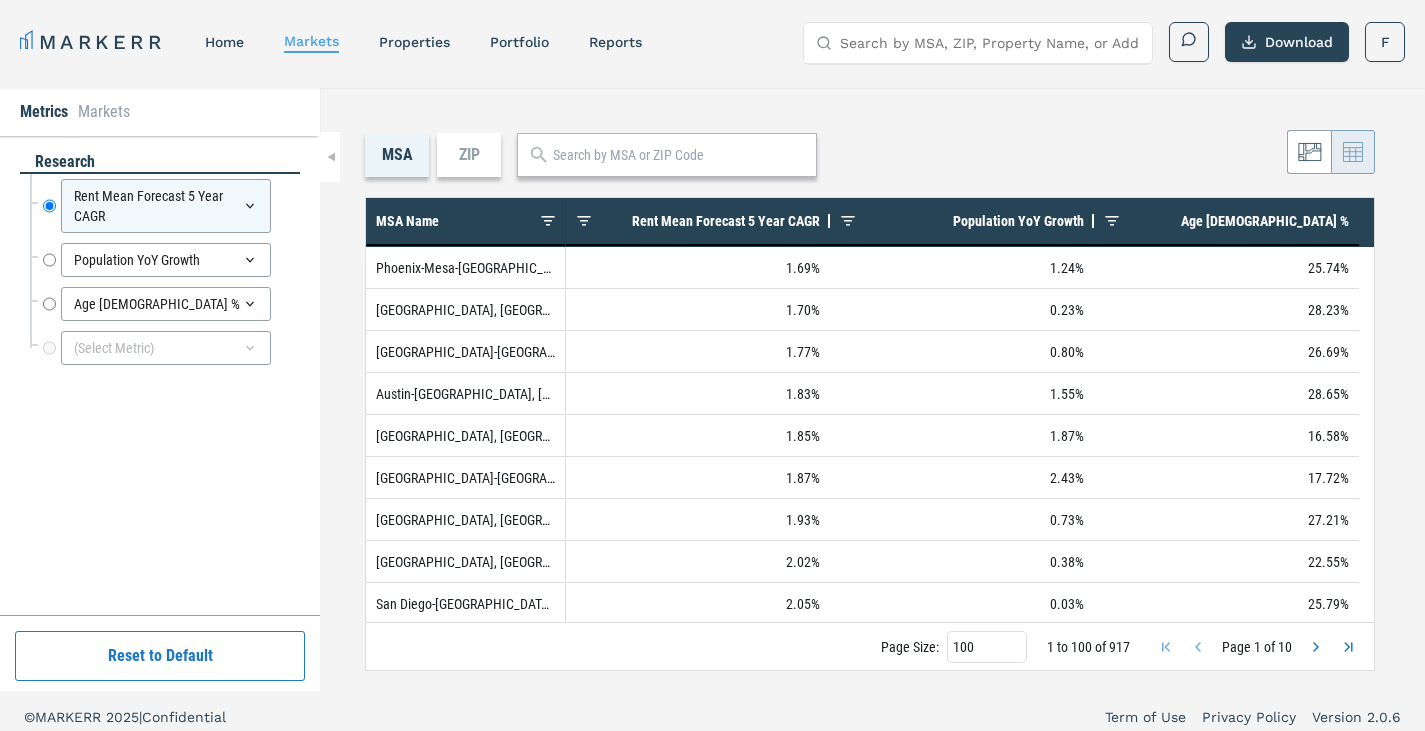 click on "MSA ZIP" at bounding box center (870, 155) 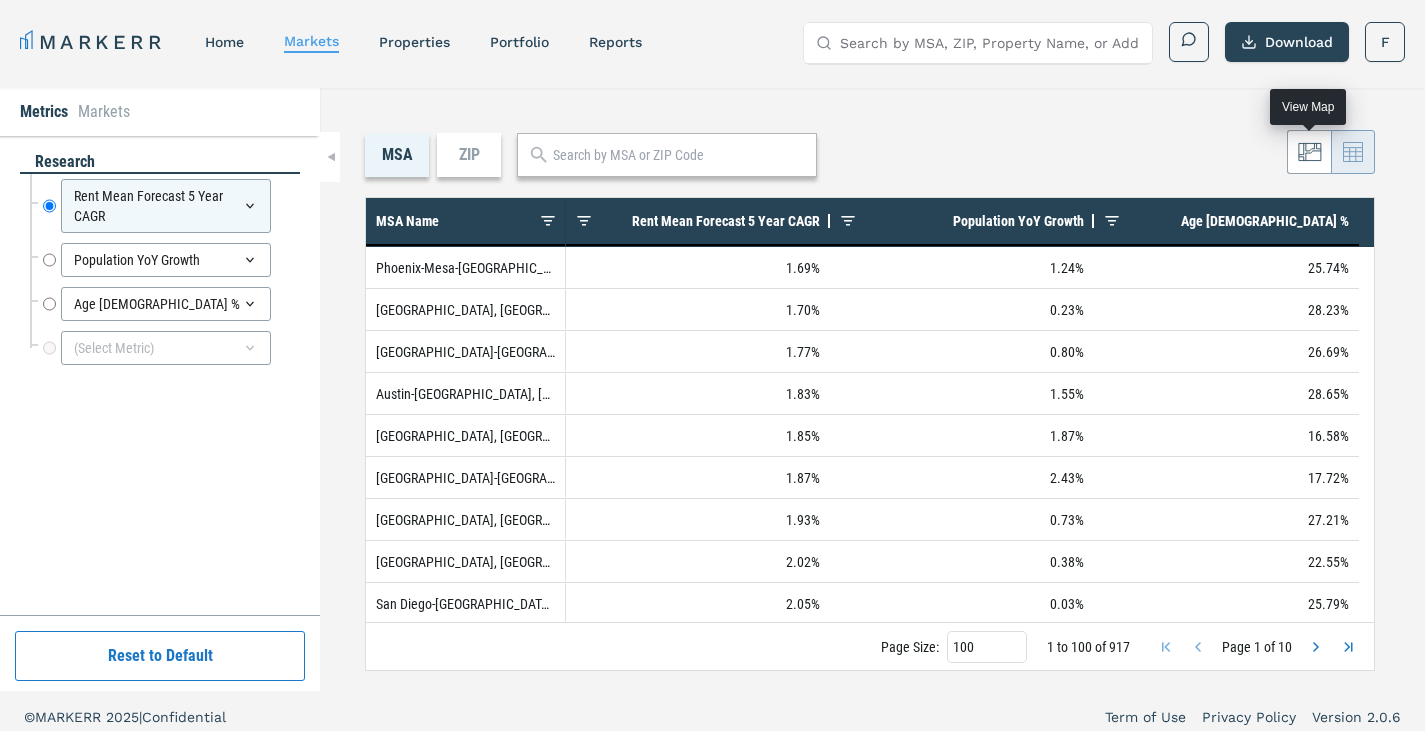 click 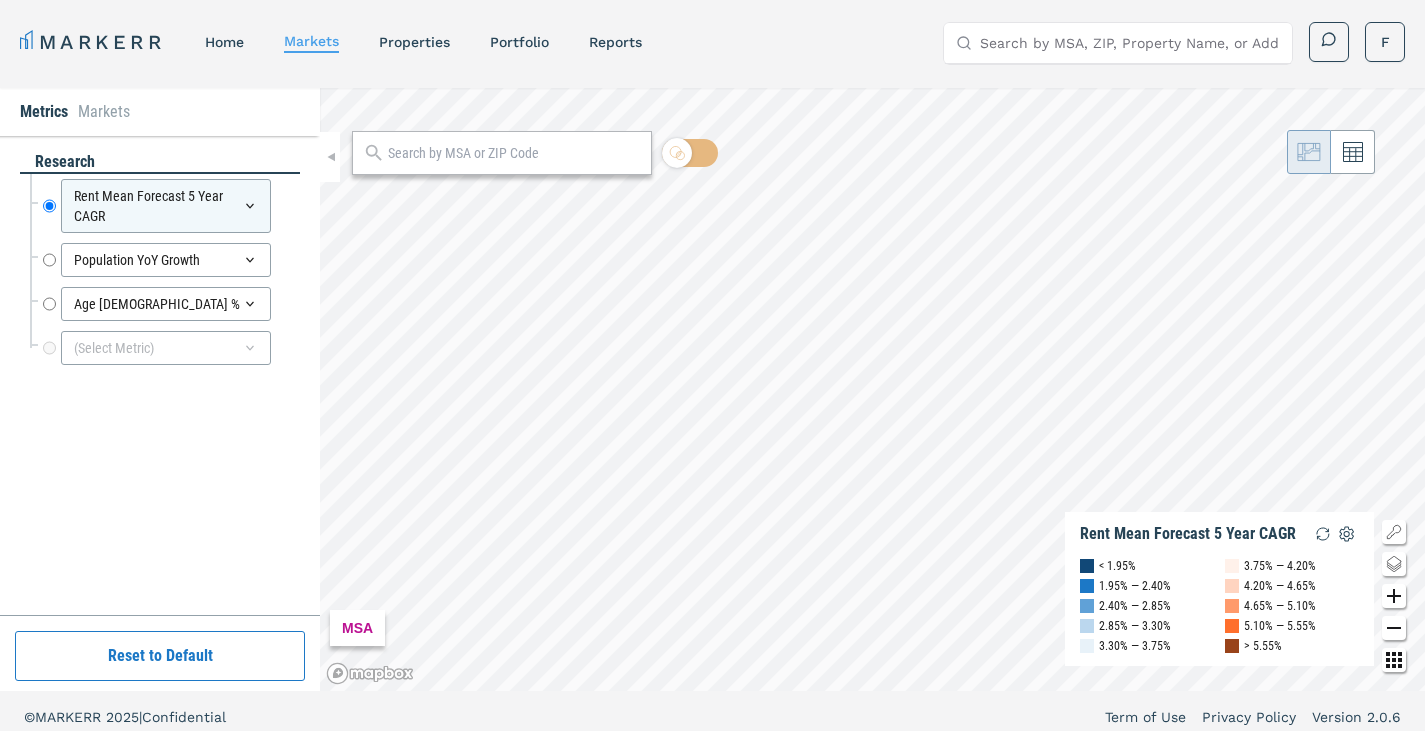 click on "Search by MSA, ZIP, Property Name, or Address" at bounding box center (1130, 43) 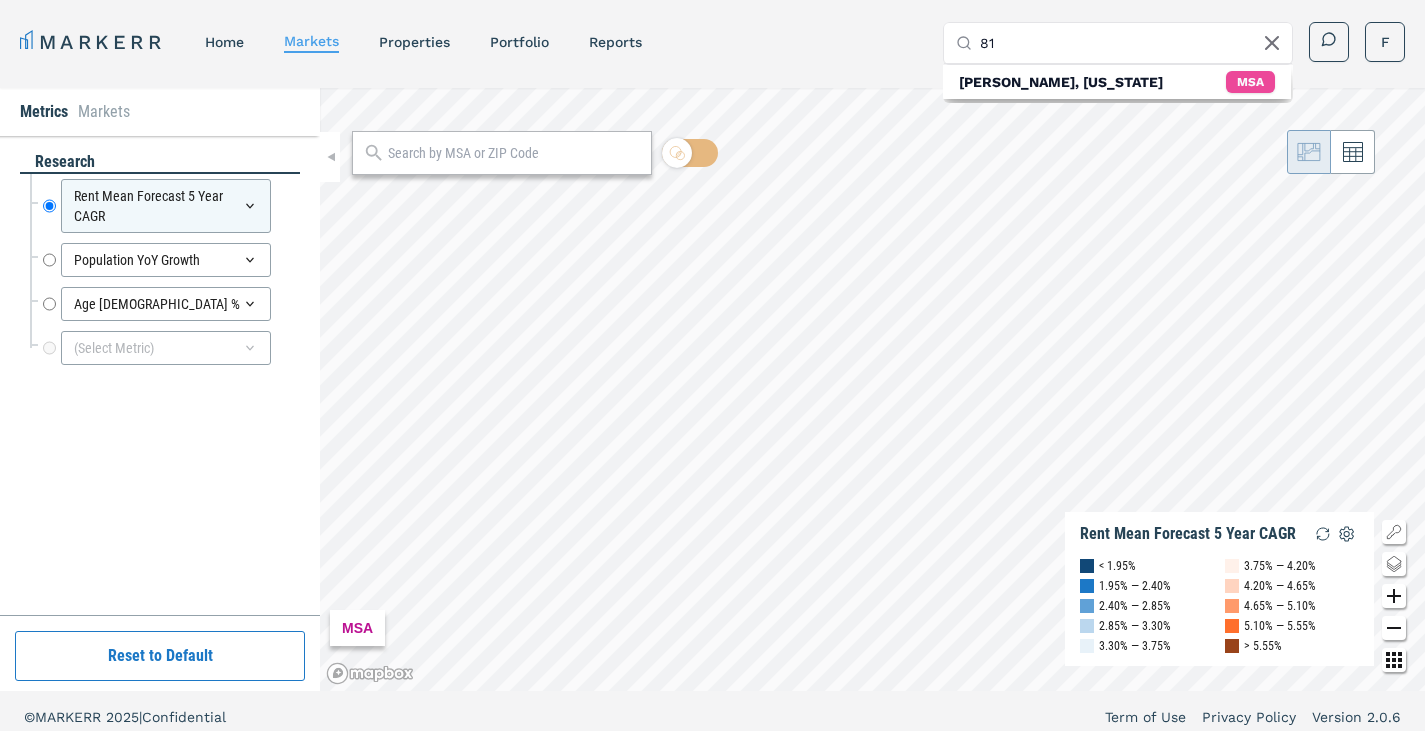 type on "8" 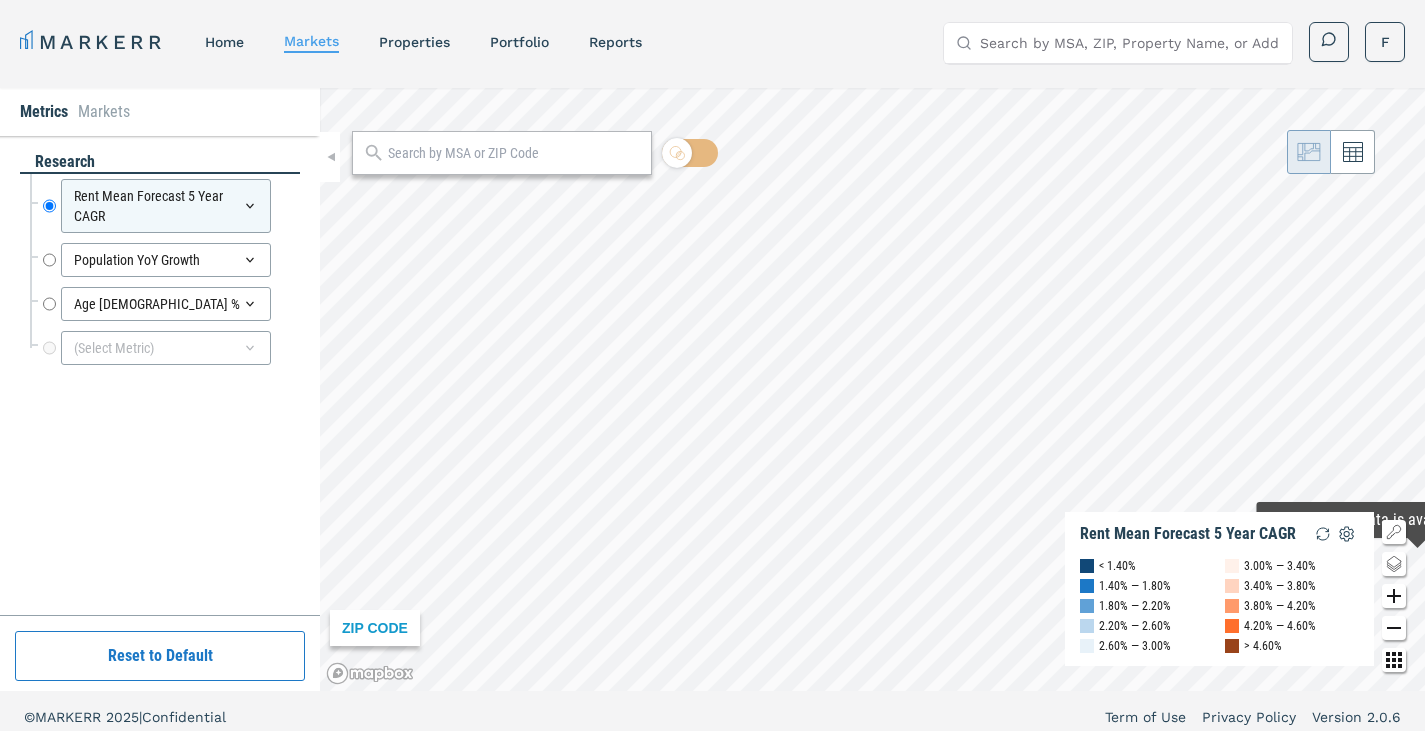 click 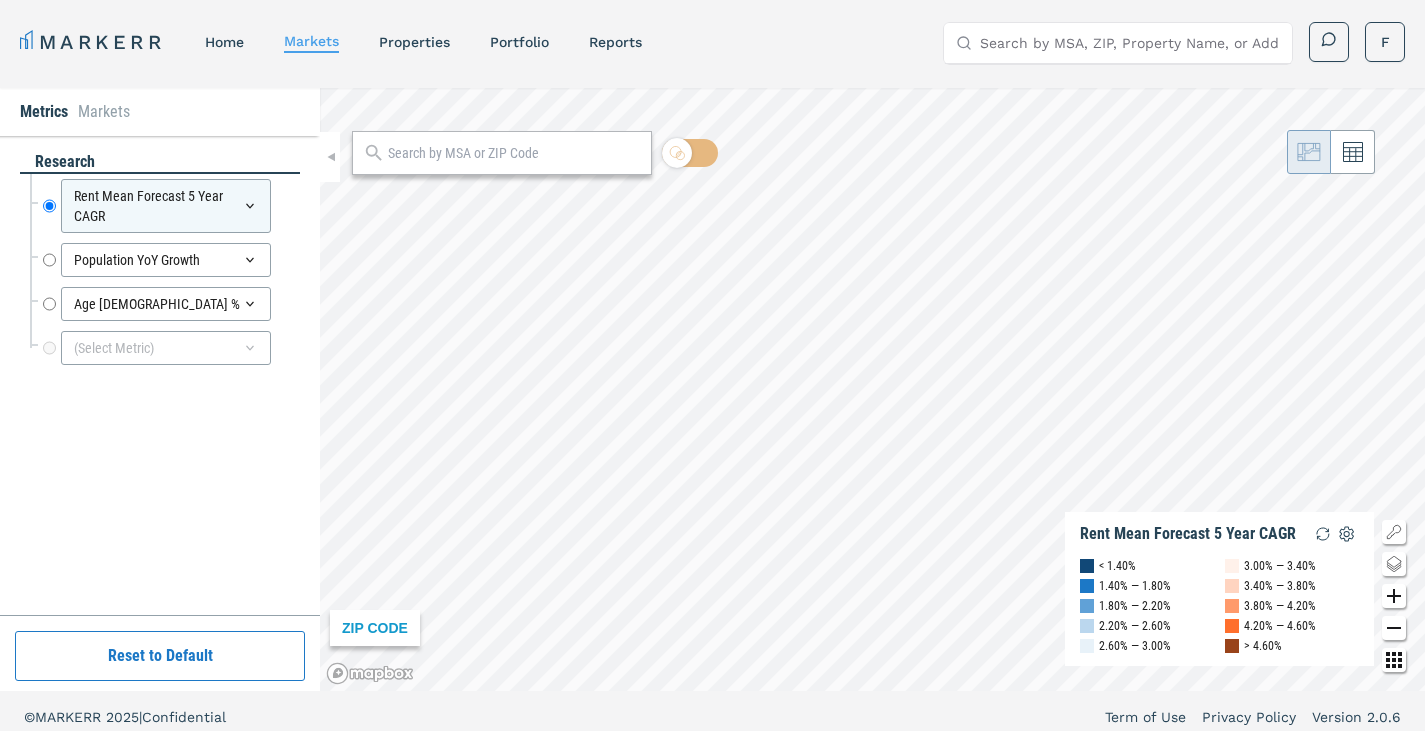 click 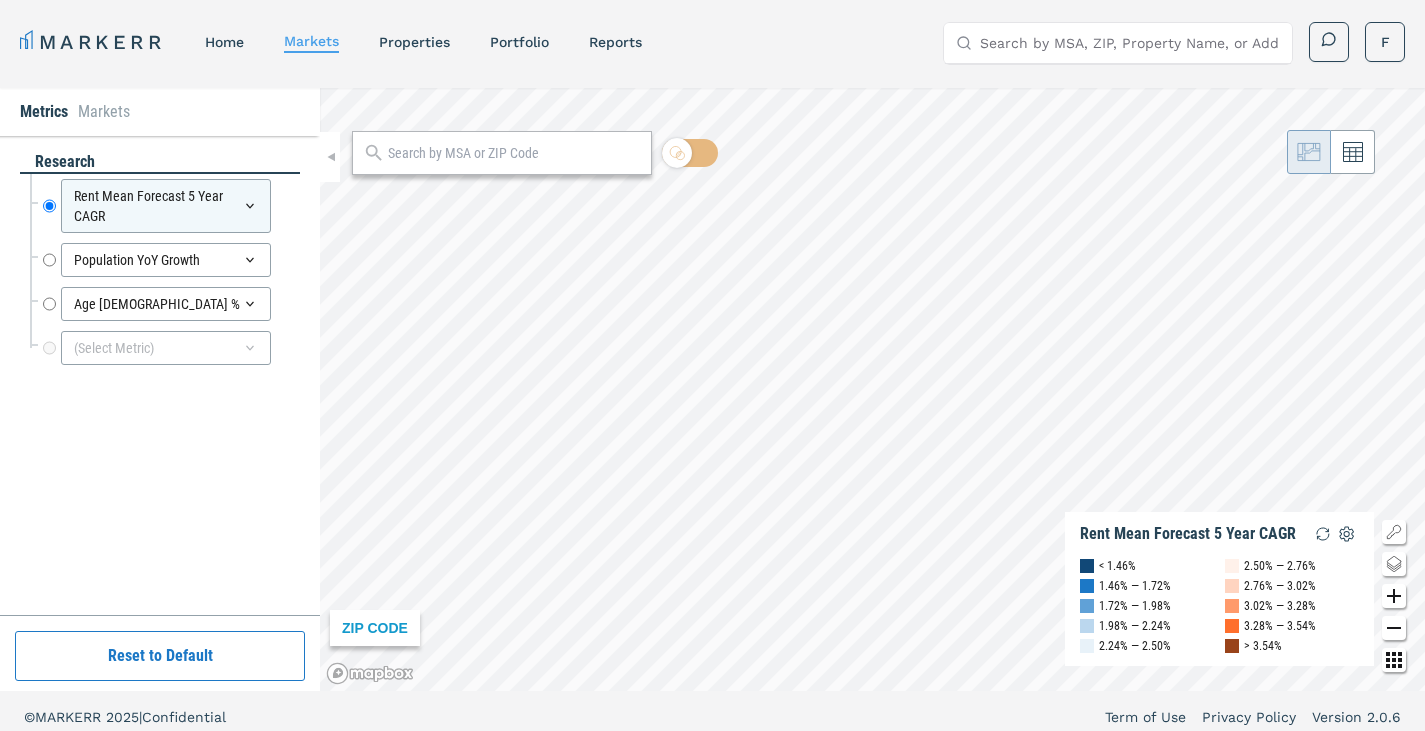 click on "Search by MSA, ZIP, Property Name, or Address" at bounding box center [1130, 43] 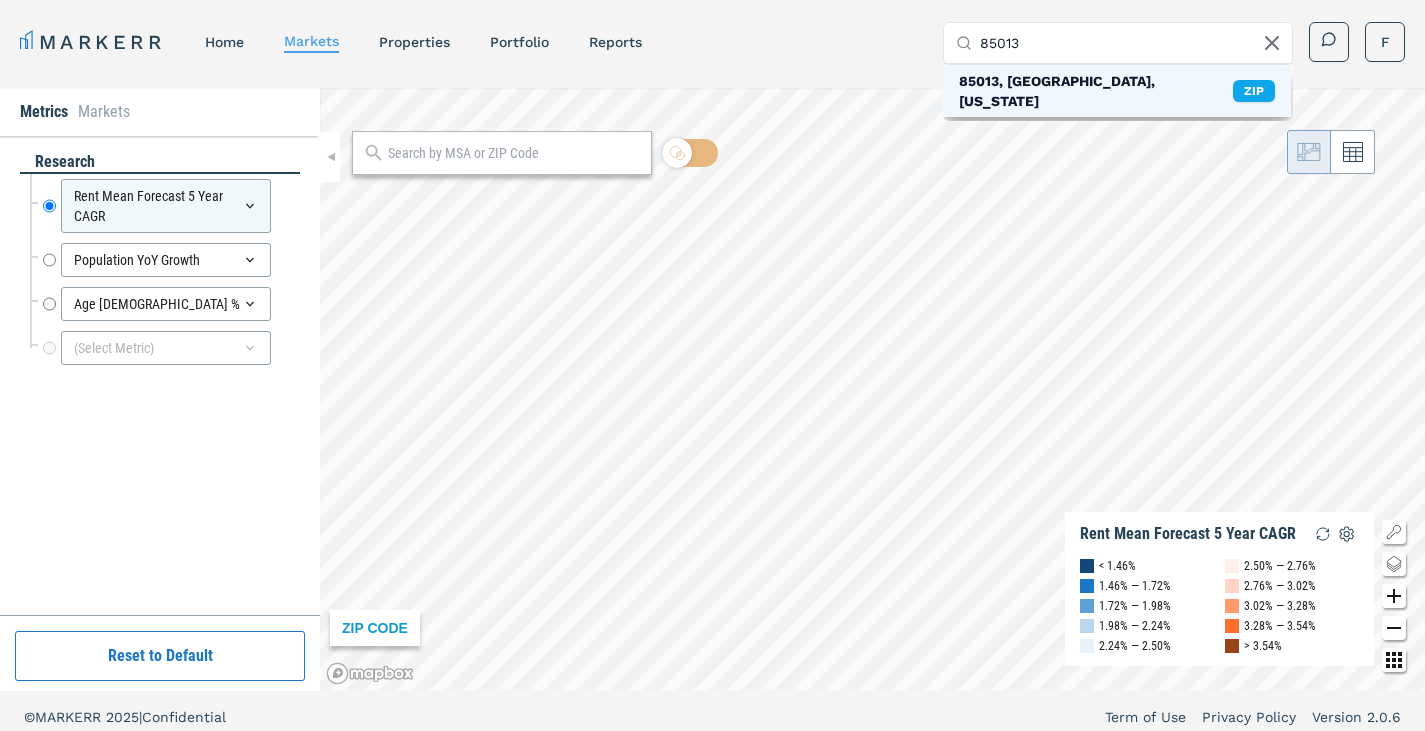 type on "85013" 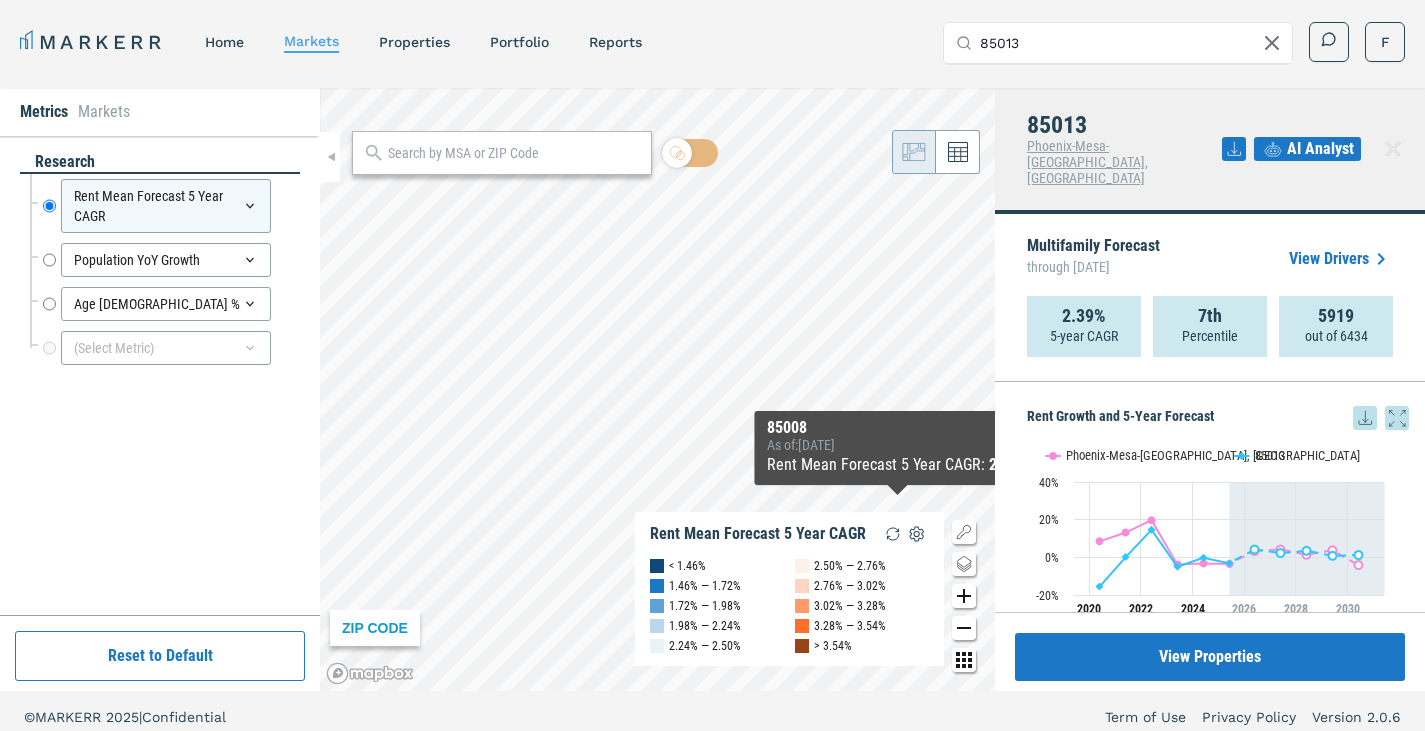 click 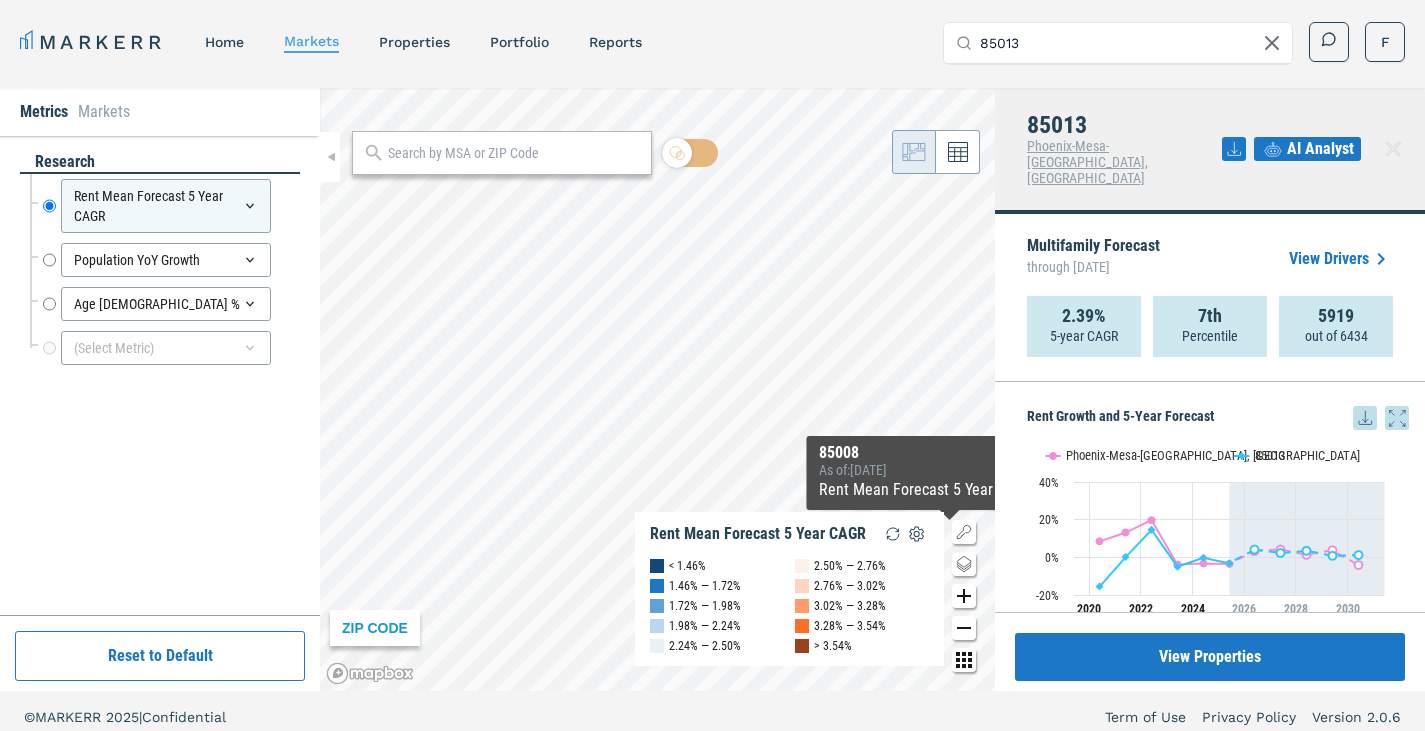 click 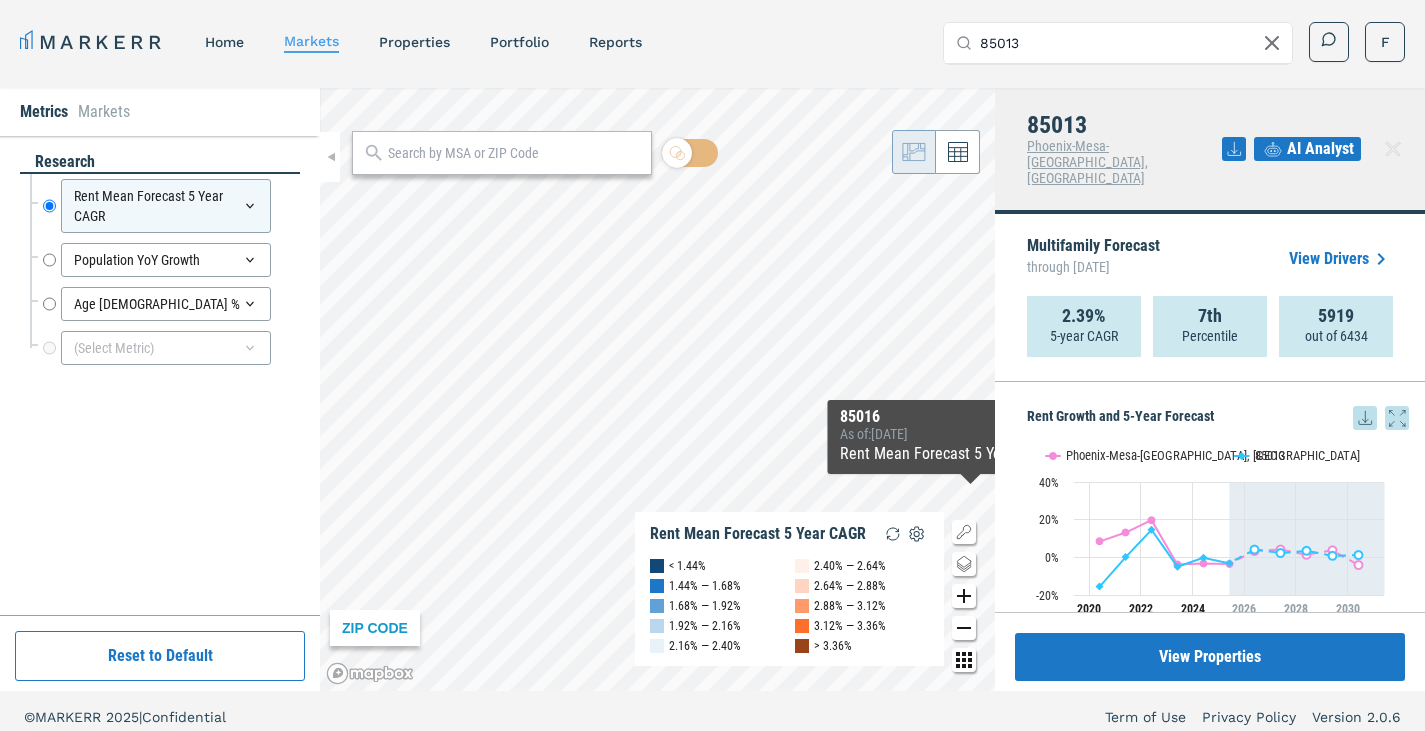 click 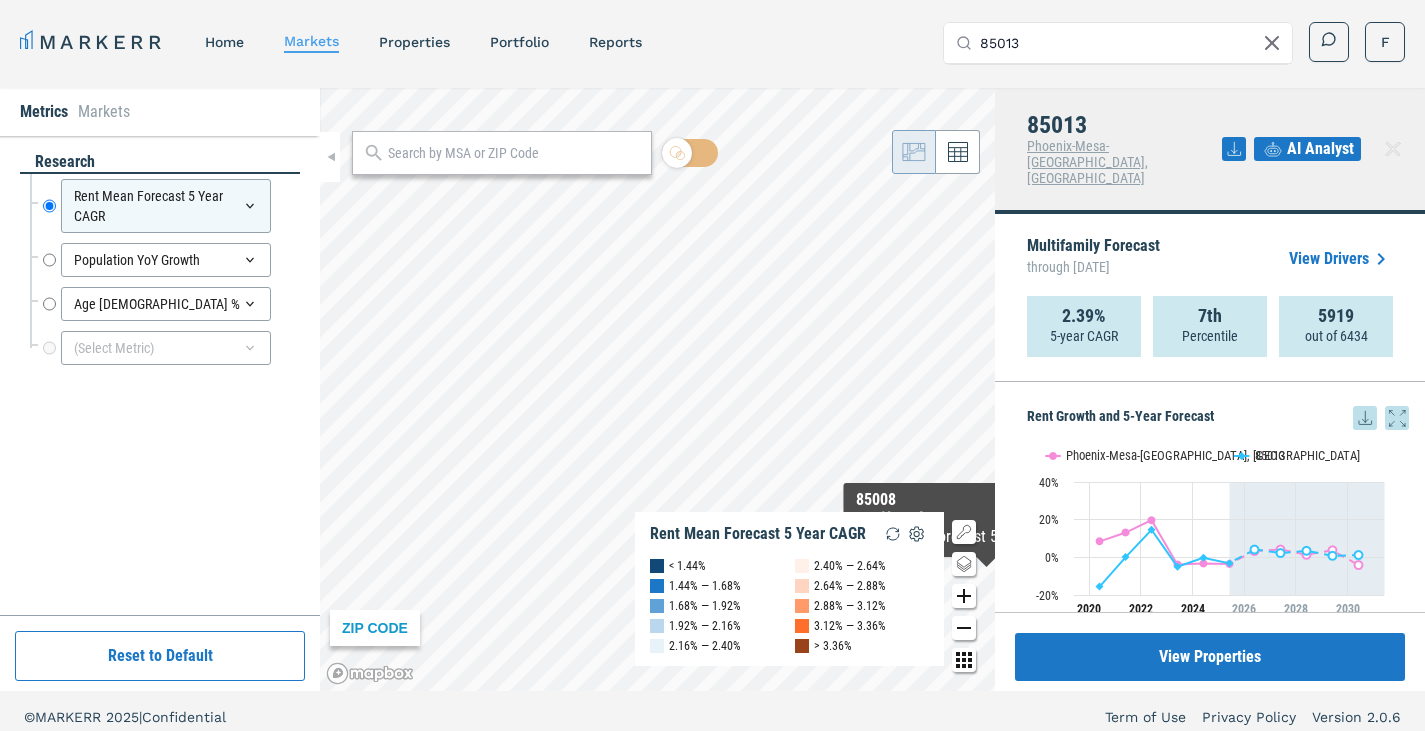 click 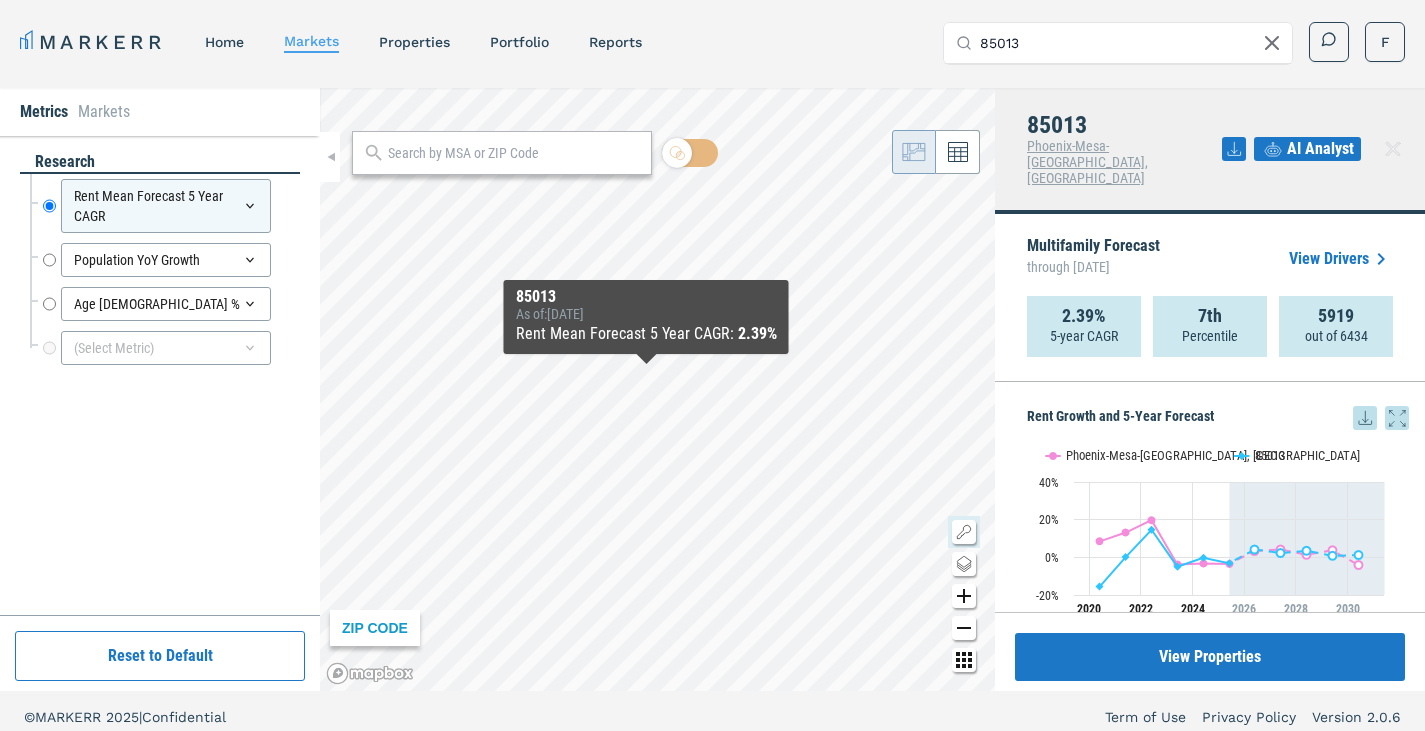 click on "ZIP CODE 85013 As of :  [DATE] Rent Mean Forecast 5 Year CAGR :   2.39%" at bounding box center (657, 389) 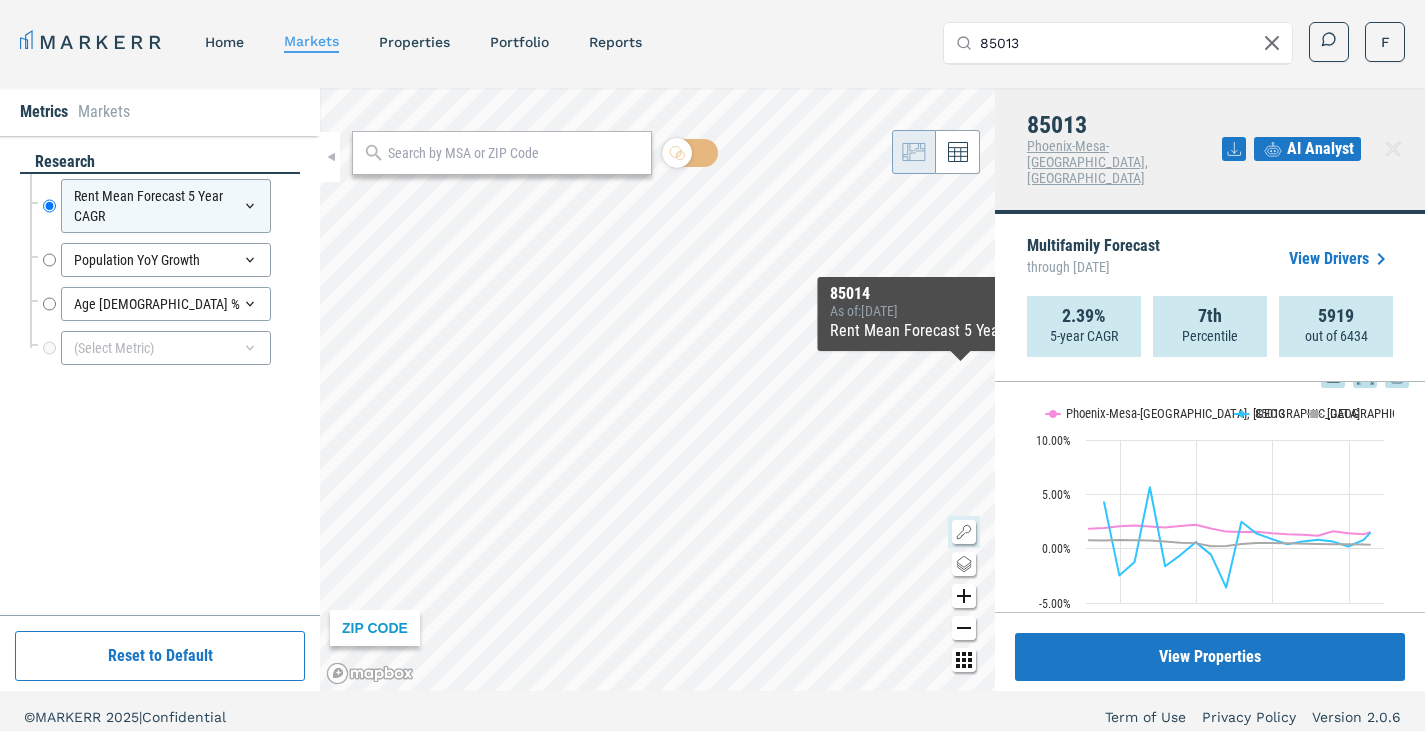scroll, scrollTop: 564, scrollLeft: 0, axis: vertical 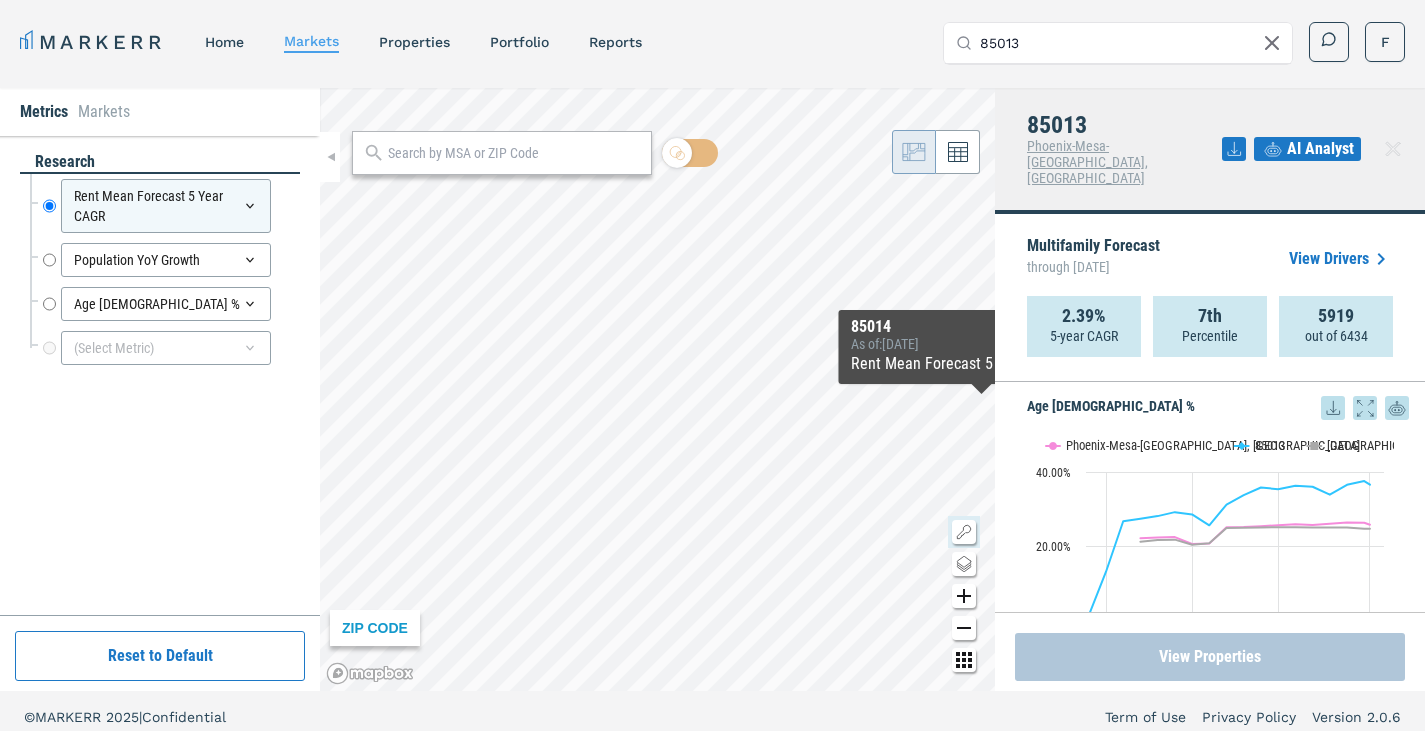 click on "View Properties" at bounding box center (1210, 657) 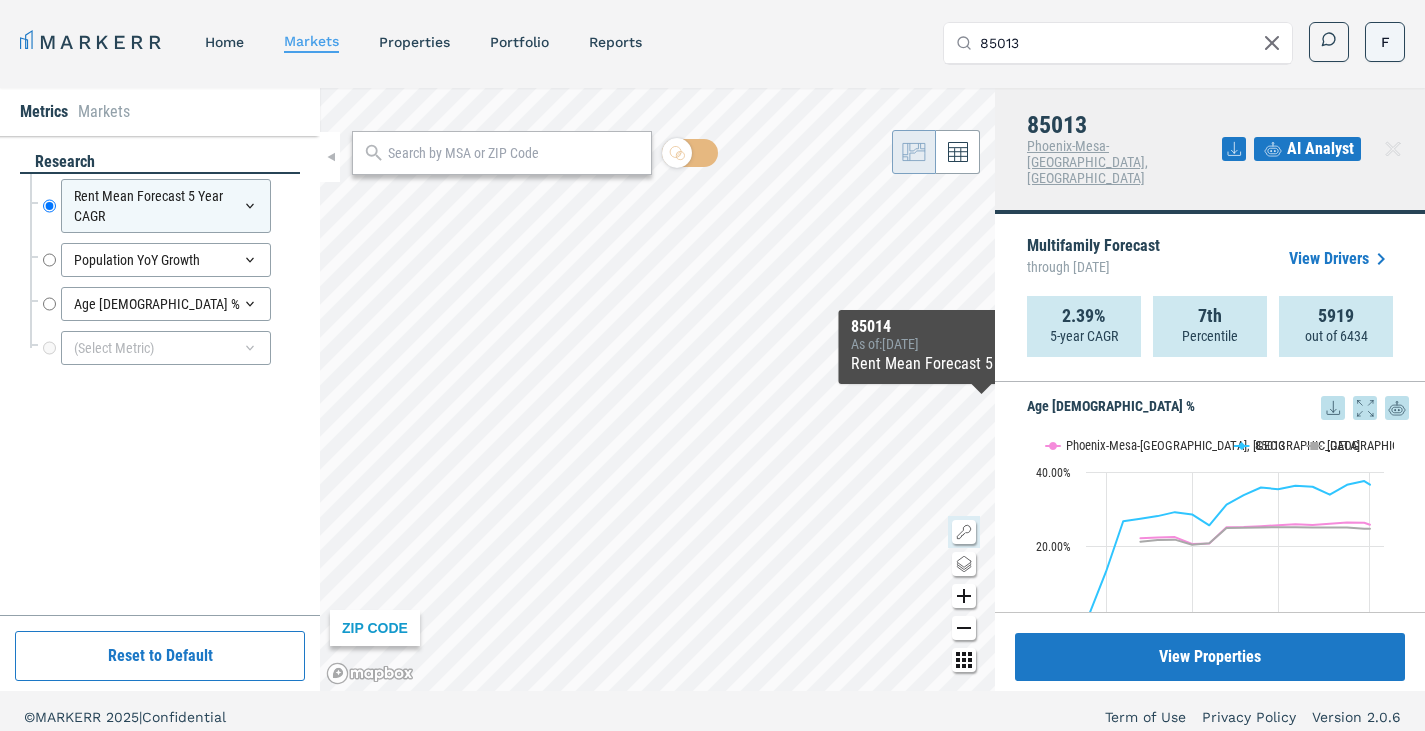 click on "MARKERR home markets properties Portfolio reports Search by MSA, ZIP, Property Name, or Address 85013 F MARKERR Toggle menu Search by MSA, ZIP, Property Name, or Address home markets properties Portfolio reports F Metrics Markets research Rent Mean Forecast 5 Year CAGR Rent Mean Forecast 5 Year CAGR Population YoY Growth Population YoY Growth Age [DEMOGRAPHIC_DATA] % Age [DEMOGRAPHIC_DATA] % (Select Metric) Reset to Default ZIP CODE 85014 As of :  [DATE] Rent Mean Forecast 5 Year CAGR :   1.91% 85013 [GEOGRAPHIC_DATA]-[GEOGRAPHIC_DATA]-[GEOGRAPHIC_DATA], [GEOGRAPHIC_DATA] AI Analyst Multifamily Forecast through [DATE] View Drivers  2.39% 5-year CAGR 7th Percentile 5919 out of 6434 Rent Growth and 5-Year Forecast Rent Growth and 5-Year Forecast Line chart with 4 lines. View as data table, Rent Growth and 5-Year Forecast The chart has 1 X axis displaying Time. Data ranges from [DATE] 20:00:00 to [DATE] 20:00:00. The chart has 1 Y axis displaying values. Data ranges from -15.43 to 19.73. Created with Highcharts 11.4.8 Rent Growth and 5-Year Forecast 85013 0%" at bounding box center [712, 371] 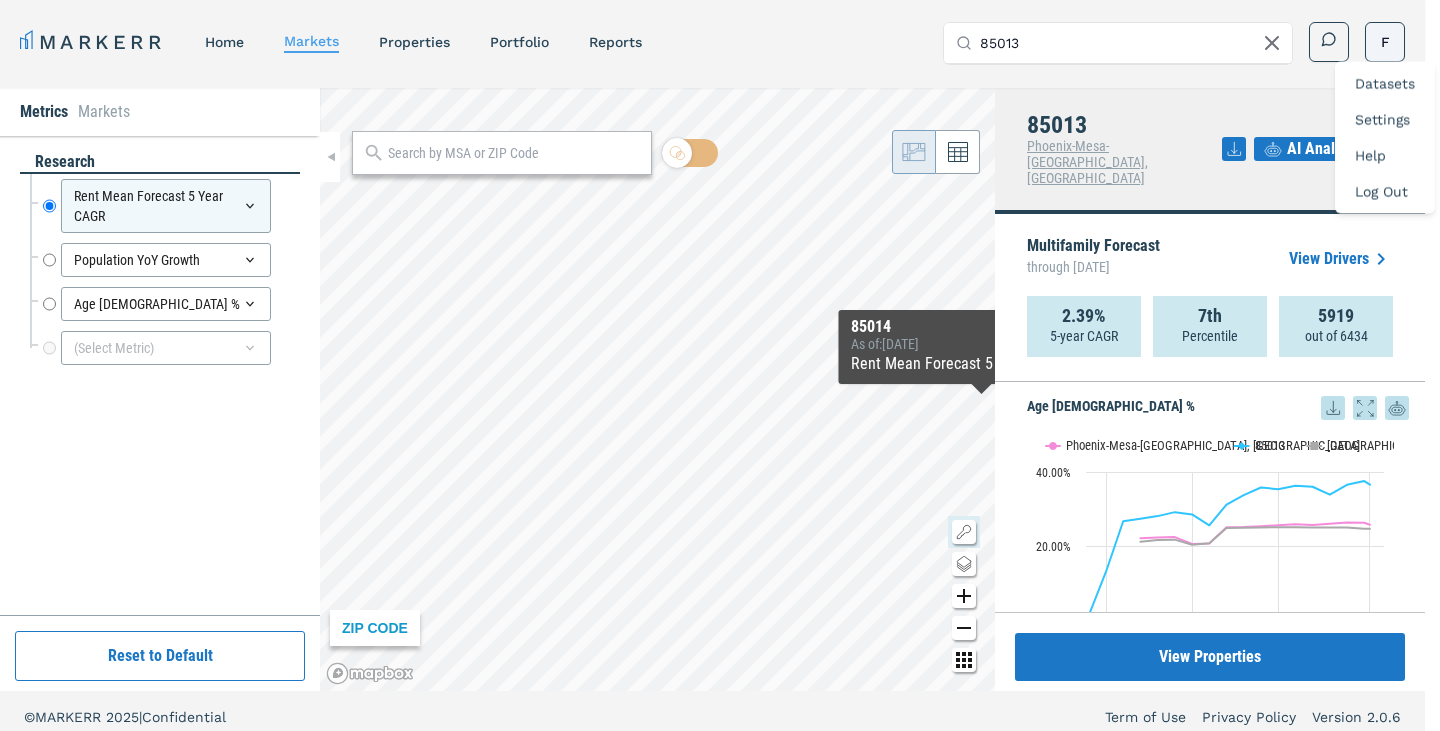 click on "MARKERR home markets properties Portfolio reports Search by MSA, ZIP, Property Name, or Address 85013 F Datasets Settings Help Log Out MARKERR Toggle menu Search by MSA, ZIP, Property Name, or Address home markets properties Portfolio reports F Metrics Markets research Rent Mean Forecast 5 Year CAGR Rent Mean Forecast 5 Year CAGR Population YoY Growth Population YoY Growth Age [DEMOGRAPHIC_DATA] % Age [DEMOGRAPHIC_DATA] % (Select Metric) Reset to Default ZIP CODE 85014 As of :  [DATE] Rent Mean Forecast 5 Year CAGR :   1.91% 85013 [GEOGRAPHIC_DATA]-[GEOGRAPHIC_DATA]-[GEOGRAPHIC_DATA], [GEOGRAPHIC_DATA] AI Analyst Multifamily Forecast through [DATE] View Drivers  2.39% 5-year CAGR 7th Percentile 5919 out of 6434 Rent Growth and 5-Year Forecast Rent Growth and 5-Year Forecast Line chart with 4 lines. View as data table, Rent Growth and 5-Year Forecast The chart has 1 X axis displaying Time. Data ranges from [DATE] 20:00:00 to [DATE] 20:00:00. The chart has 1 Y axis displaying values. Data ranges from -15.43 to 19.73. Created with Highcharts 11.4.8 85013 2020" at bounding box center [720, 371] 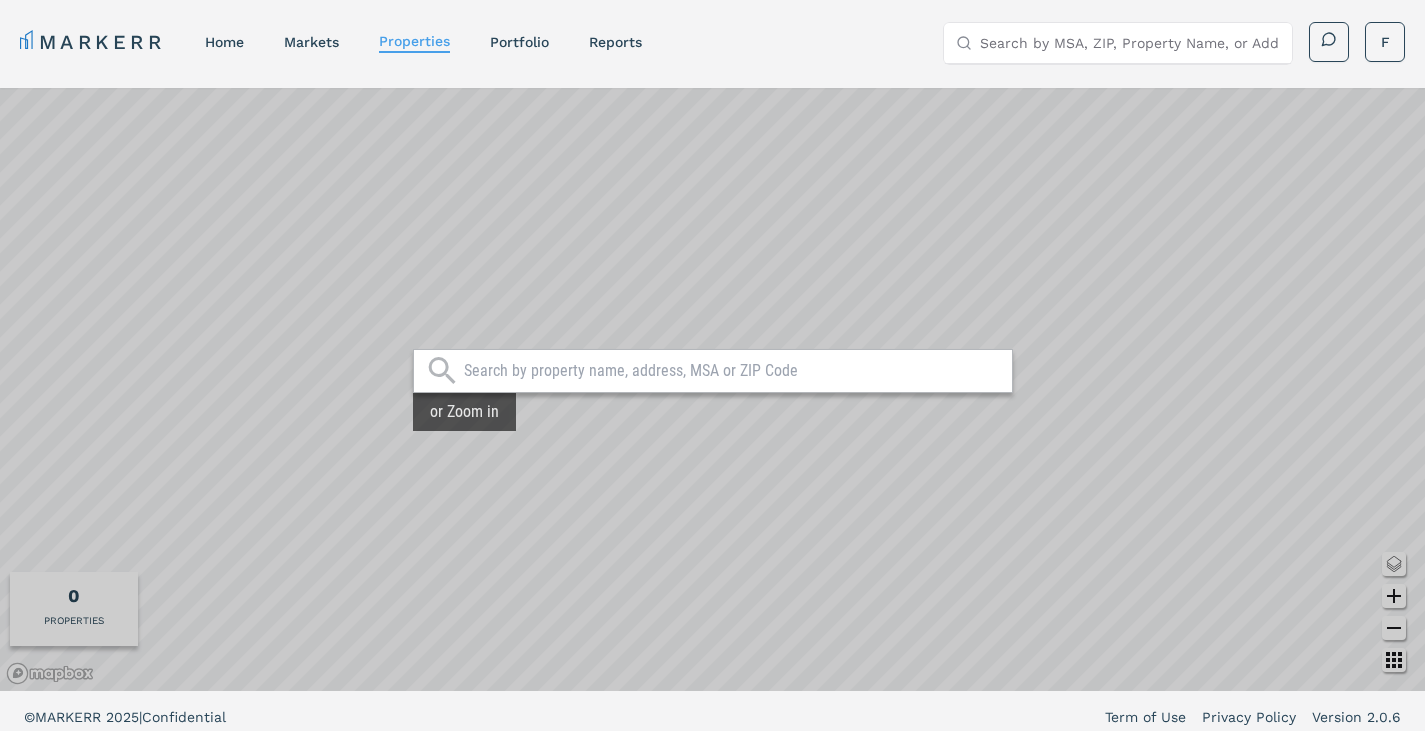scroll, scrollTop: 0, scrollLeft: 0, axis: both 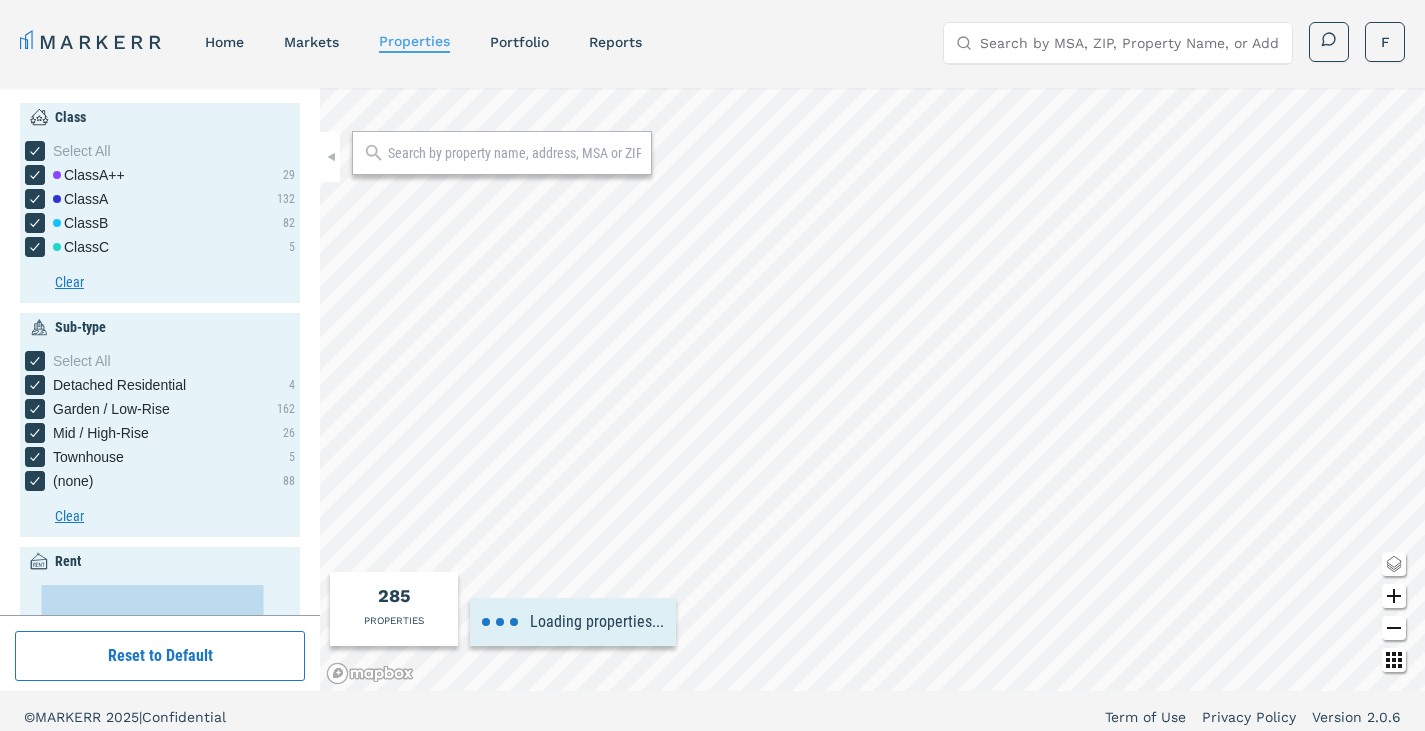 type on "800" 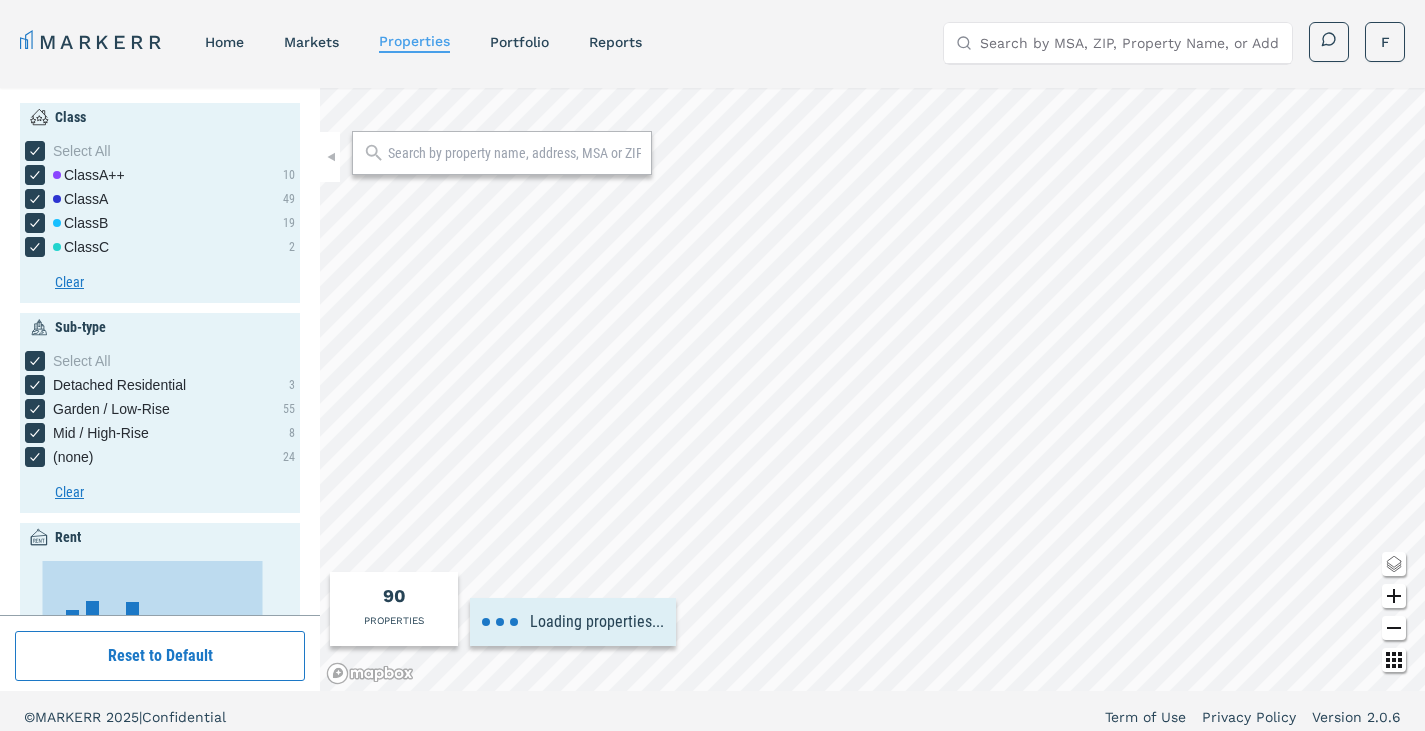 type on "1000" 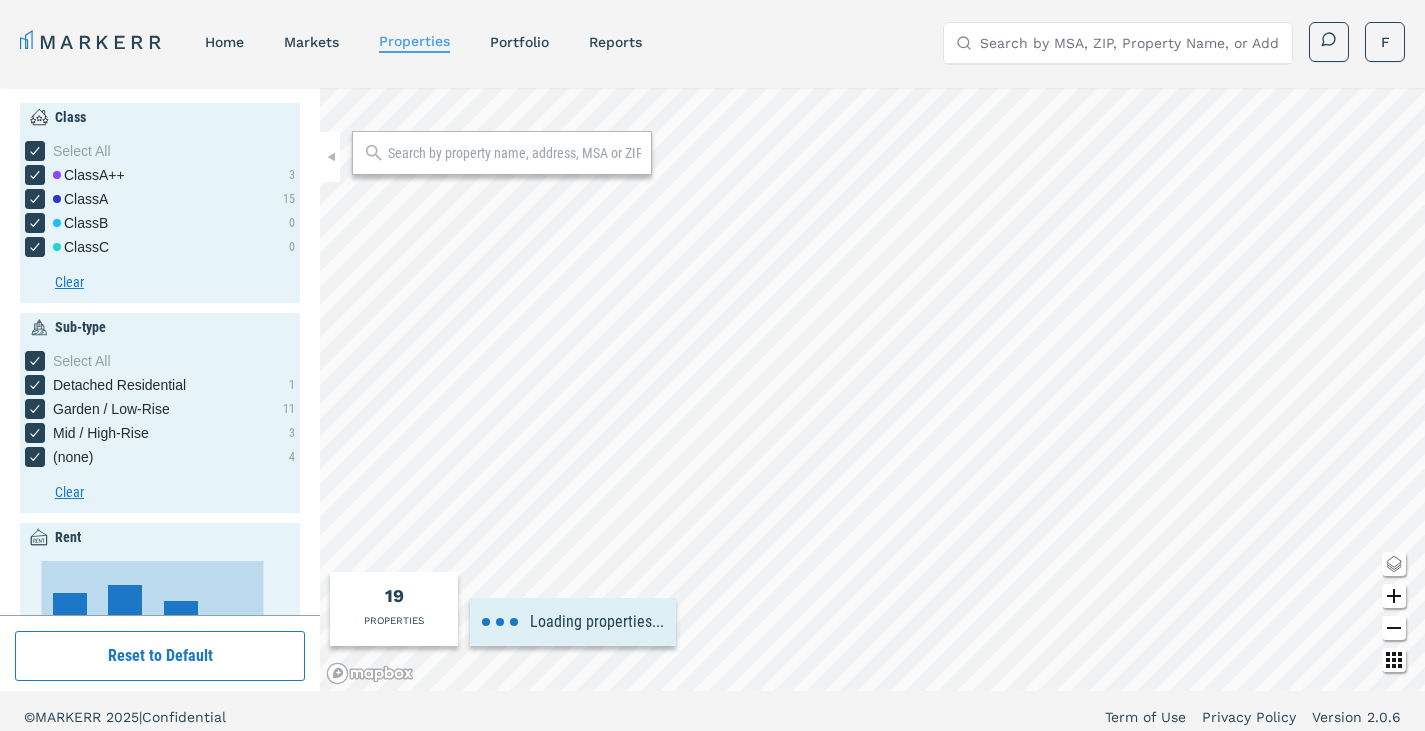 type on "1.6" 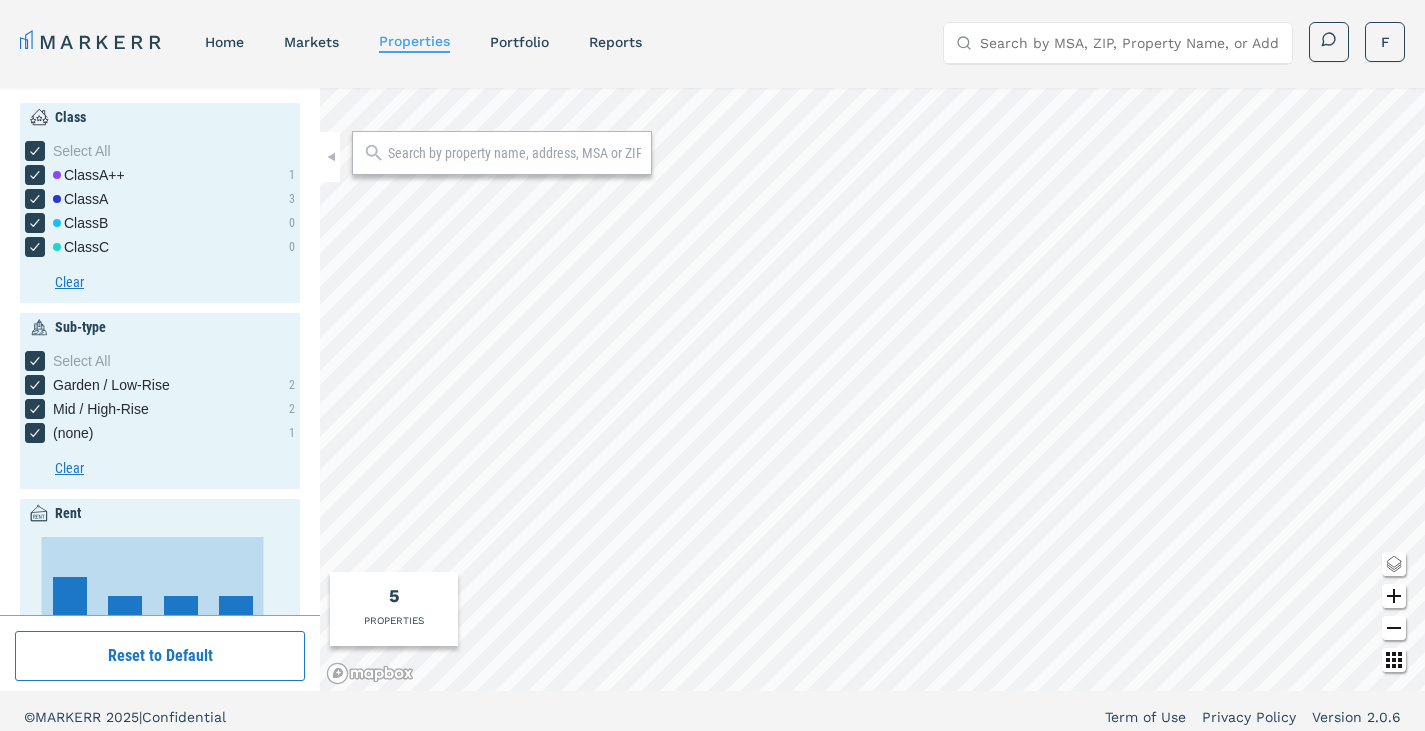 click on "MARKERR home markets properties Portfolio reports Search by MSA, ZIP, Property Name, or Address F MARKERR Toggle menu Search by MSA, ZIP, Property Name, or Address home markets properties Portfolio reports F Class Select All Class  A++ 1 Class  A 3 Class  B 0 Class  C 0 Clear Sub-type Select All Garden / Low-Rise 2 Mid / High-Rise 2 (none) 1 Clear Rent Chart Bar chart with 4 bars. View as data table, Chart The chart has 1 X axis displaying values. Data ranges from 1000 to 2500. The chart has 1 Y axis displaying values. Data ranges from 1 to 2. Created with Highcharts 11.4.8 $1,000 $1,500 $2,000 $2,500 End of interactive chart. $ 1000 $ 3000 Clear Rent / Sq Ft Chart Bar chart with 5 bars. View as data table, Chart The chart has 1 X axis displaying values. Data ranges from 1.6 to 2.6. The chart has 1 Y axis displaying values. Data ranges from 1 to 1. Created with Highcharts 11.4.8 $2.00 $2.50 End of interactive chart. $ 1.6 $ 2.8 Clear Year Built Chart Bar chart with 3 bars. View as data table, Chart 1950 1975" at bounding box center (712, 371) 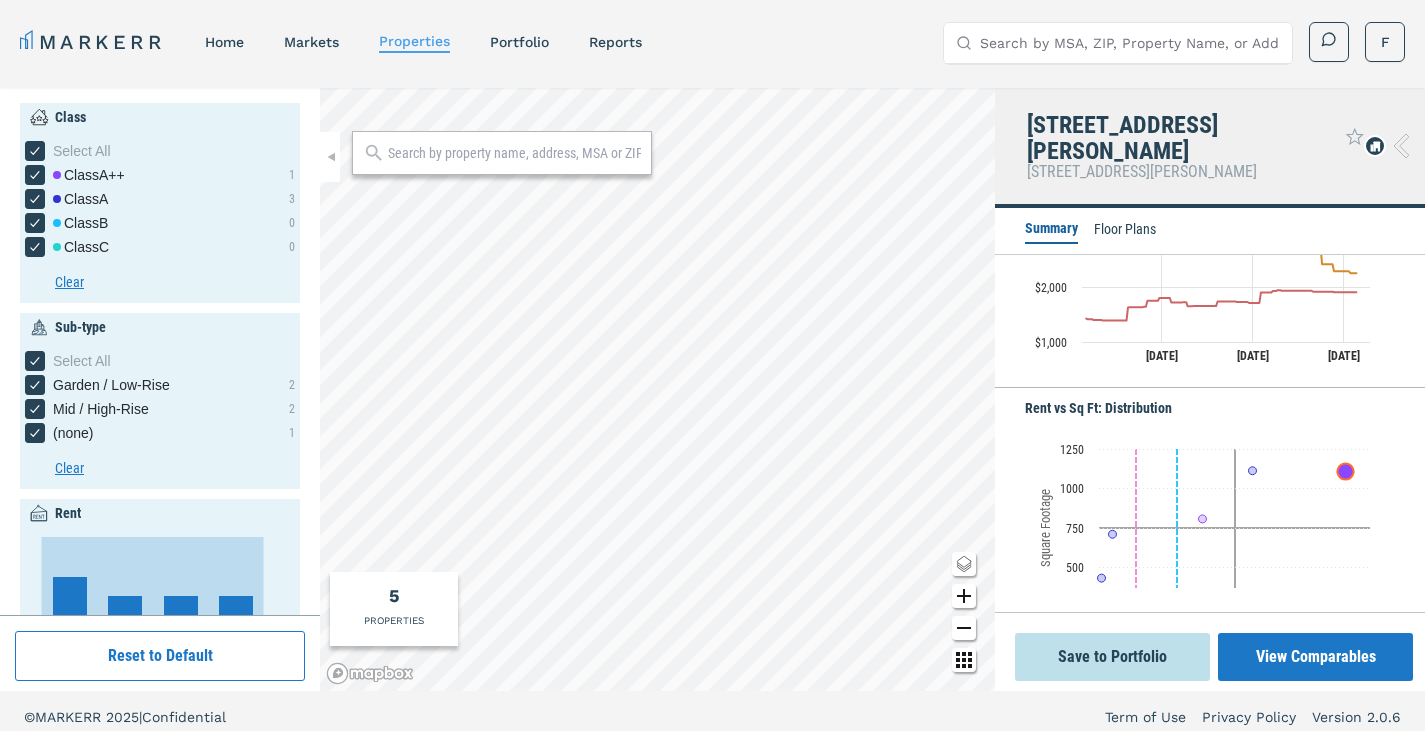 scroll, scrollTop: 786, scrollLeft: 0, axis: vertical 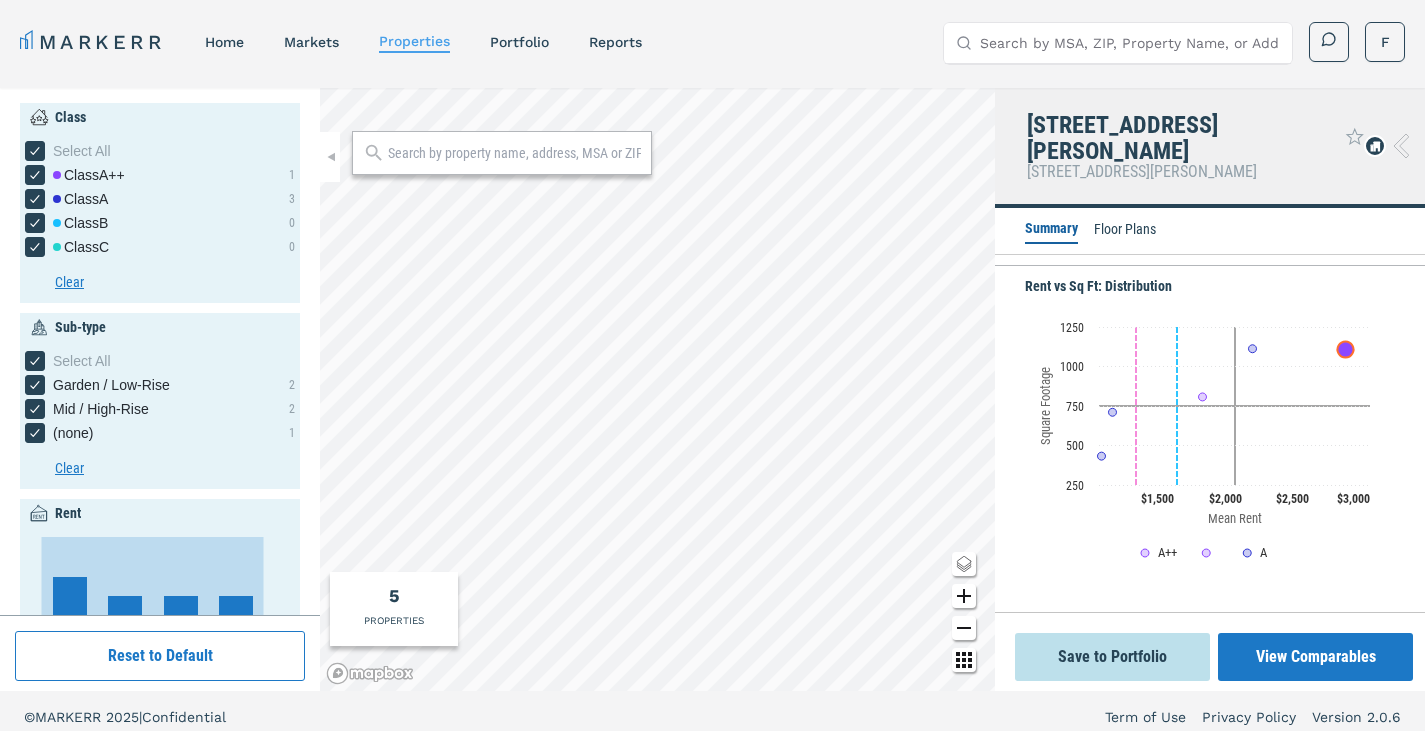 click on "Floor Plans" at bounding box center (1125, 231) 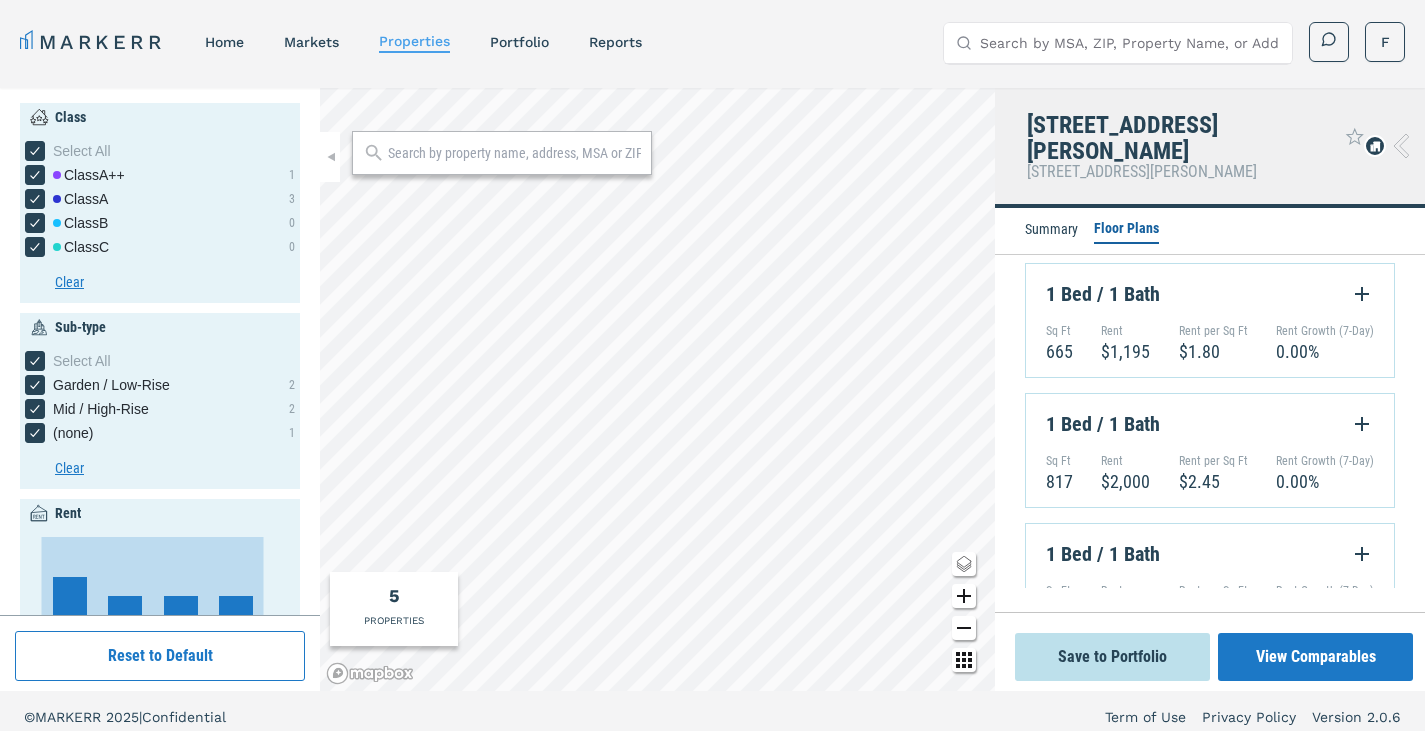 click 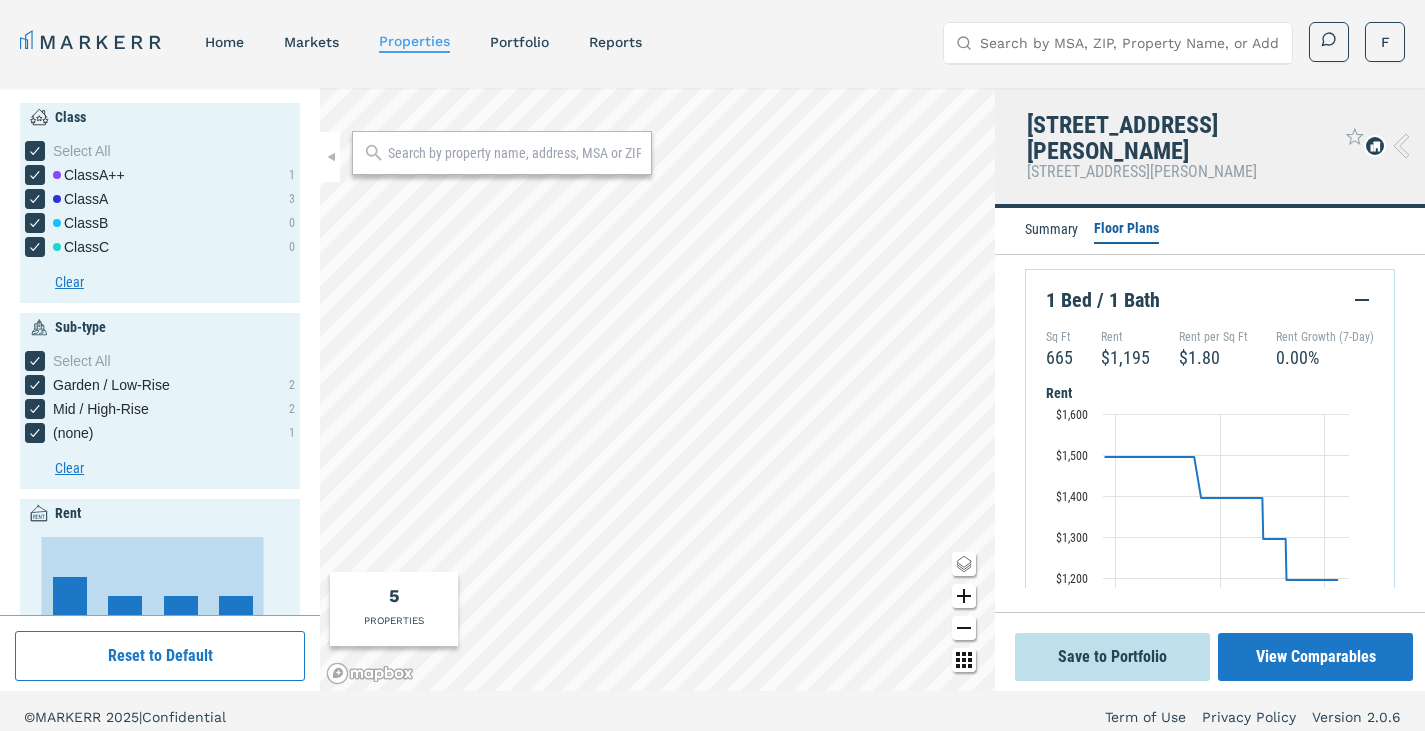 scroll, scrollTop: 54, scrollLeft: 0, axis: vertical 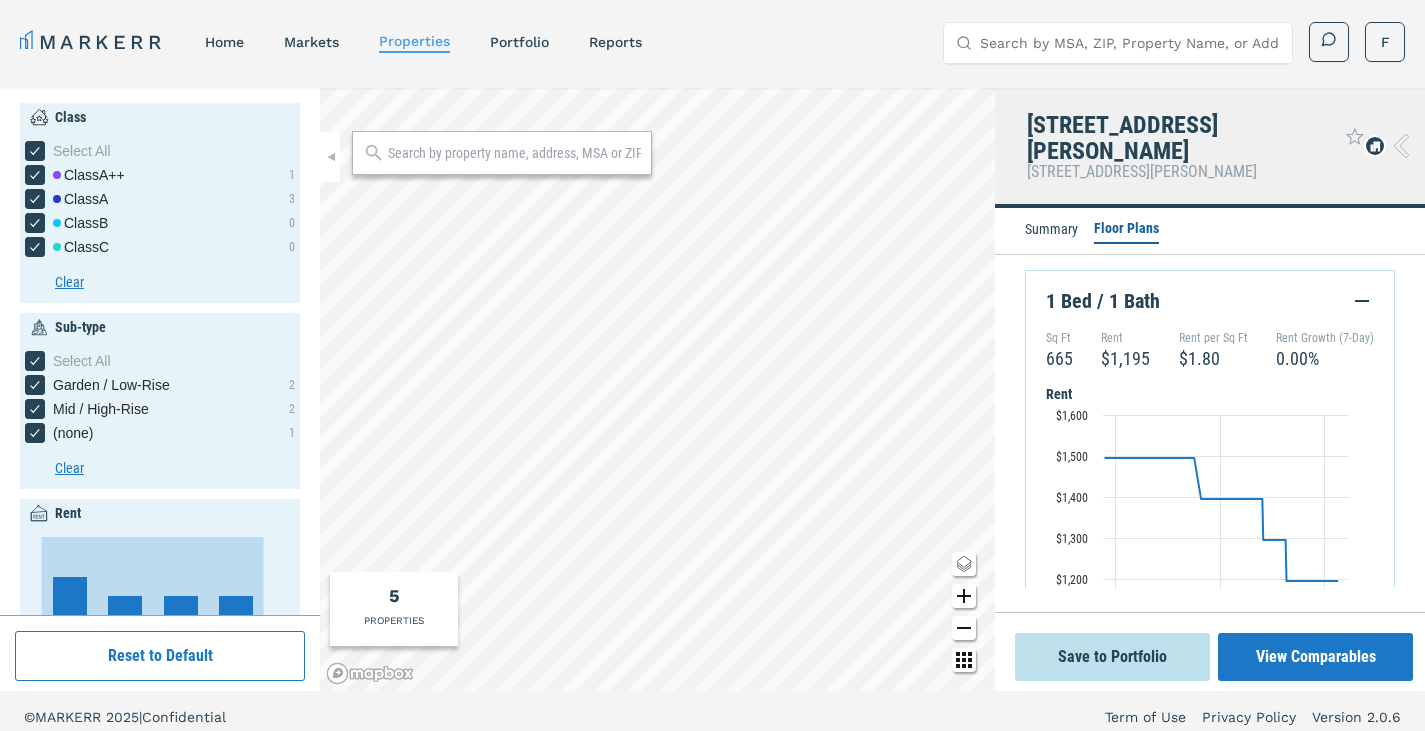 click 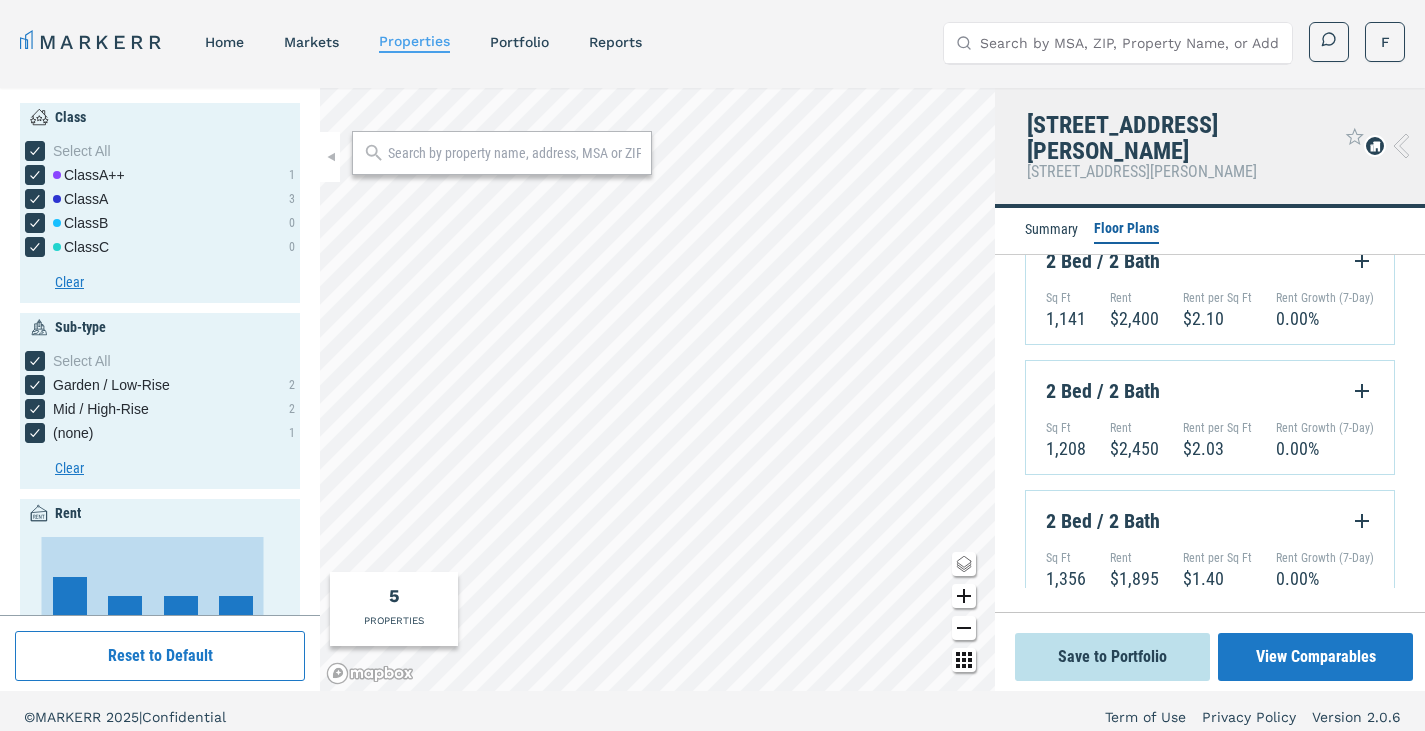 scroll, scrollTop: 0, scrollLeft: 0, axis: both 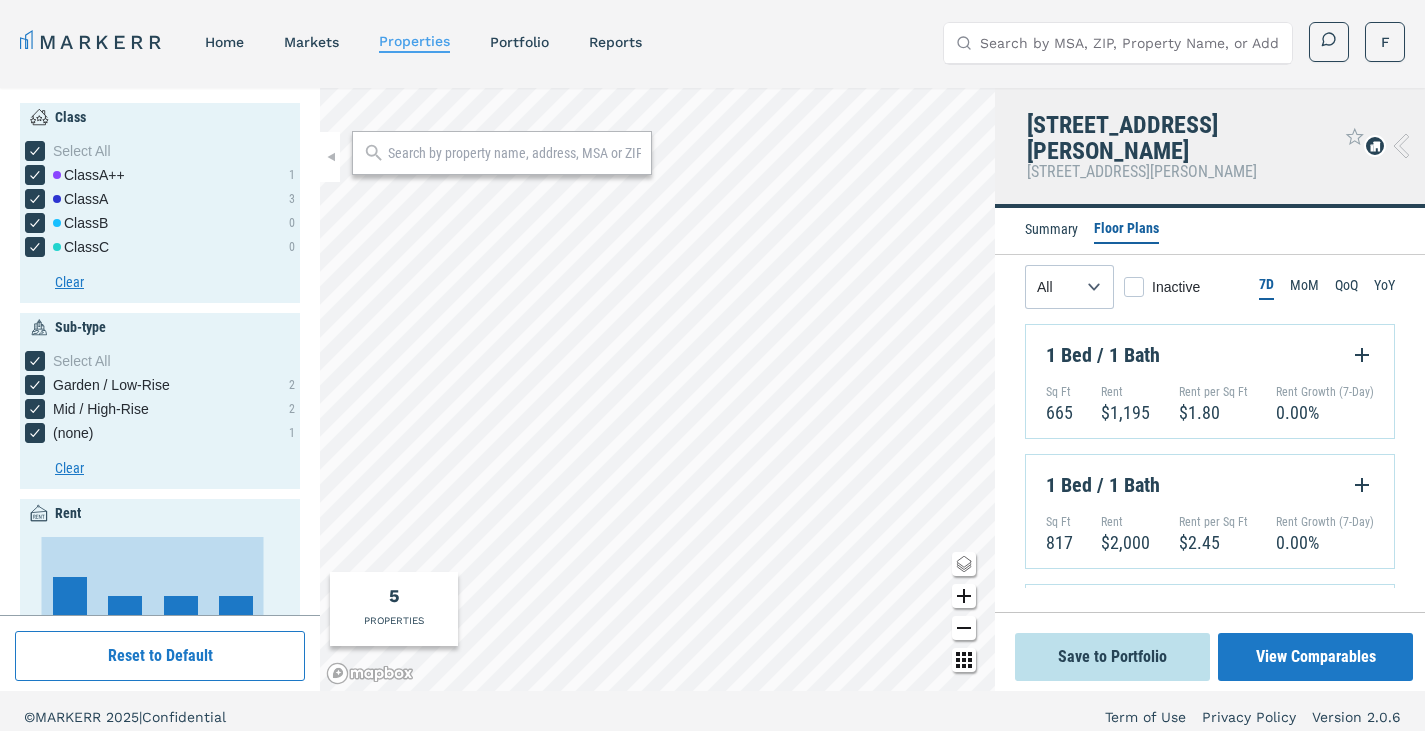 click on "Summary" at bounding box center (1051, 231) 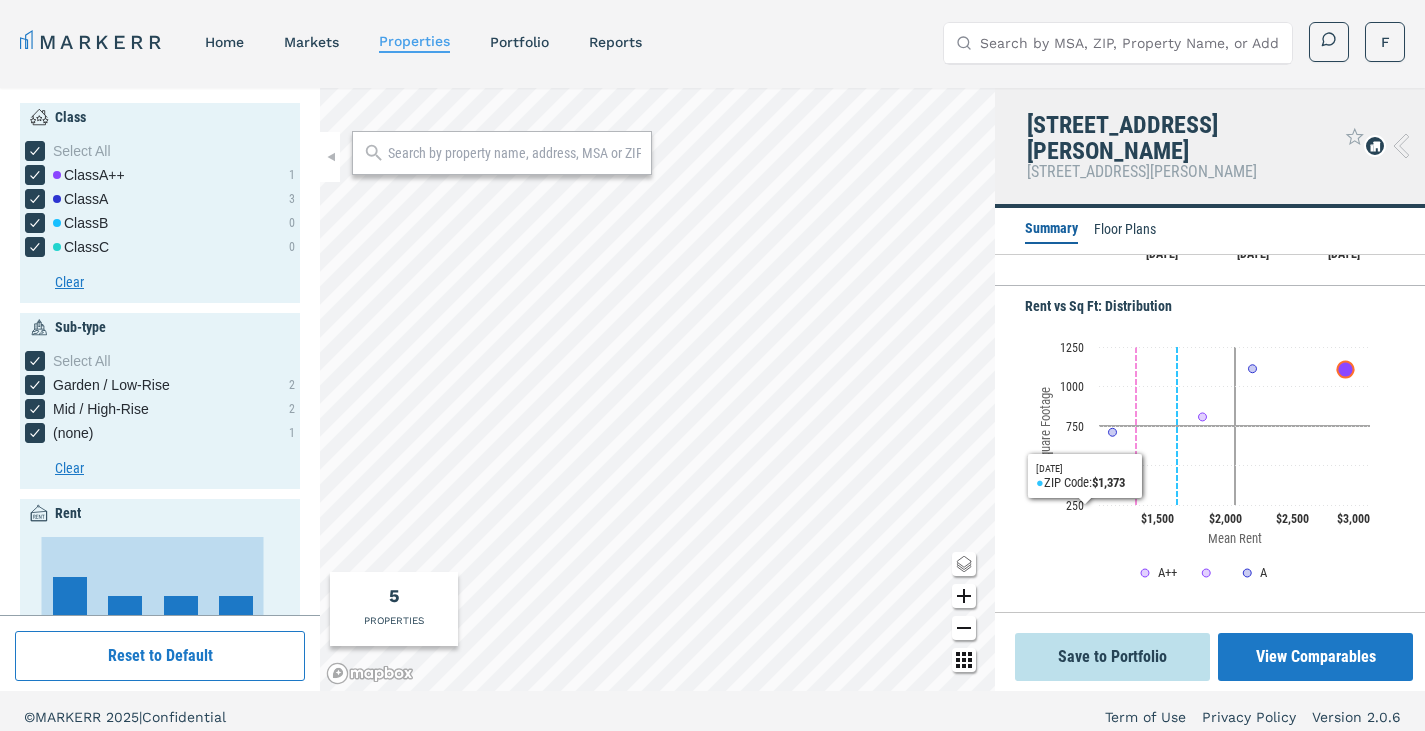 scroll, scrollTop: 786, scrollLeft: 0, axis: vertical 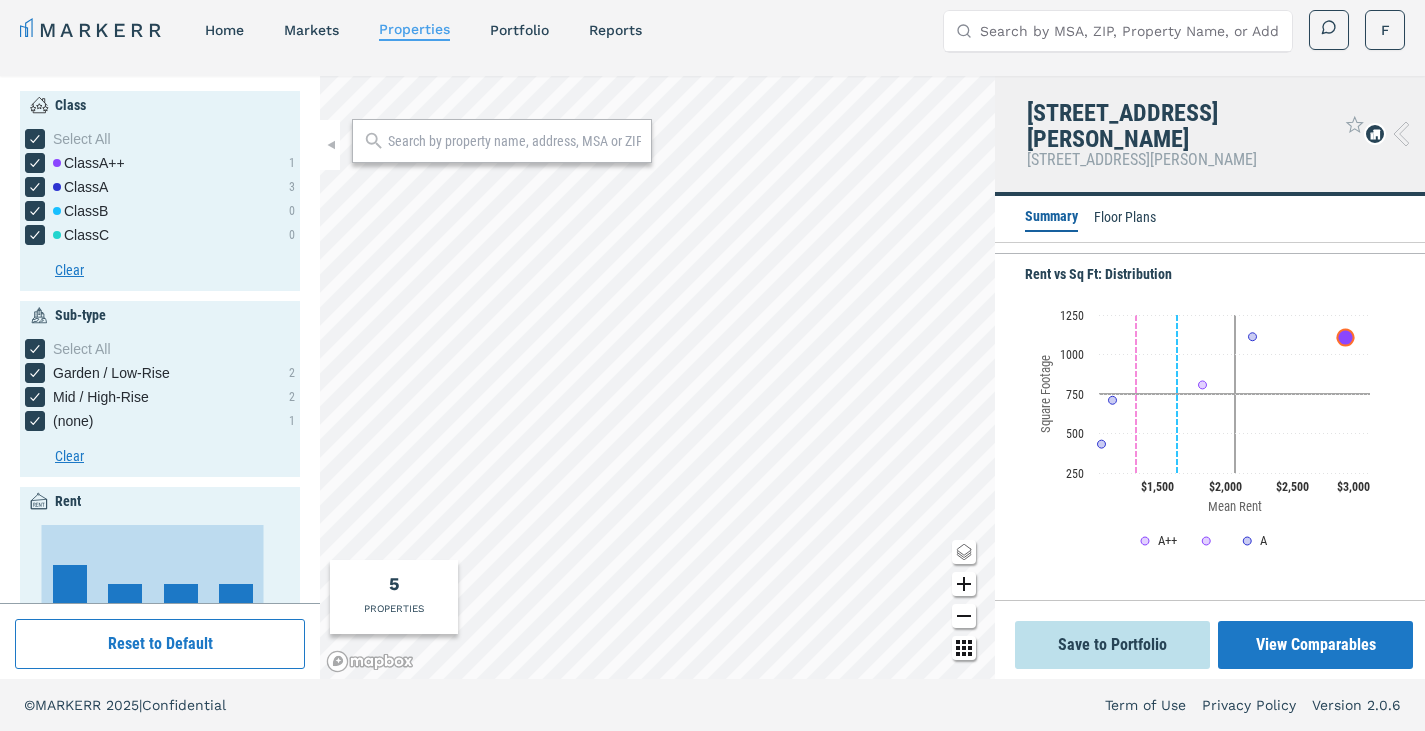 click on "MARKERR home markets properties Portfolio reports Search by MSA, ZIP, Property Name, or Address F" at bounding box center (712, 30) 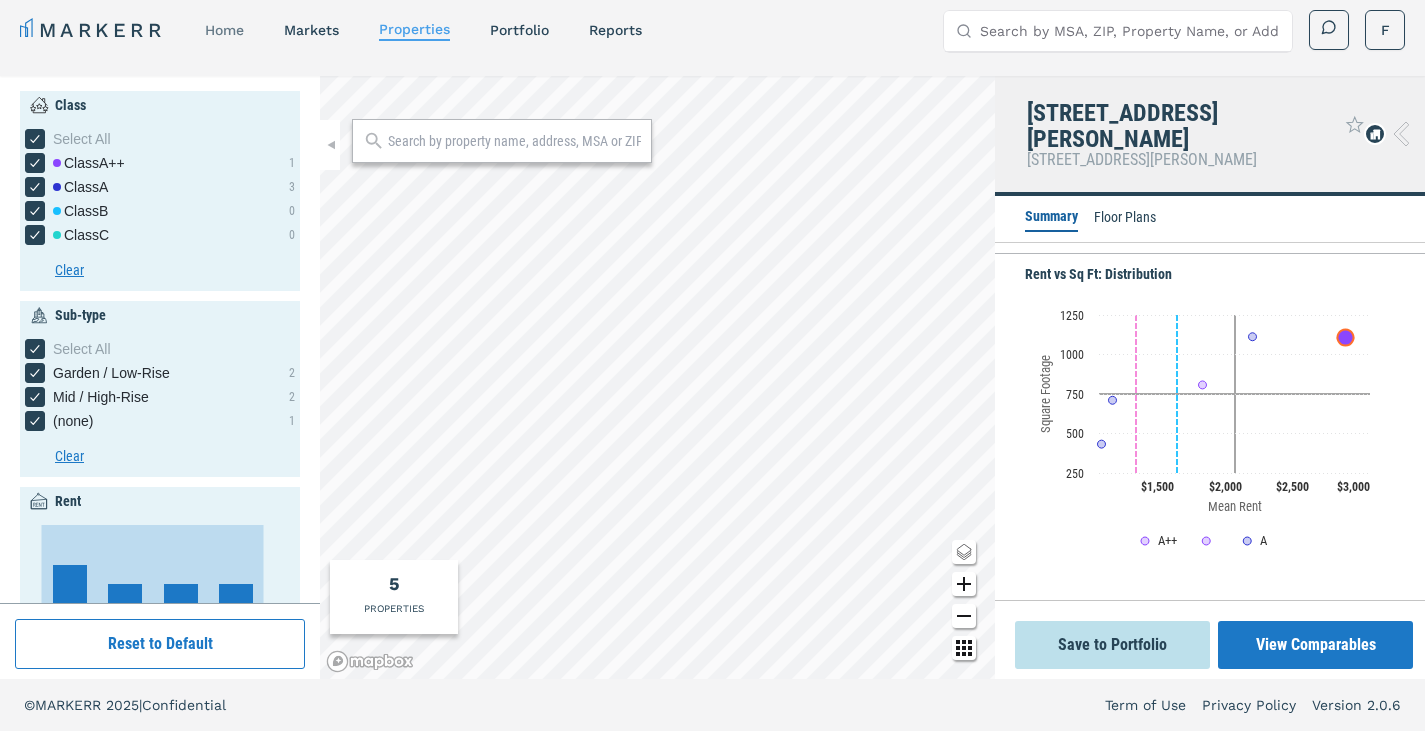 click on "home" at bounding box center [224, 30] 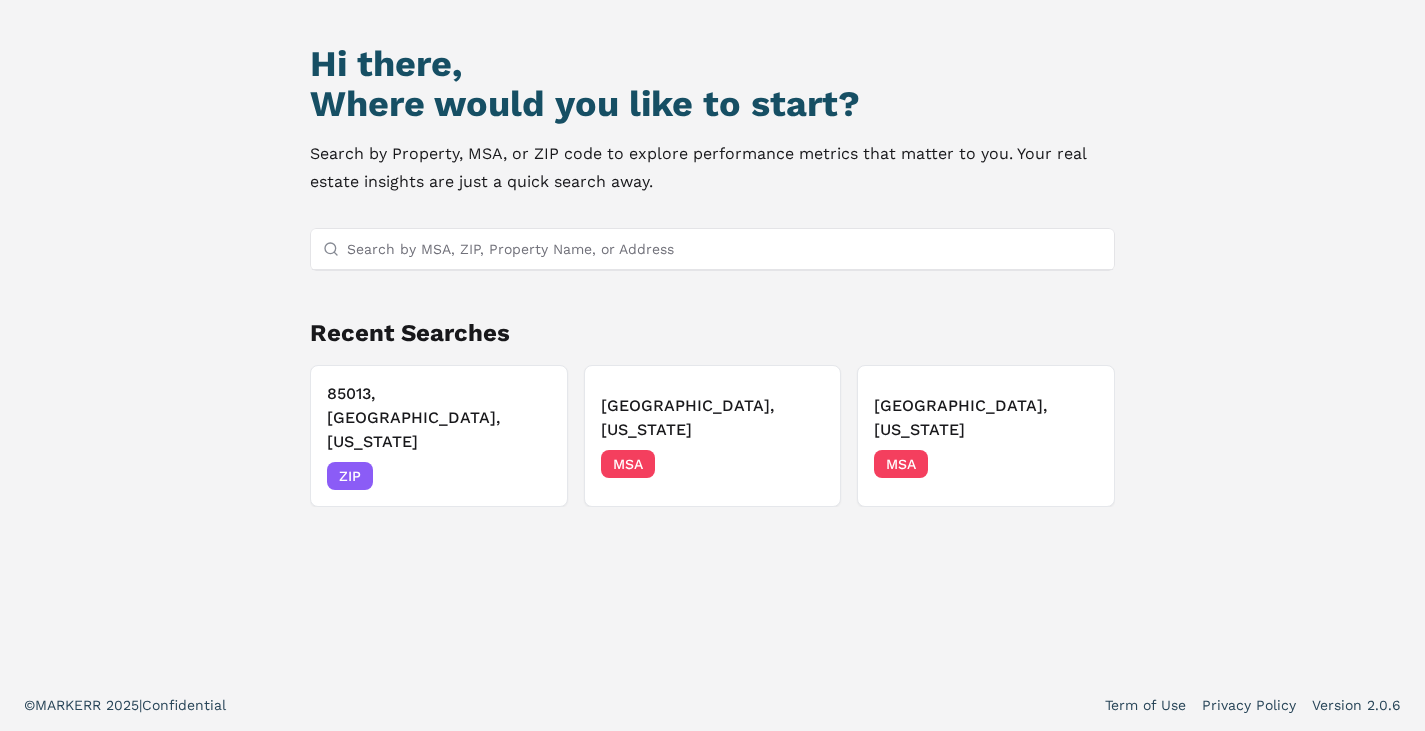 scroll, scrollTop: 0, scrollLeft: 0, axis: both 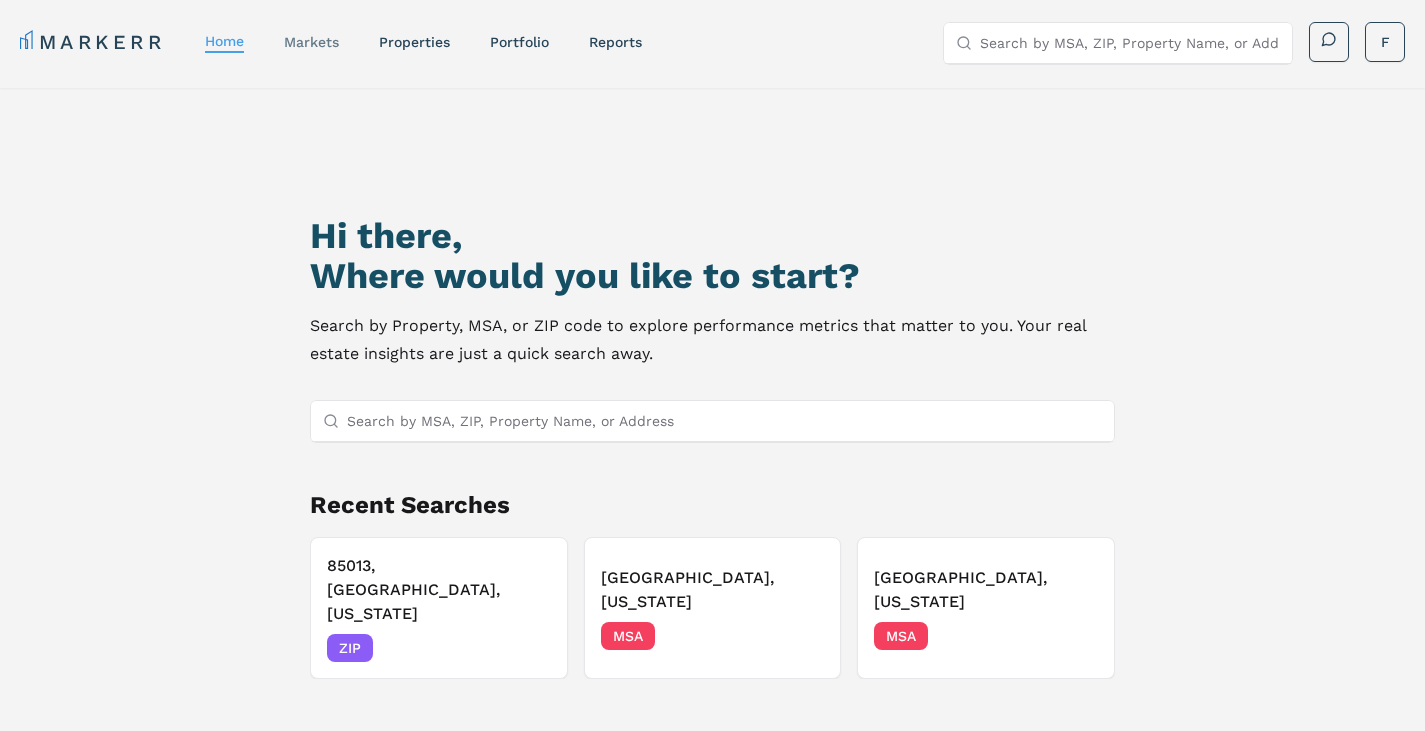click on "markets" at bounding box center [311, 42] 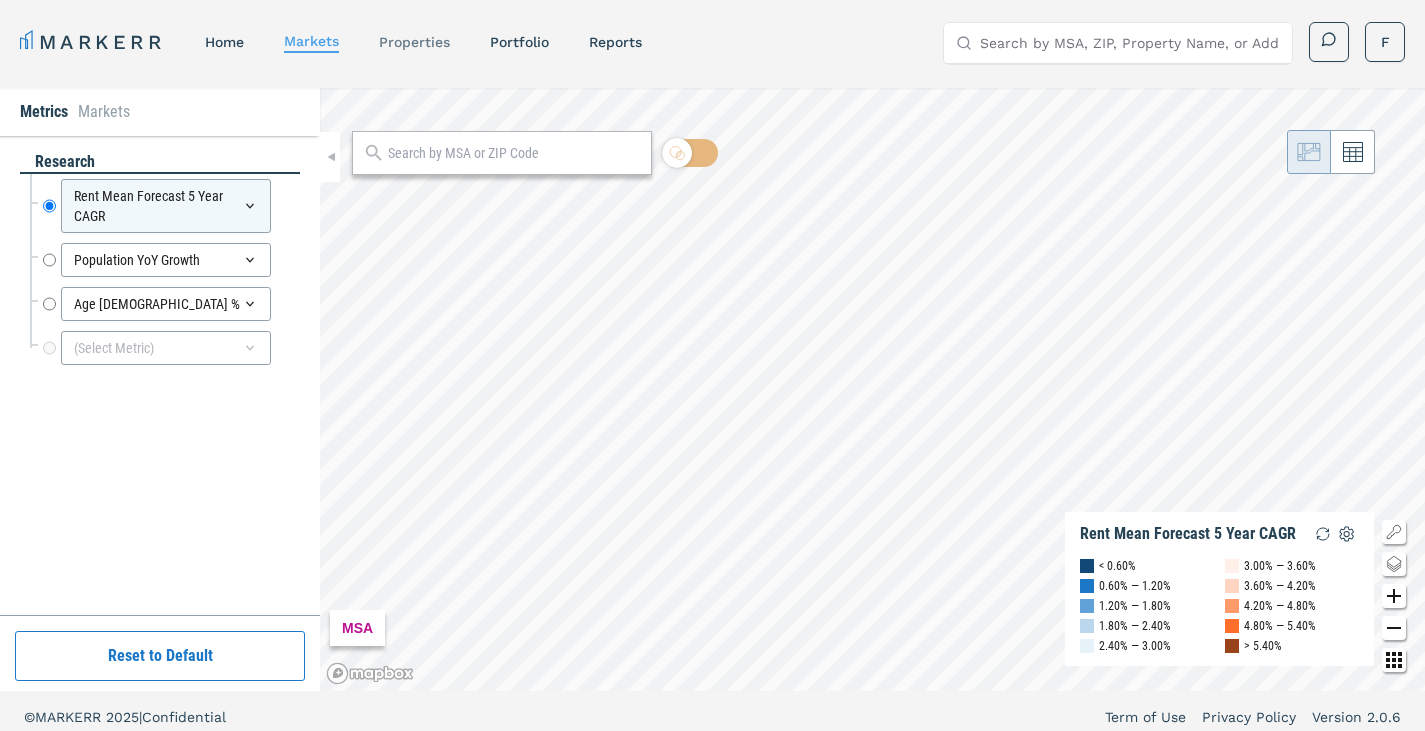 click on "properties" at bounding box center (414, 42) 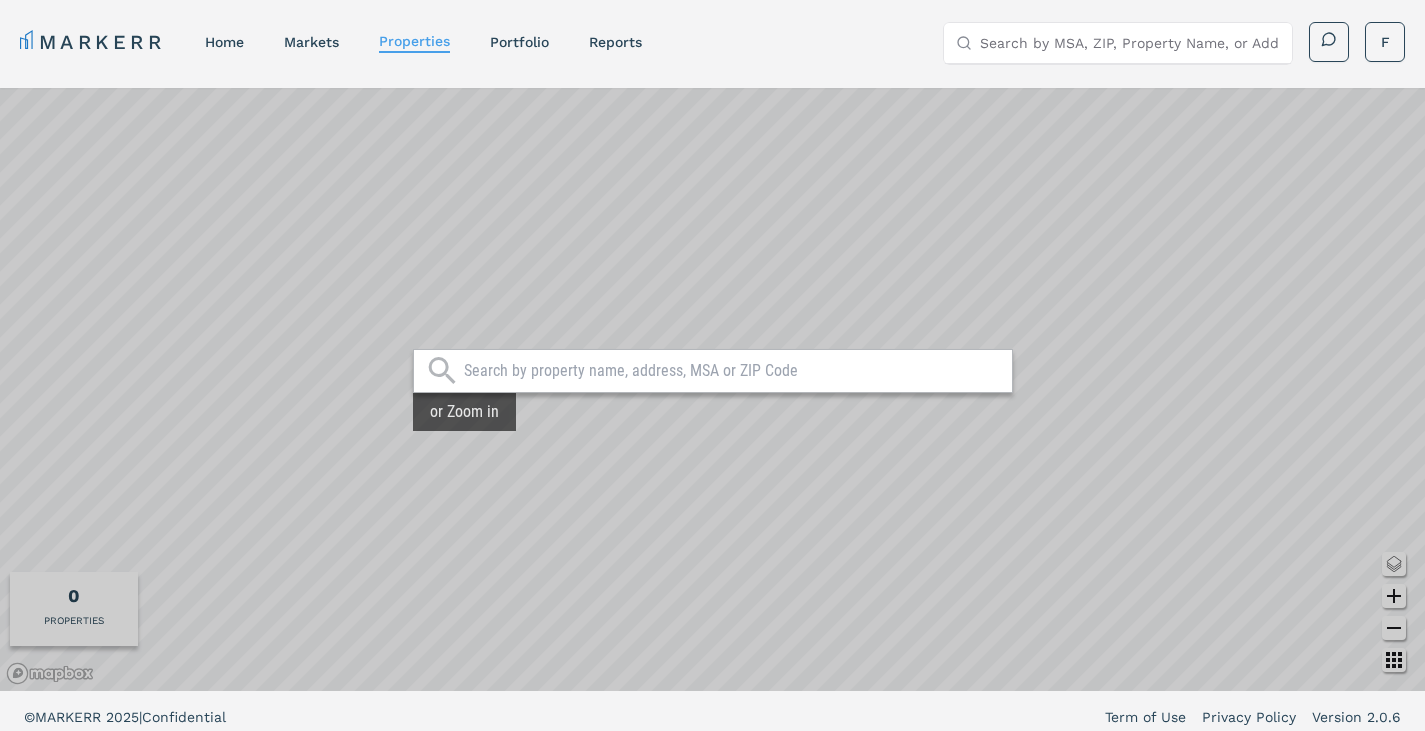 click at bounding box center [713, 371] 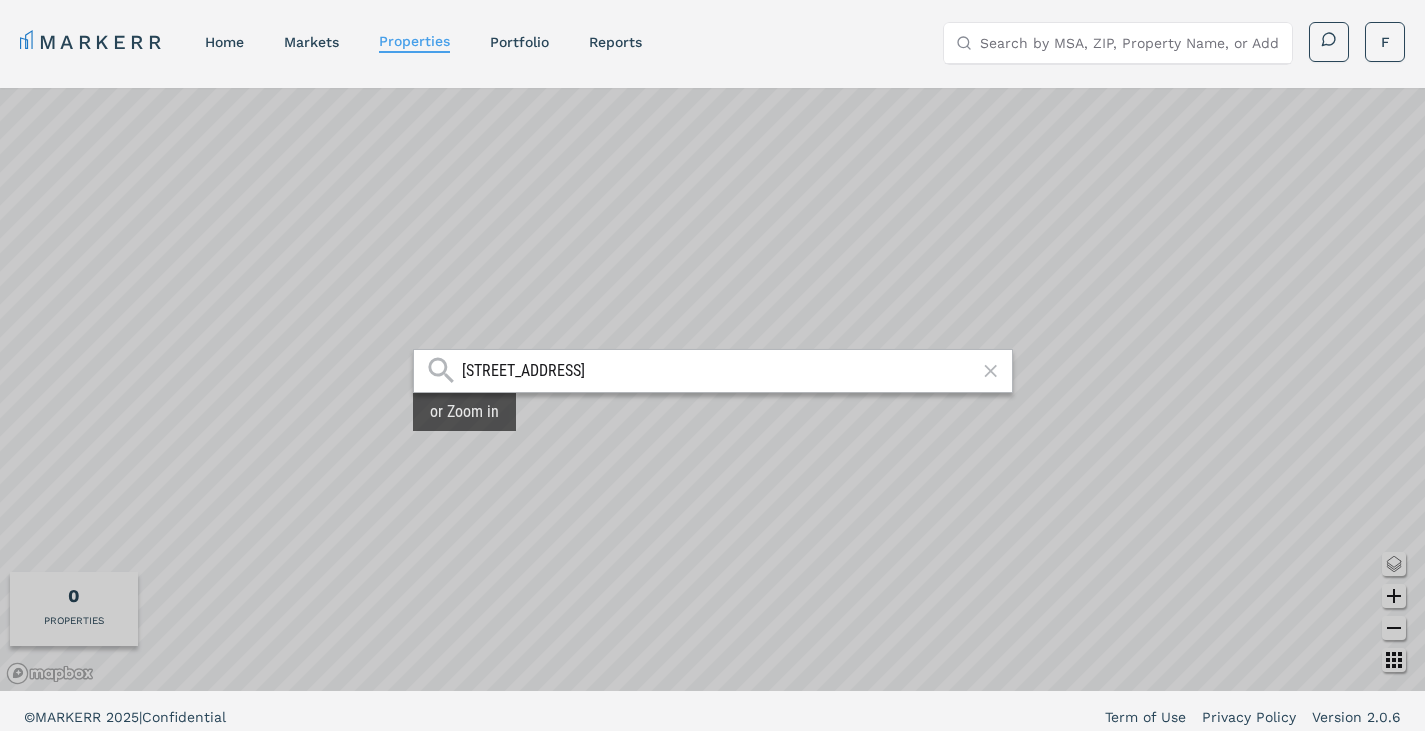 type on "774 grand street" 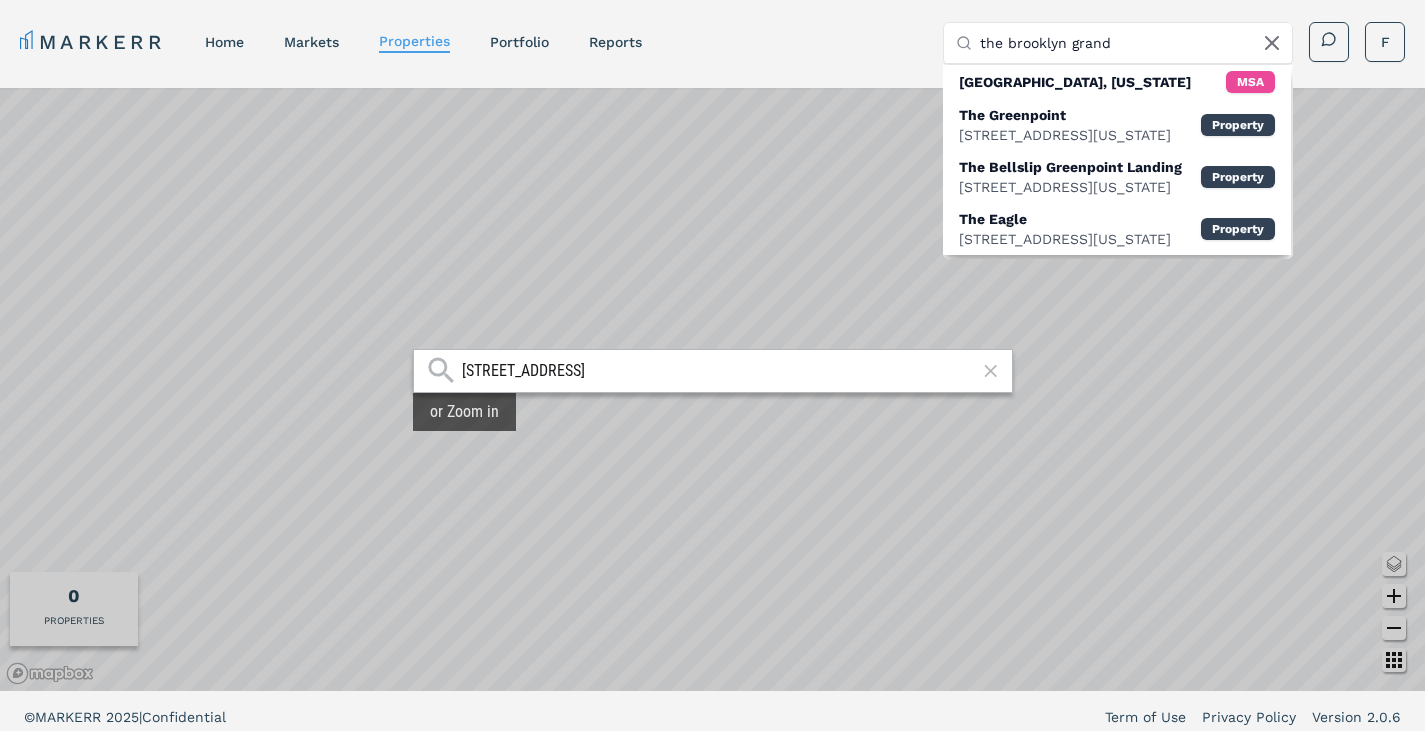 drag, startPoint x: 1135, startPoint y: 28, endPoint x: 840, endPoint y: 22, distance: 295.061 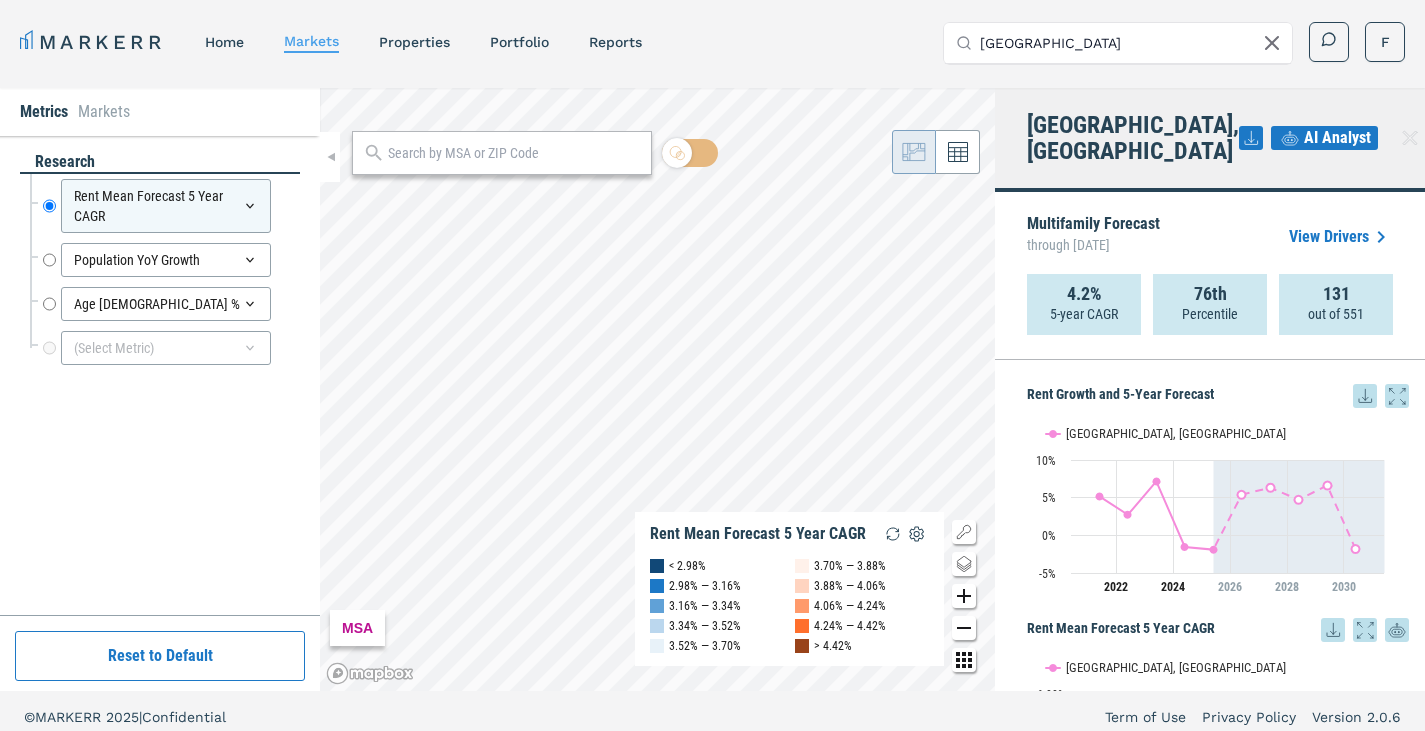click on "774 grand st" at bounding box center [1130, 43] 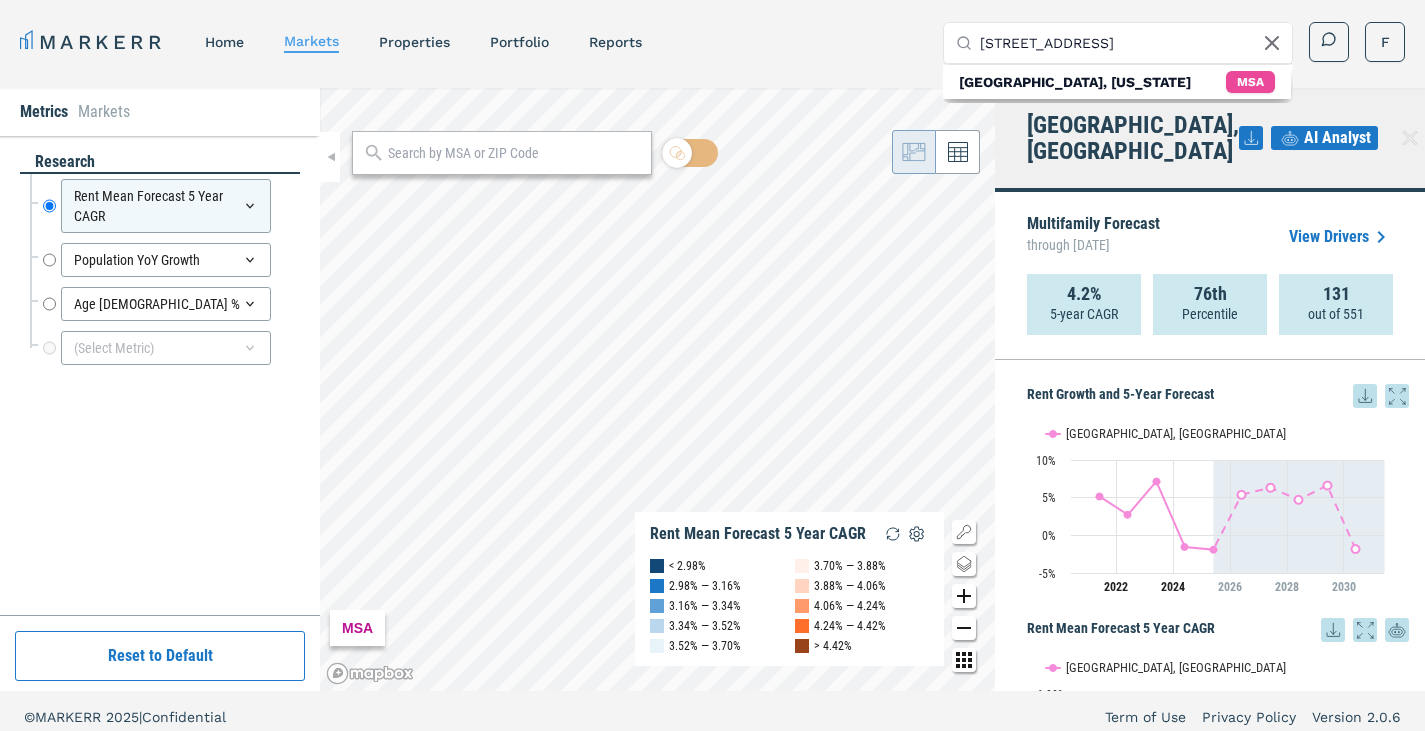 click on "774 grand st brooklyn" at bounding box center [1130, 43] 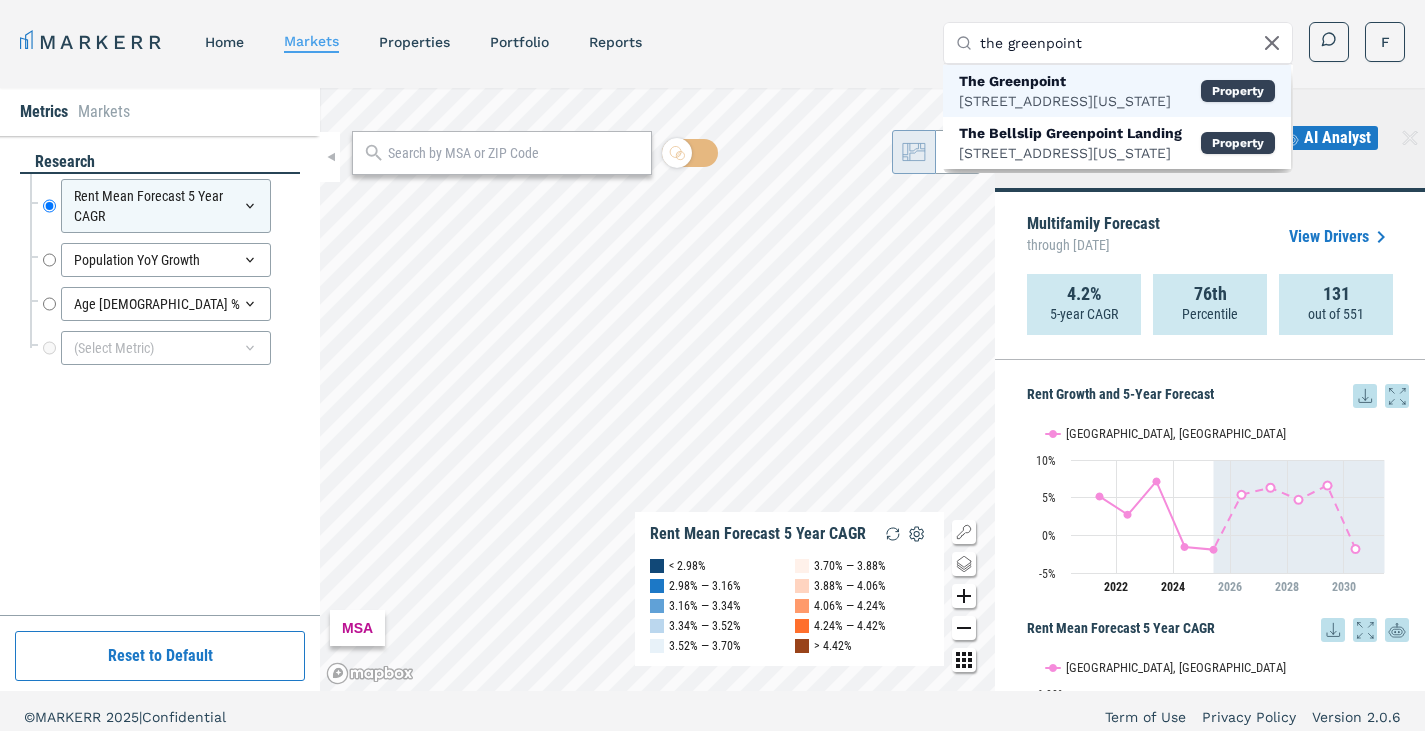 type on "the greenpoint" 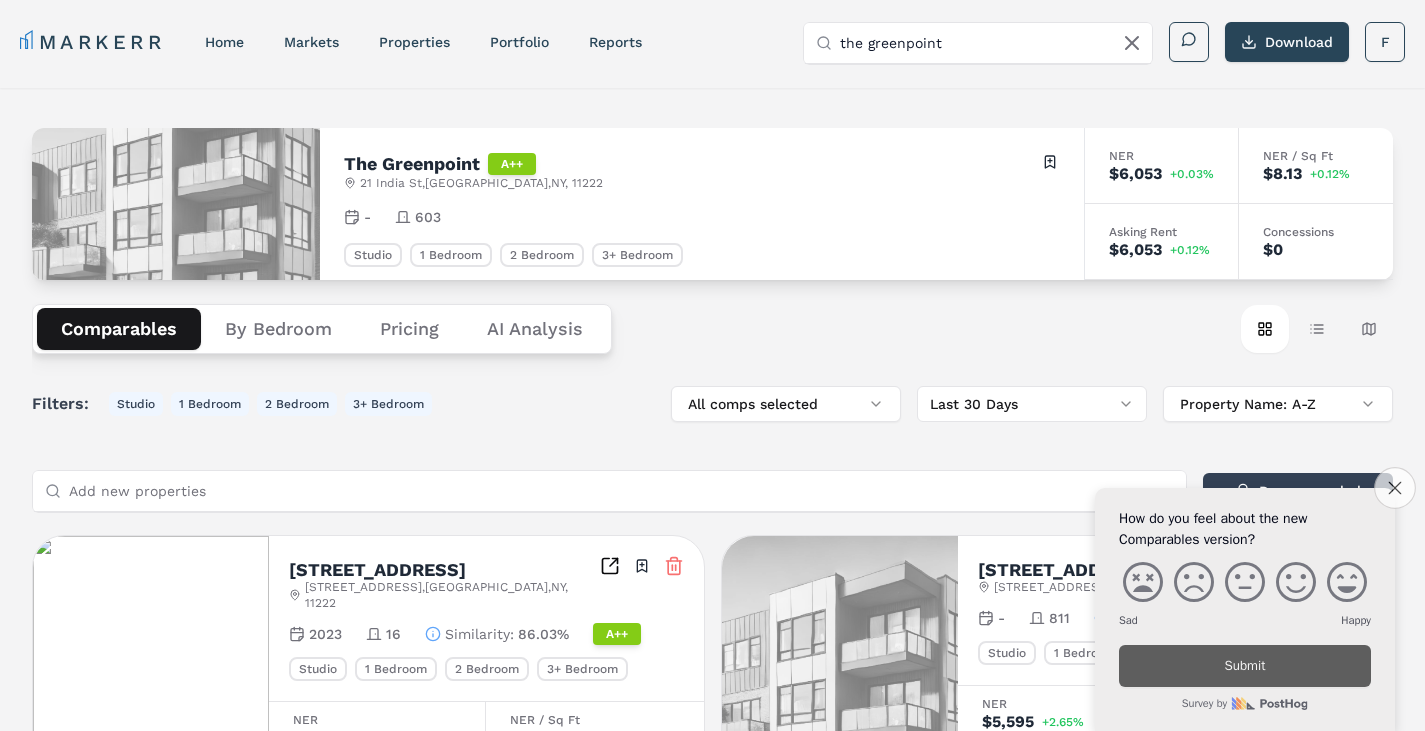 click on "Close survey" 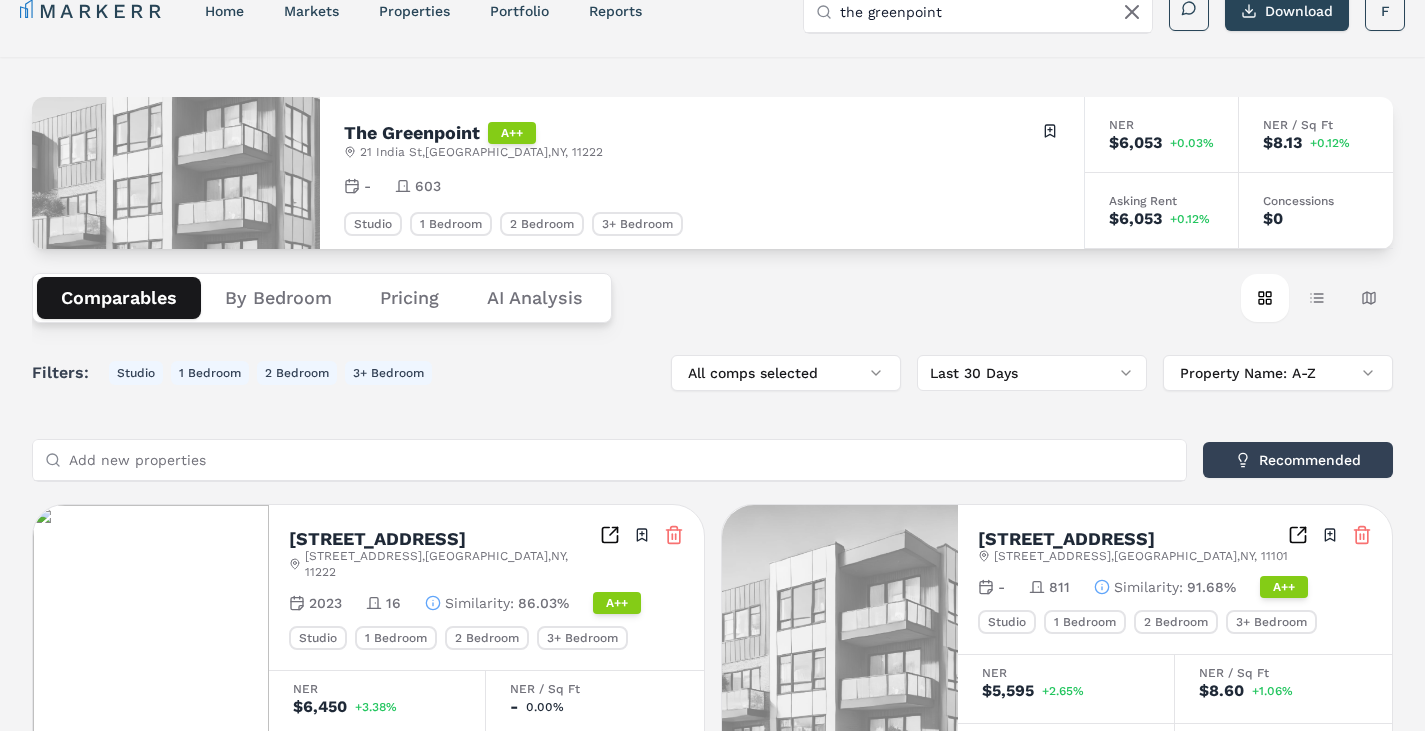 scroll, scrollTop: 0, scrollLeft: 0, axis: both 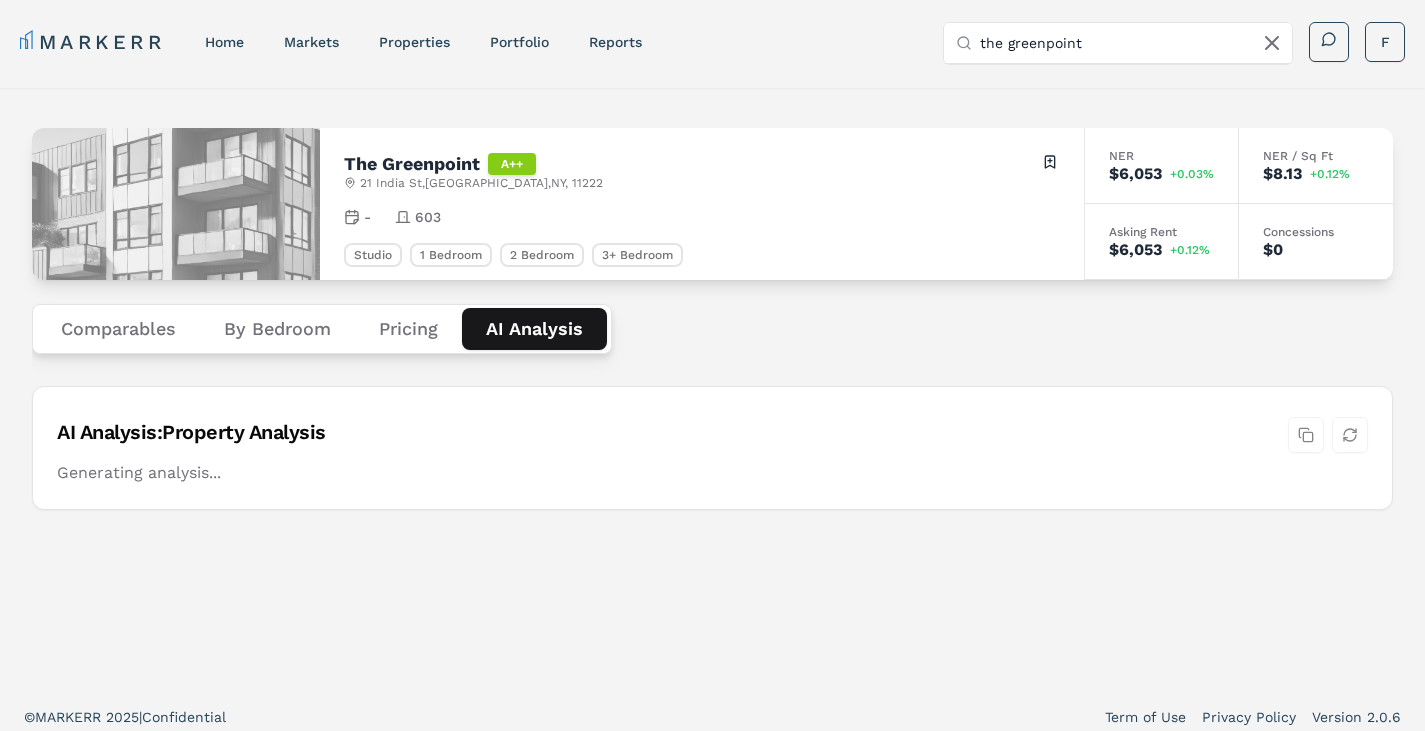 click on "AI Analysis" at bounding box center (534, 329) 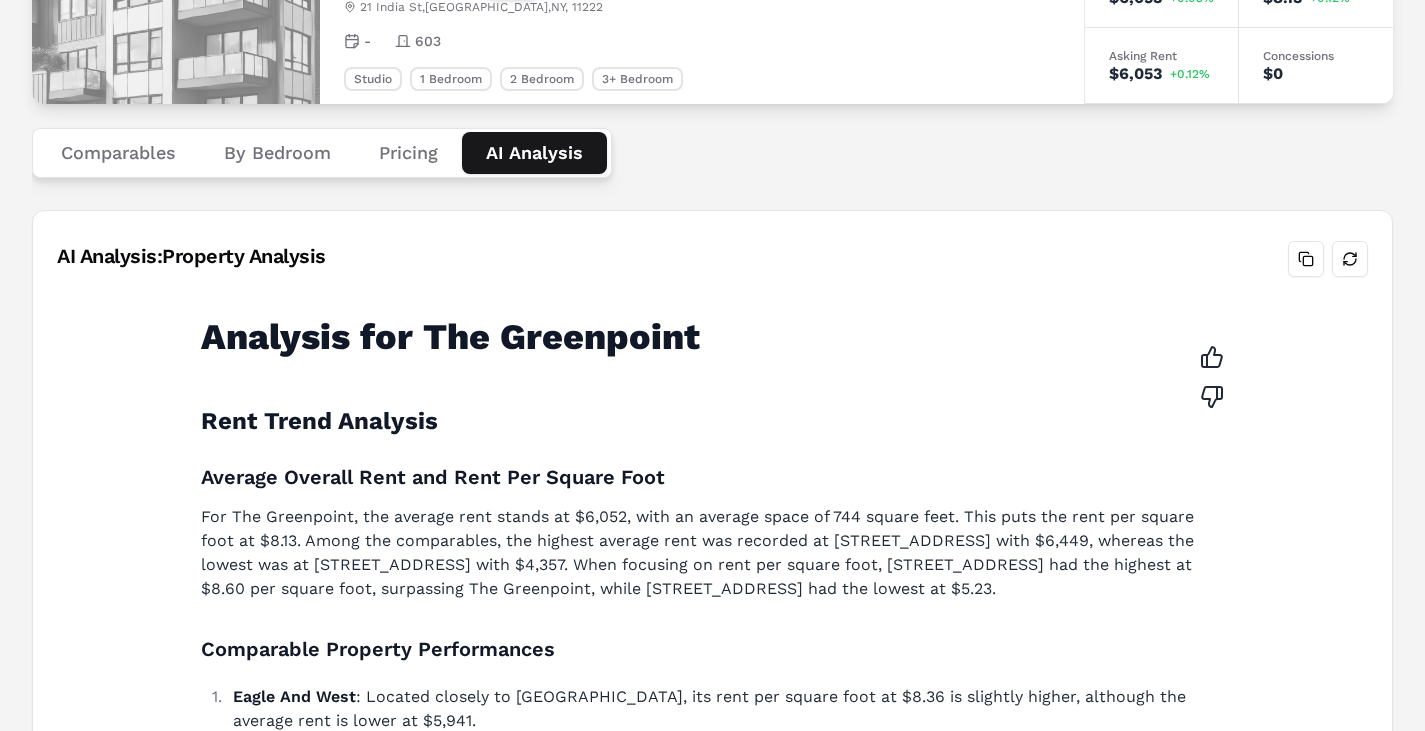 scroll, scrollTop: 0, scrollLeft: 0, axis: both 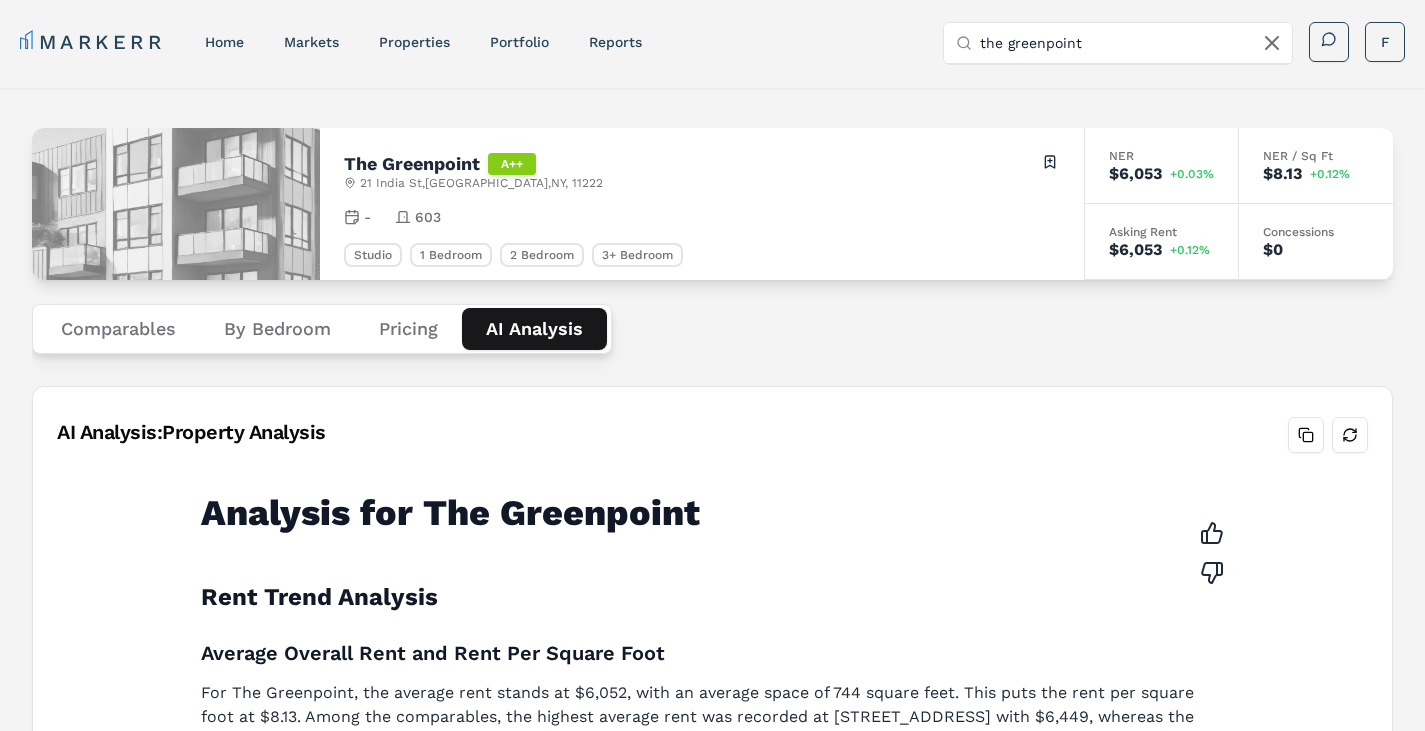 click on "Pricing" at bounding box center [408, 329] 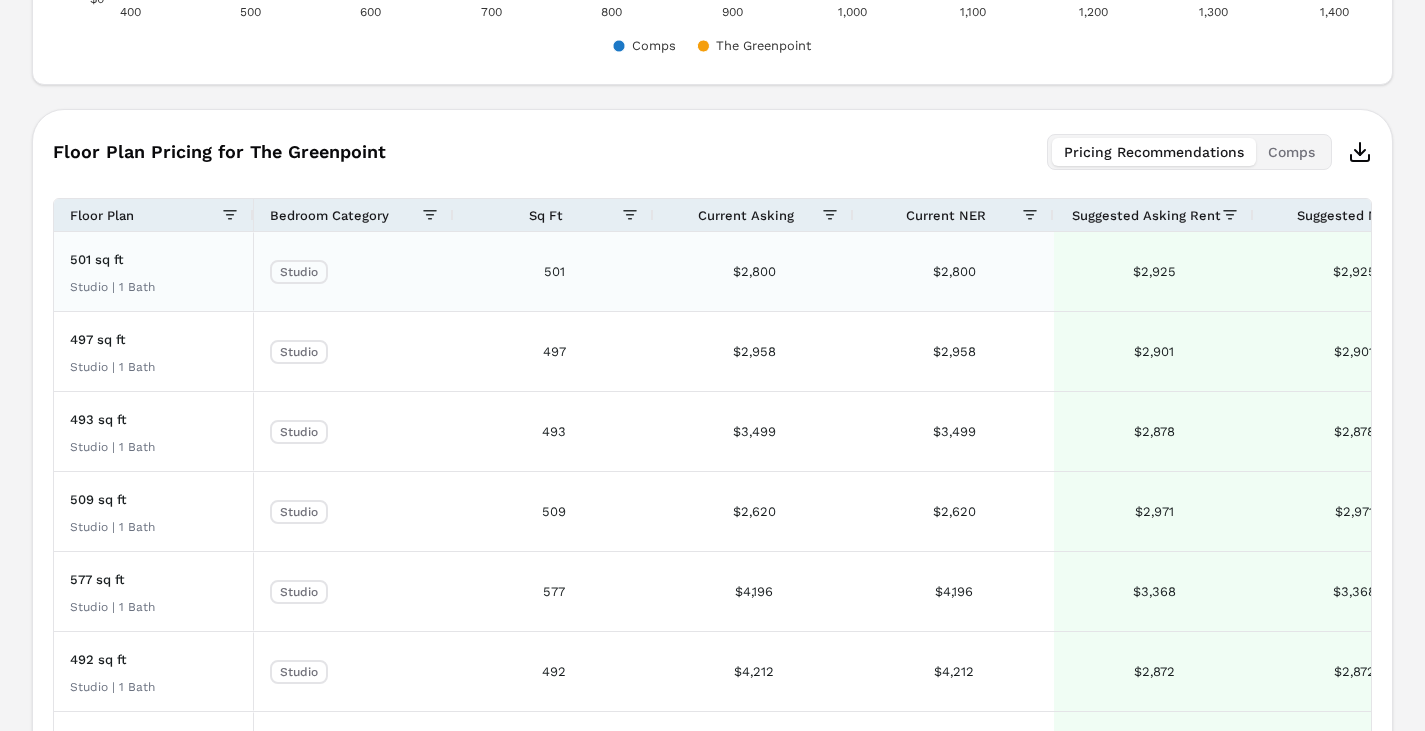 scroll, scrollTop: 1322, scrollLeft: 0, axis: vertical 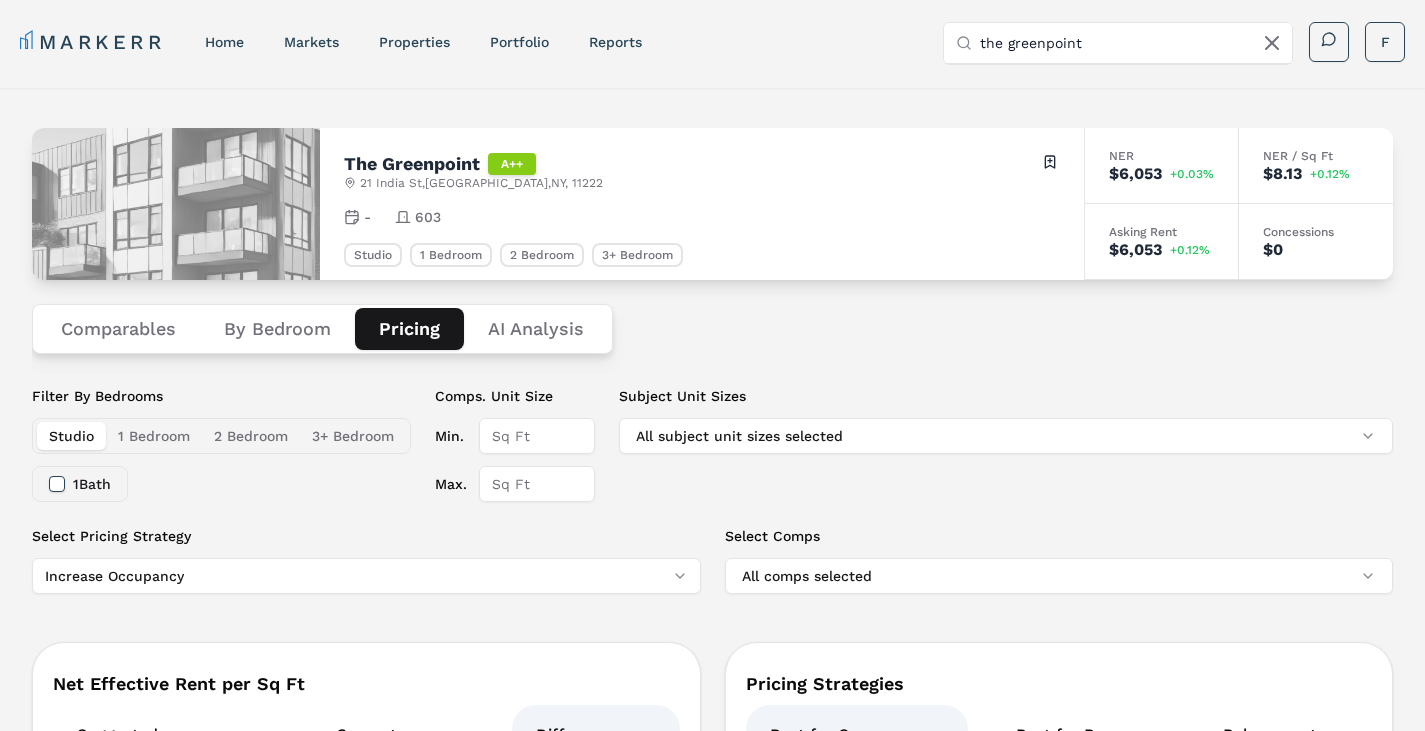 click on "By Bedroom" at bounding box center [277, 329] 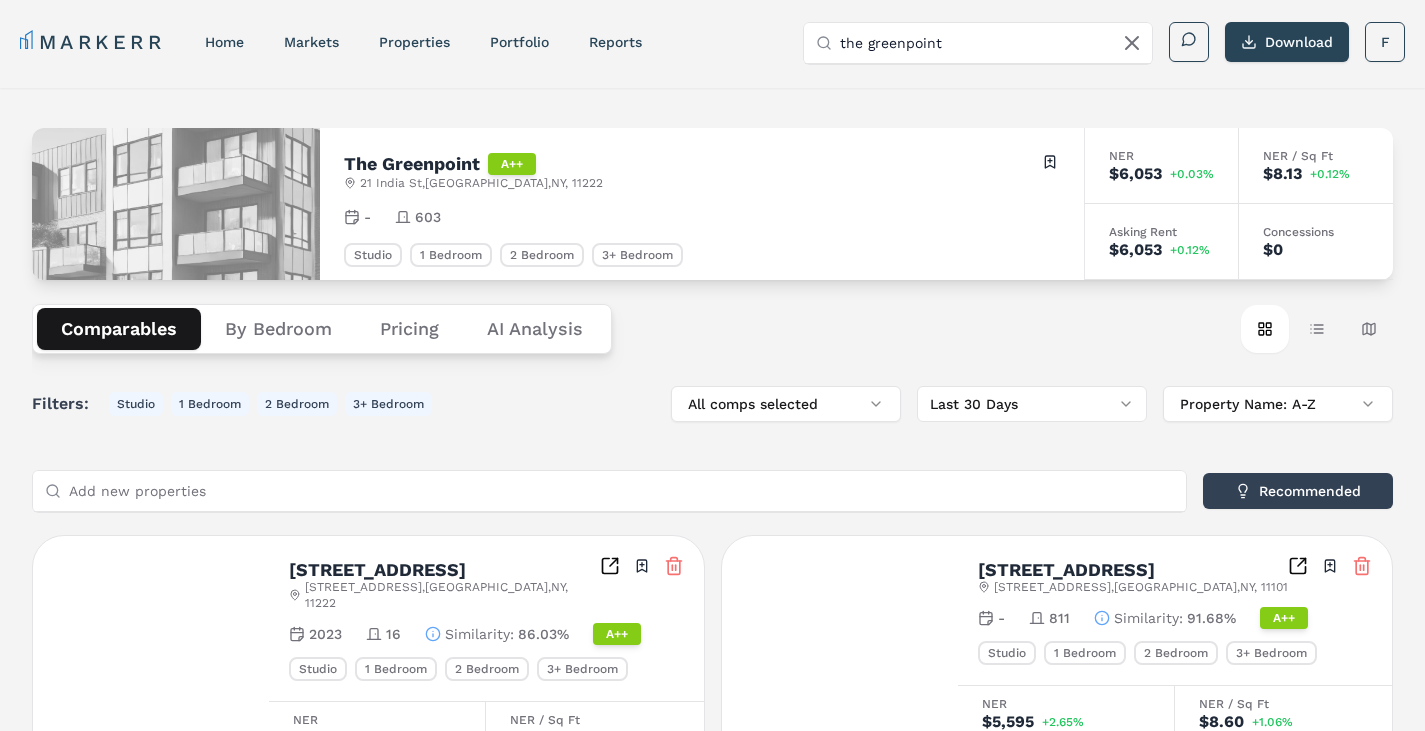 click on "Comparables" at bounding box center [119, 329] 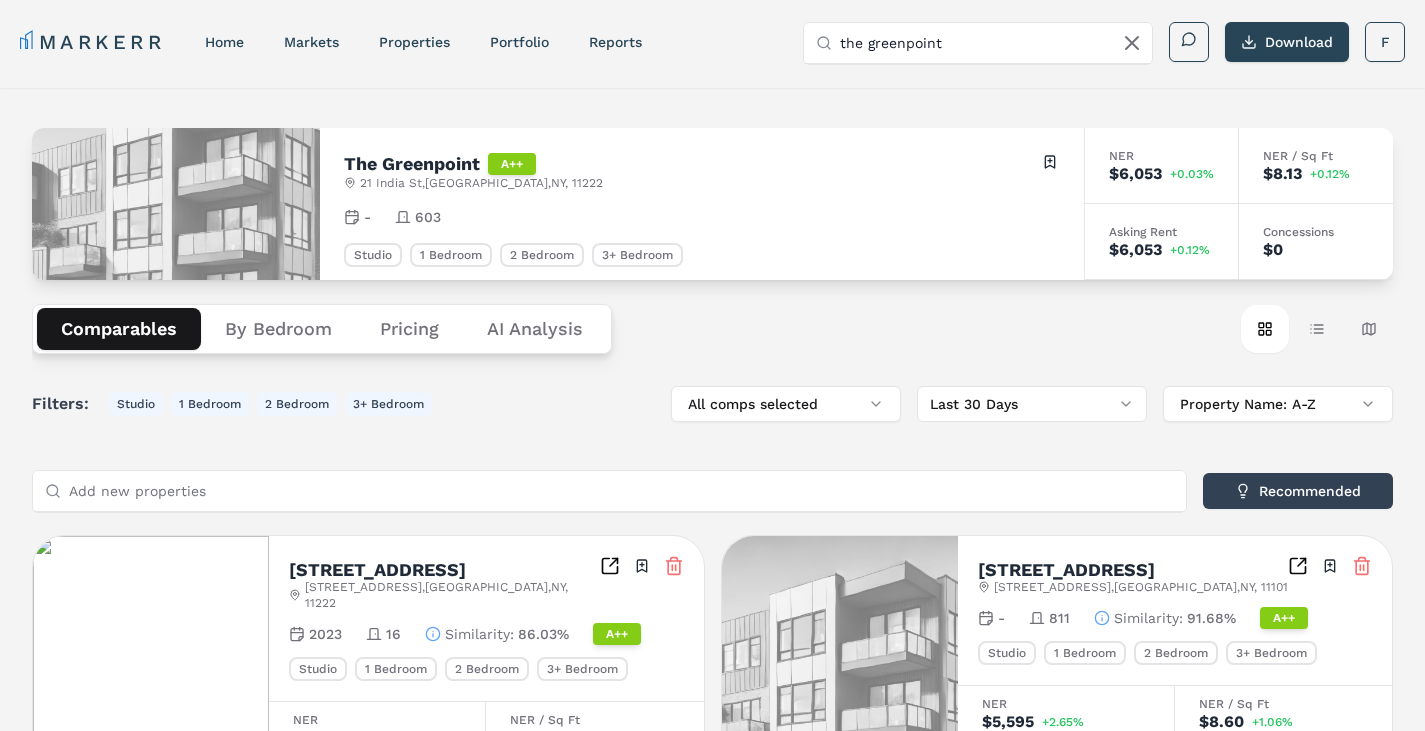 click on "AI Analysis" at bounding box center [535, 329] 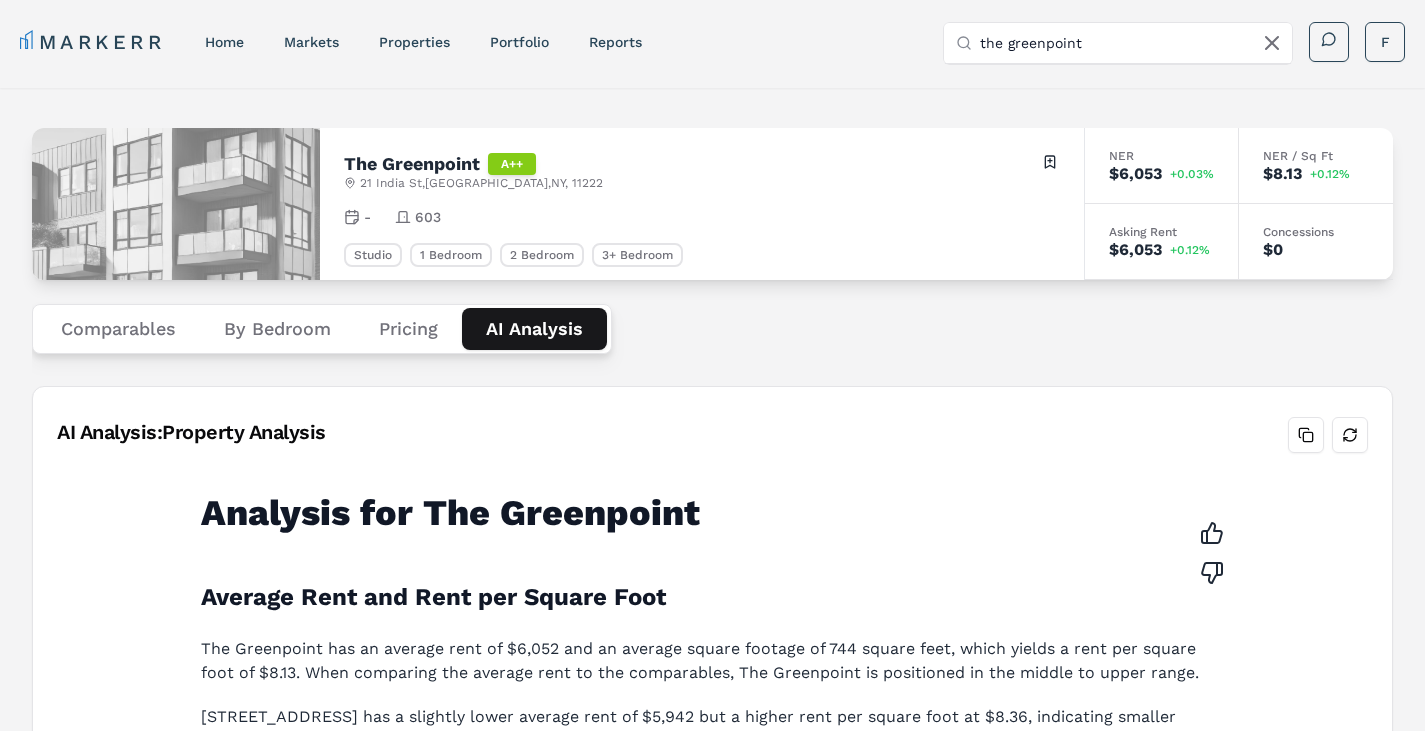 click on "Comparables" at bounding box center [118, 329] 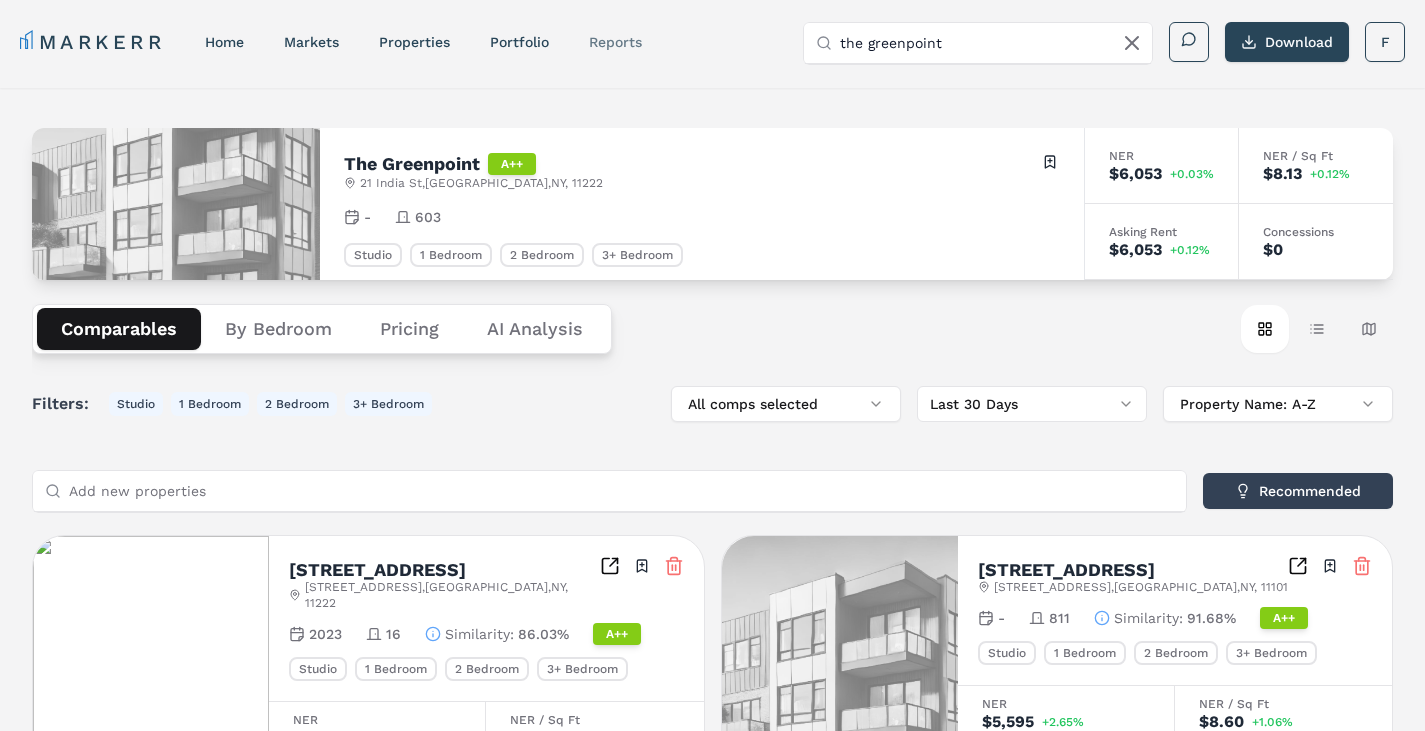 click on "reports" at bounding box center (615, 42) 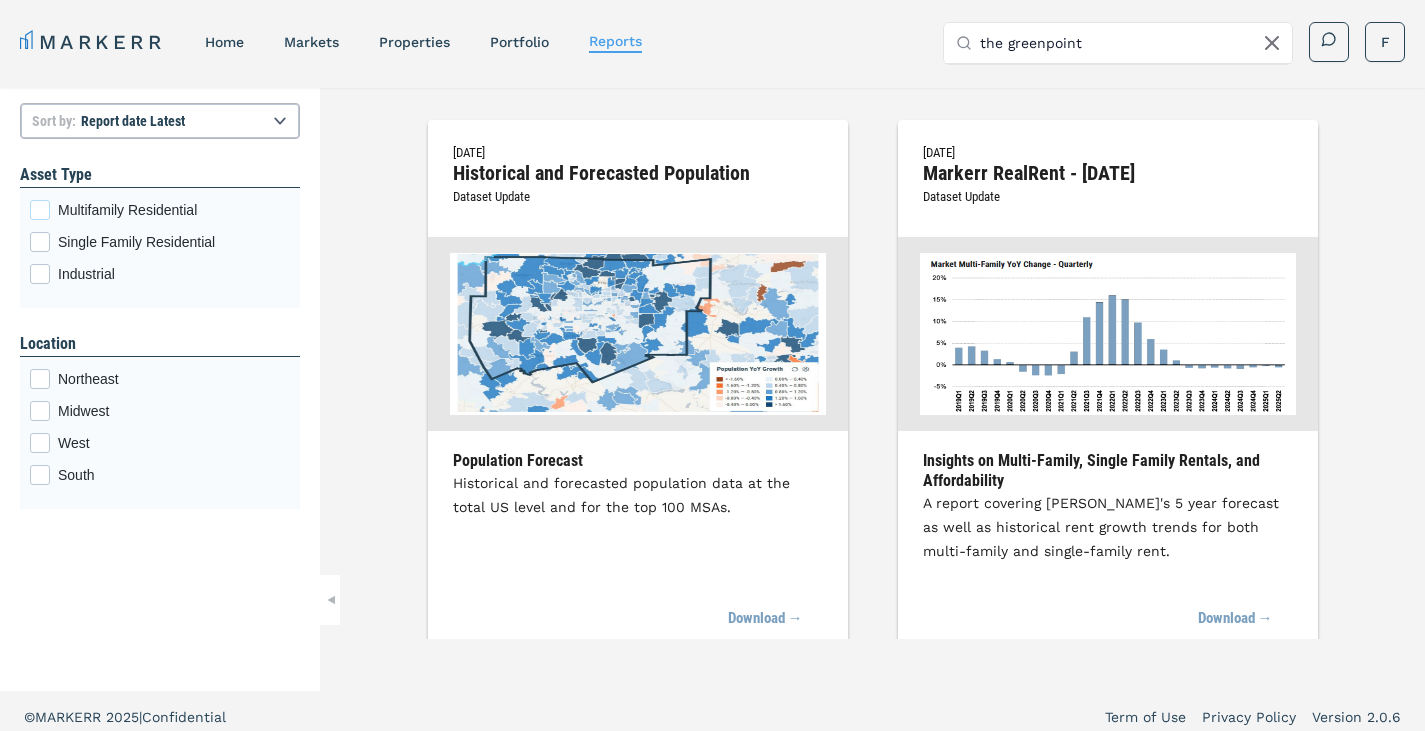 click at bounding box center (40, 210) 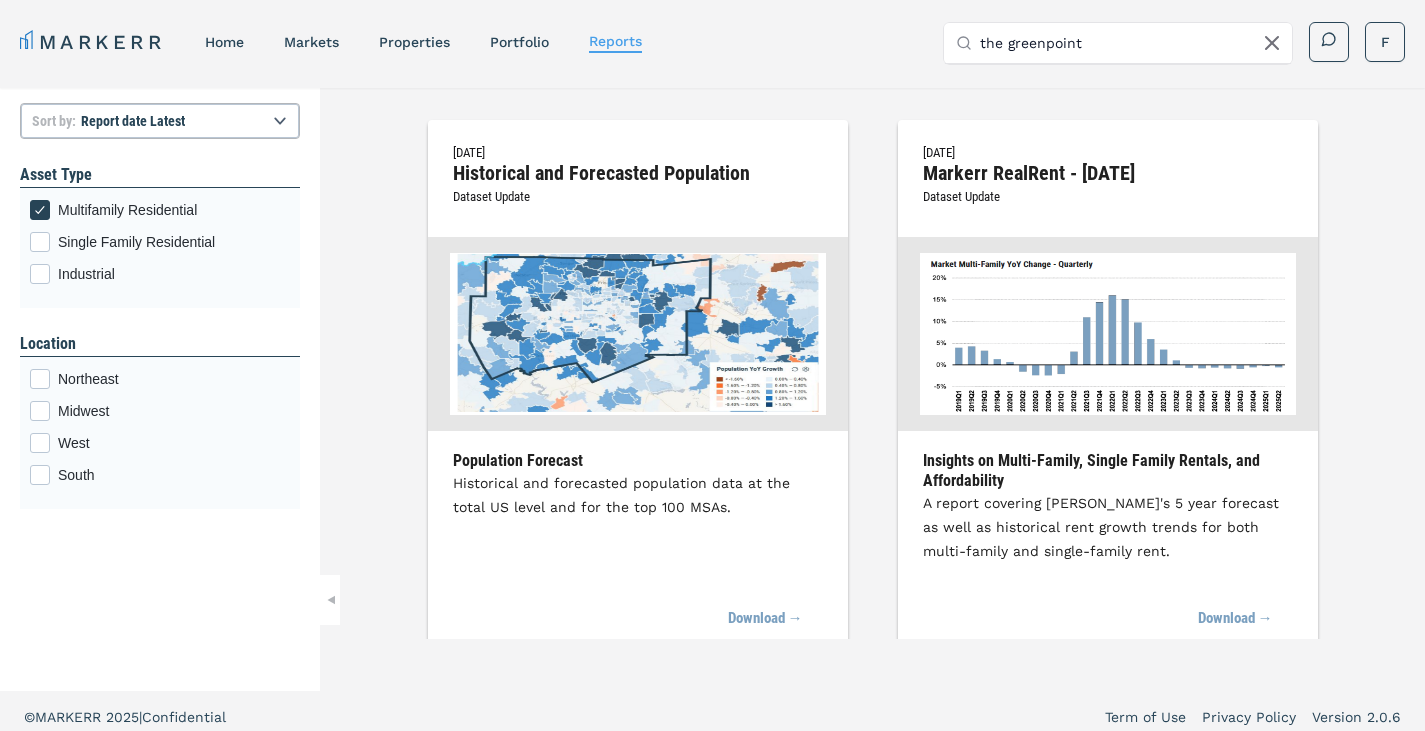 click on "the greenpoint" at bounding box center (1130, 43) 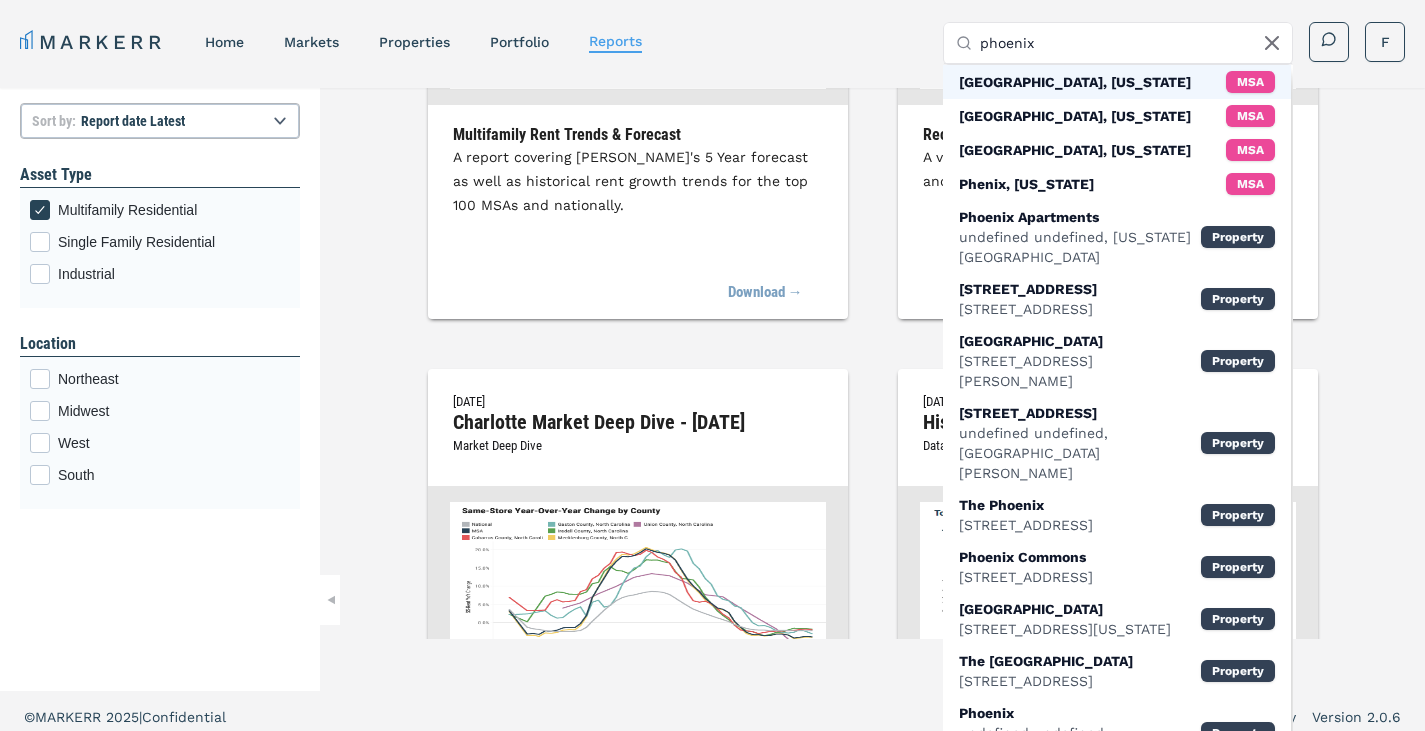 type on "phoenix" 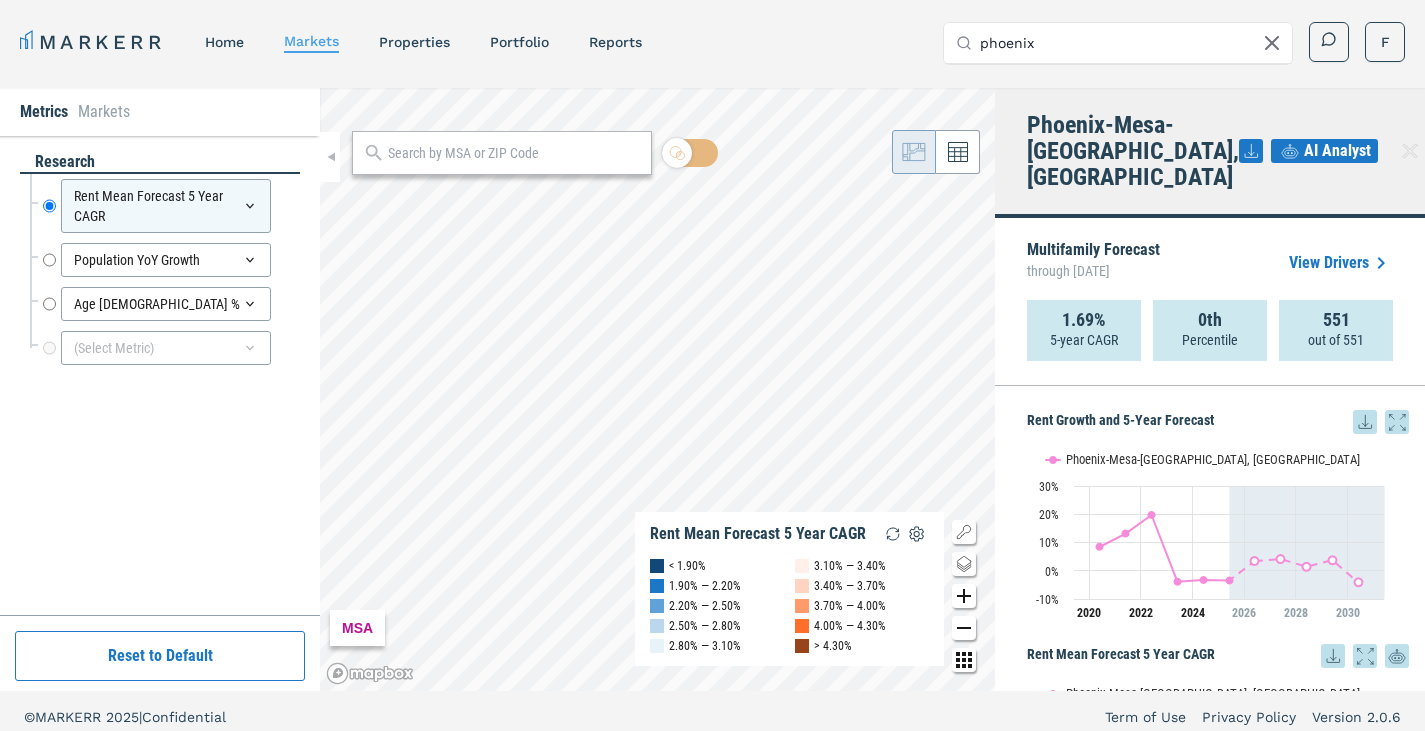 click on "Markets" at bounding box center (104, 112) 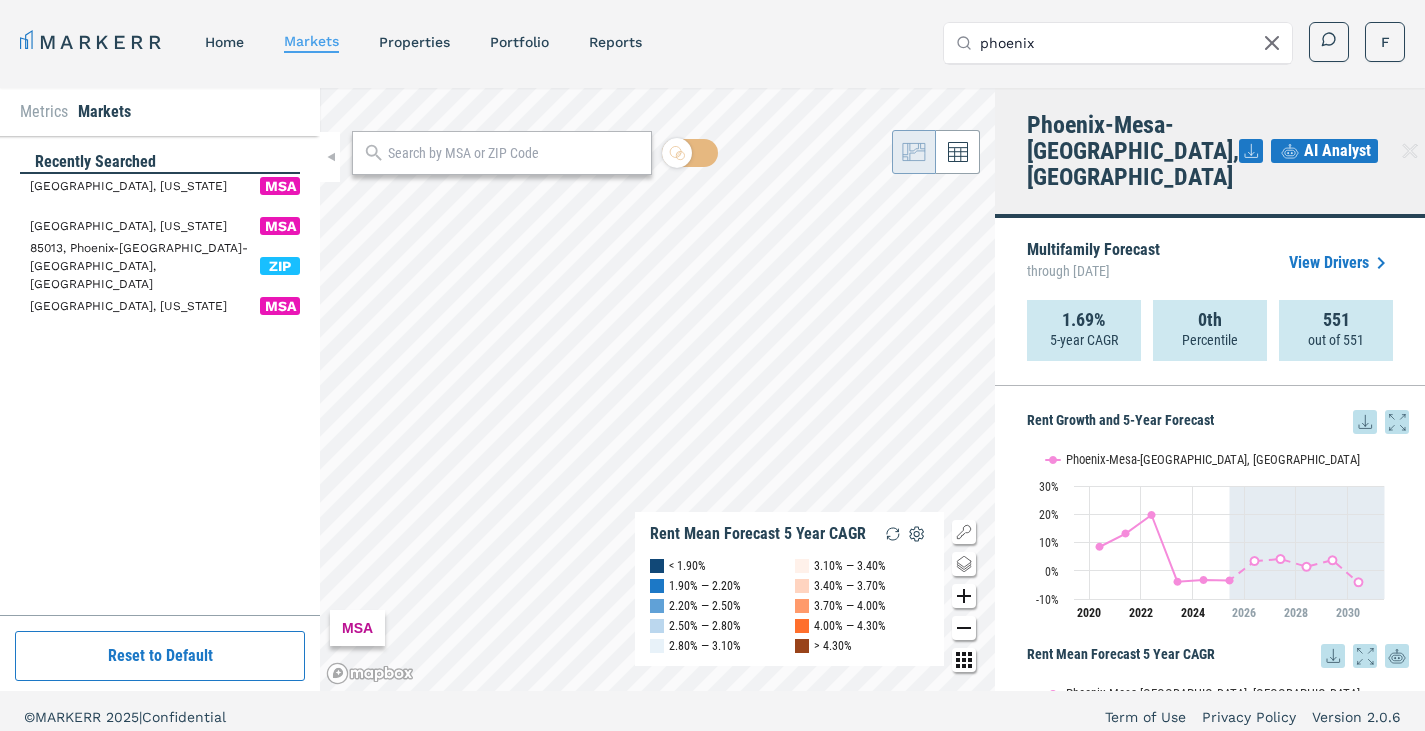 click on "[GEOGRAPHIC_DATA], [US_STATE]" at bounding box center [128, 186] 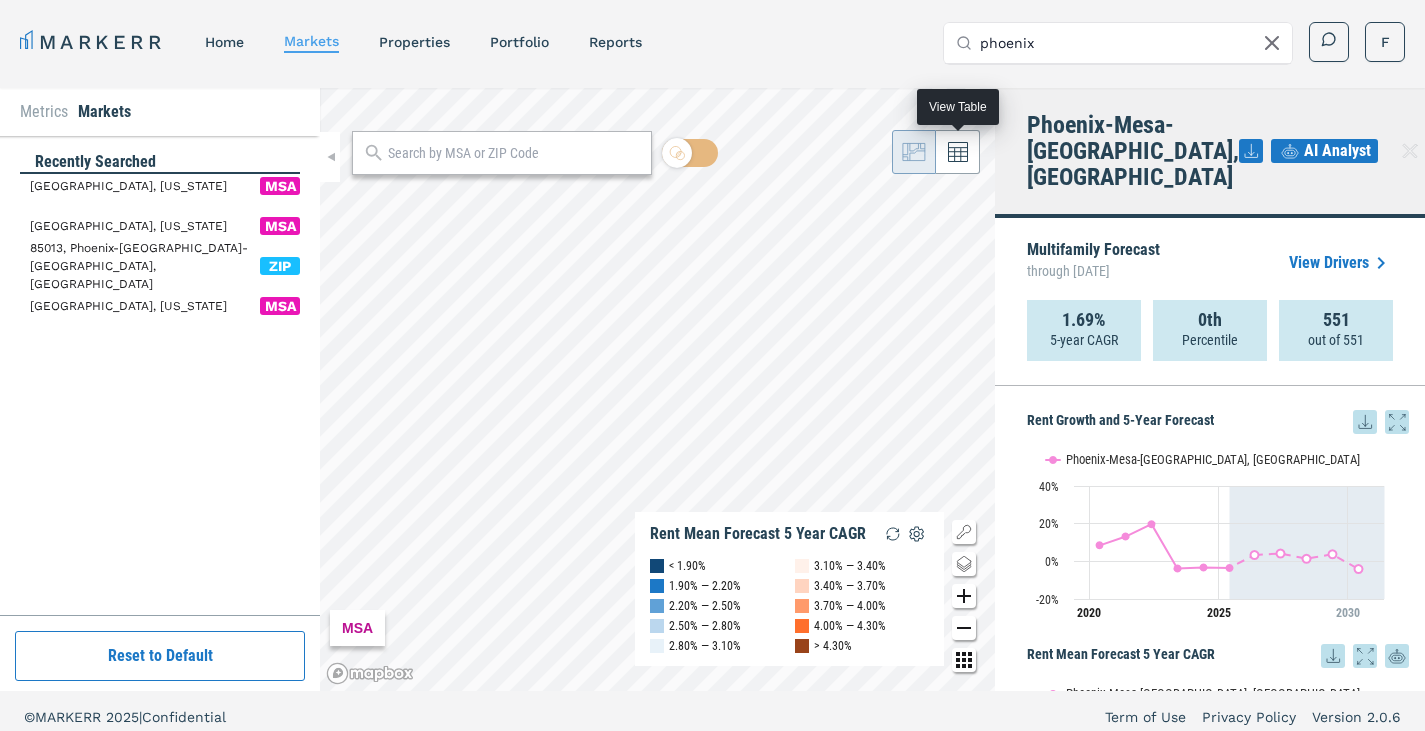 click at bounding box center (958, 152) 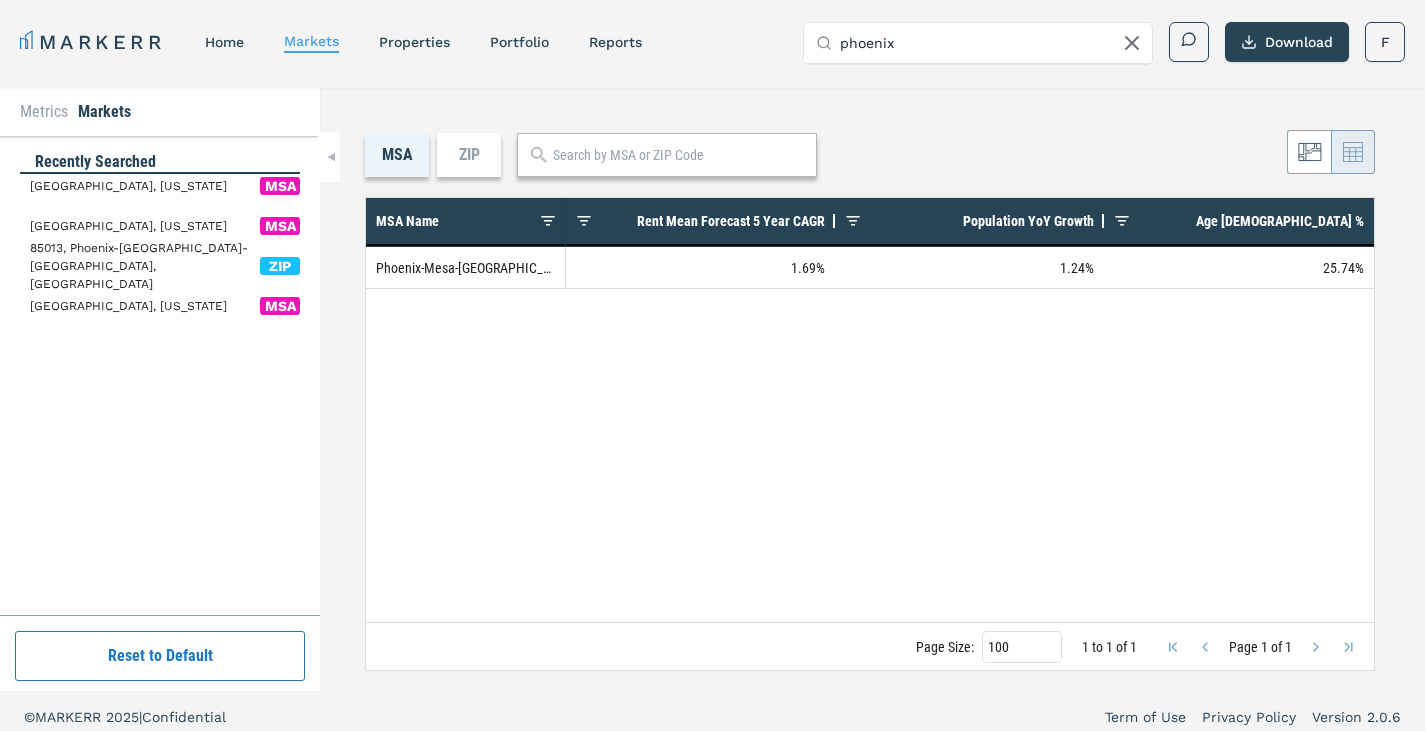 click on "Metrics" at bounding box center (44, 112) 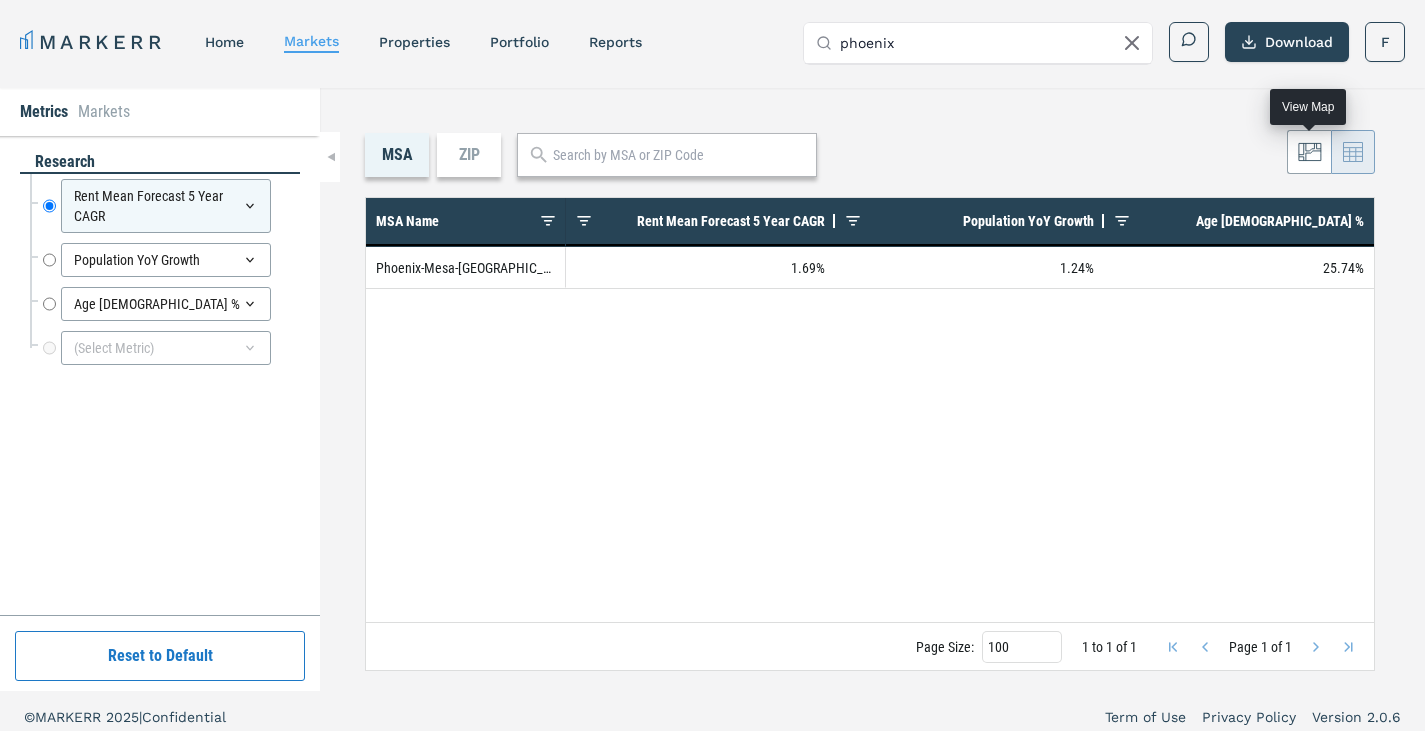 click 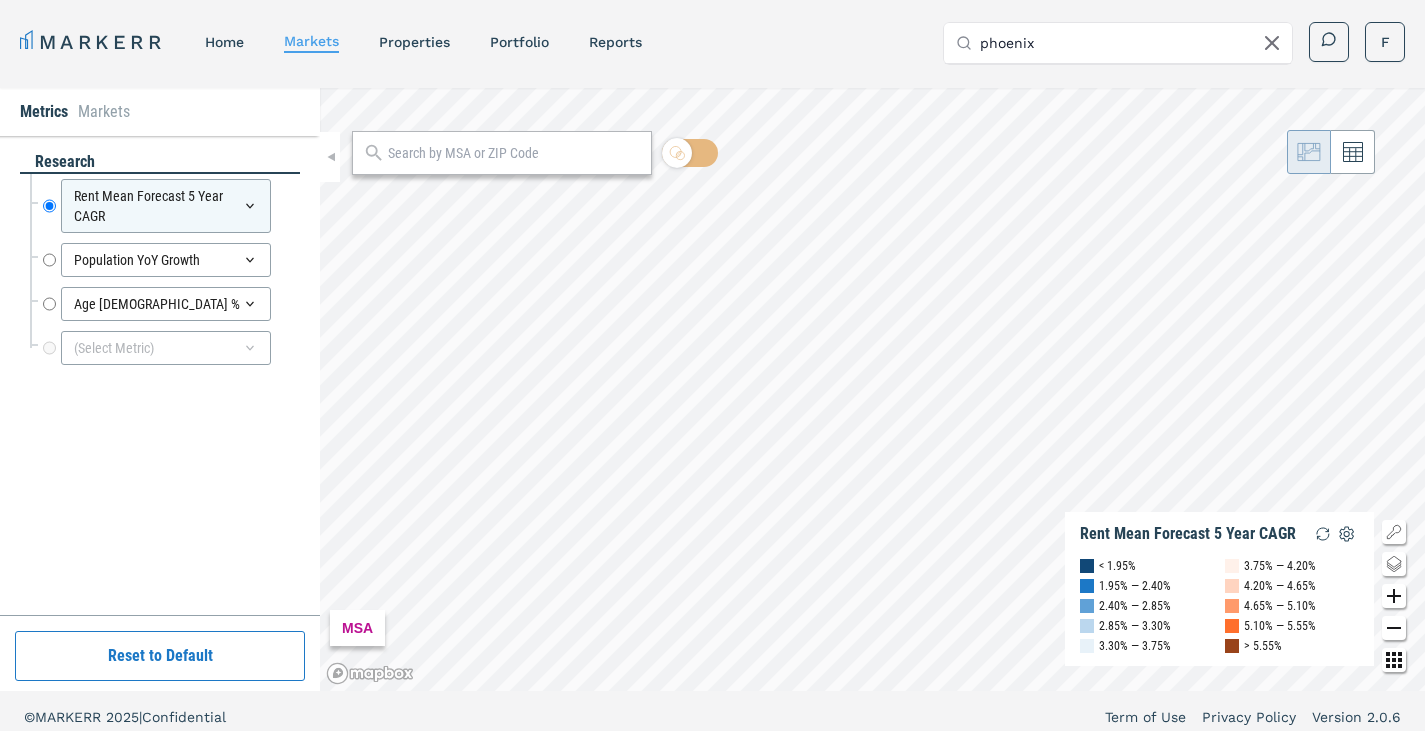 click on "Reset to Default" at bounding box center [160, 656] 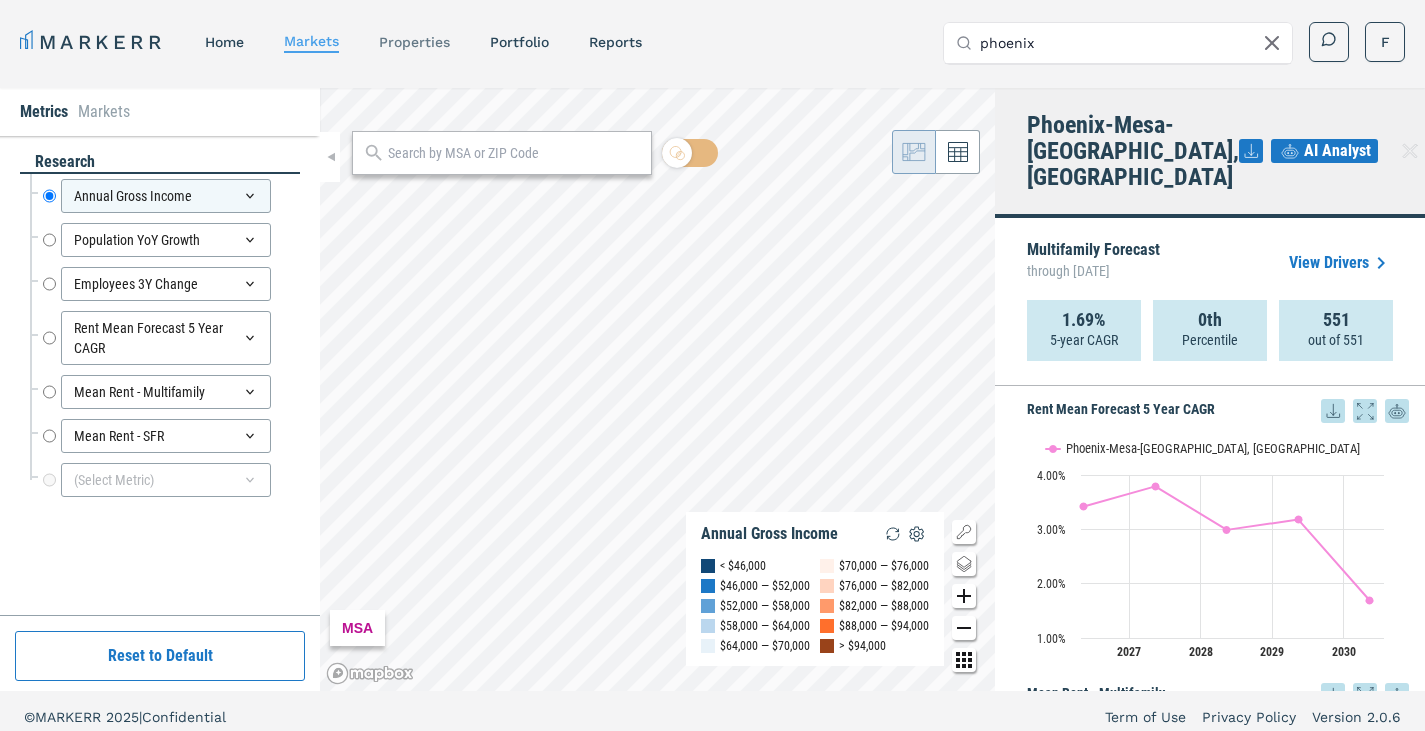 scroll, scrollTop: 1098, scrollLeft: 0, axis: vertical 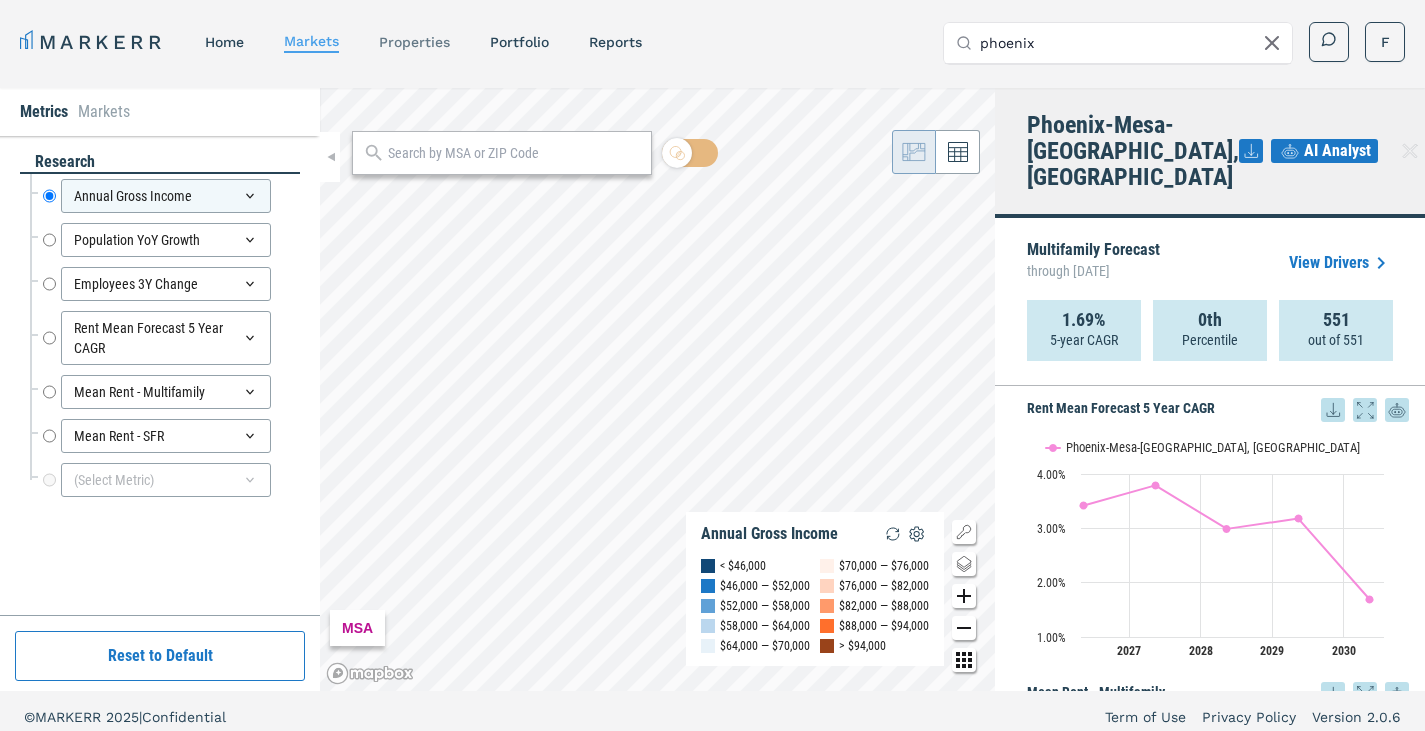 click on "properties" at bounding box center (414, 42) 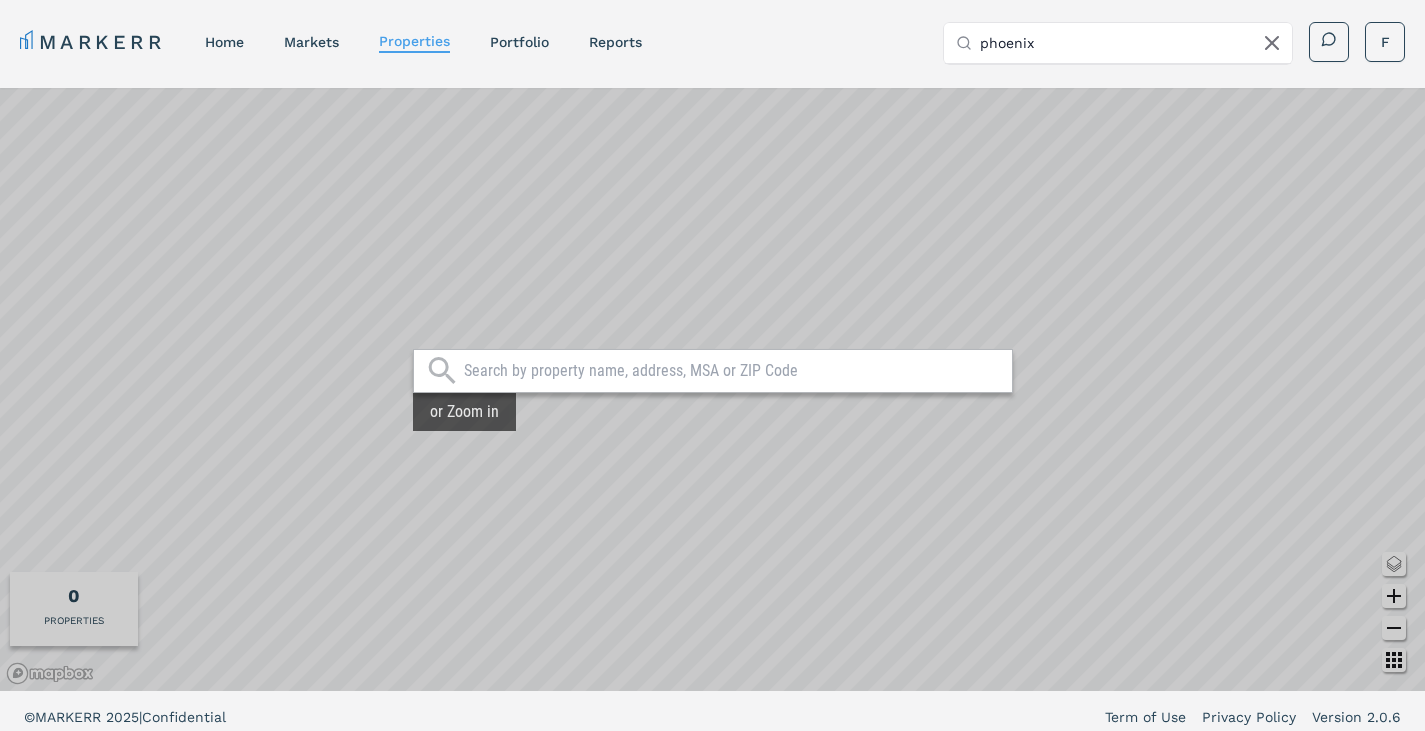 click on "MARKERR home markets properties Portfolio reports" at bounding box center [331, 42] 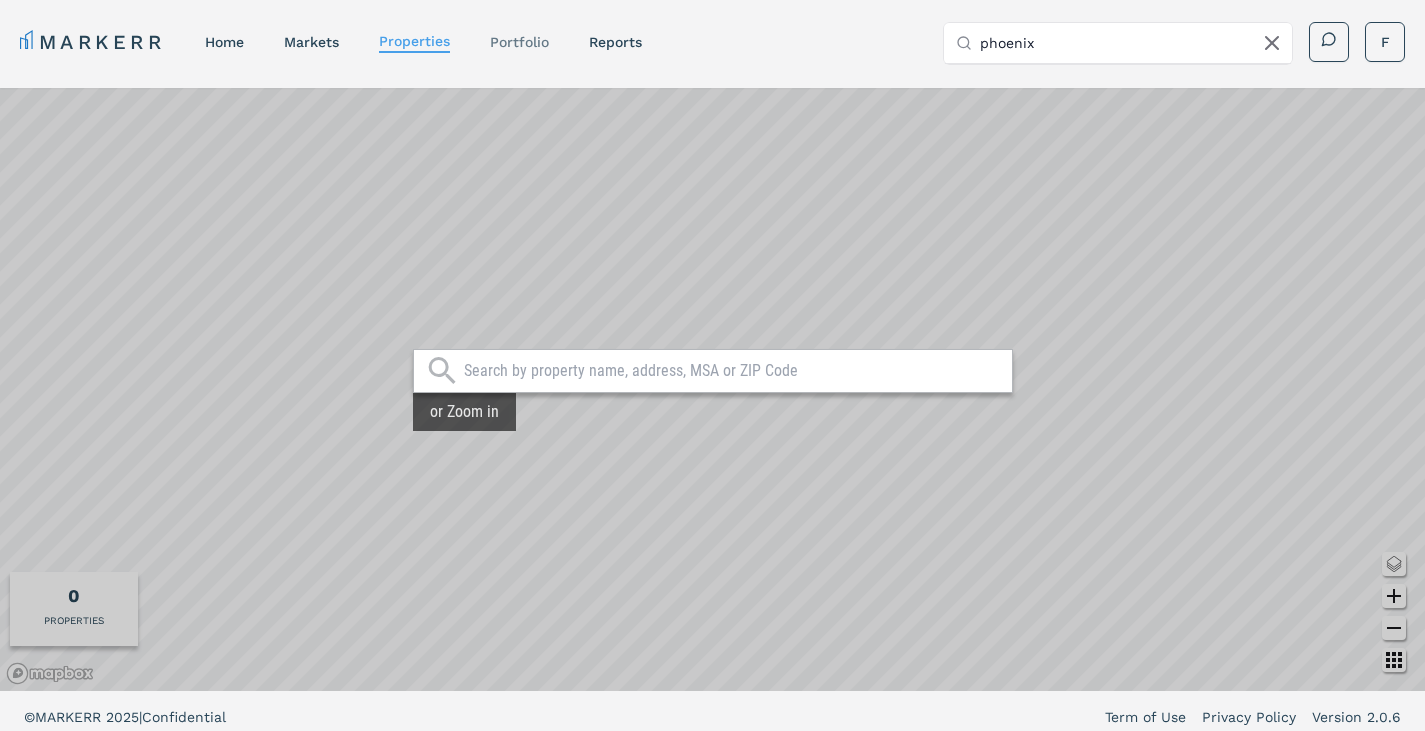 click on "Portfolio" at bounding box center (519, 42) 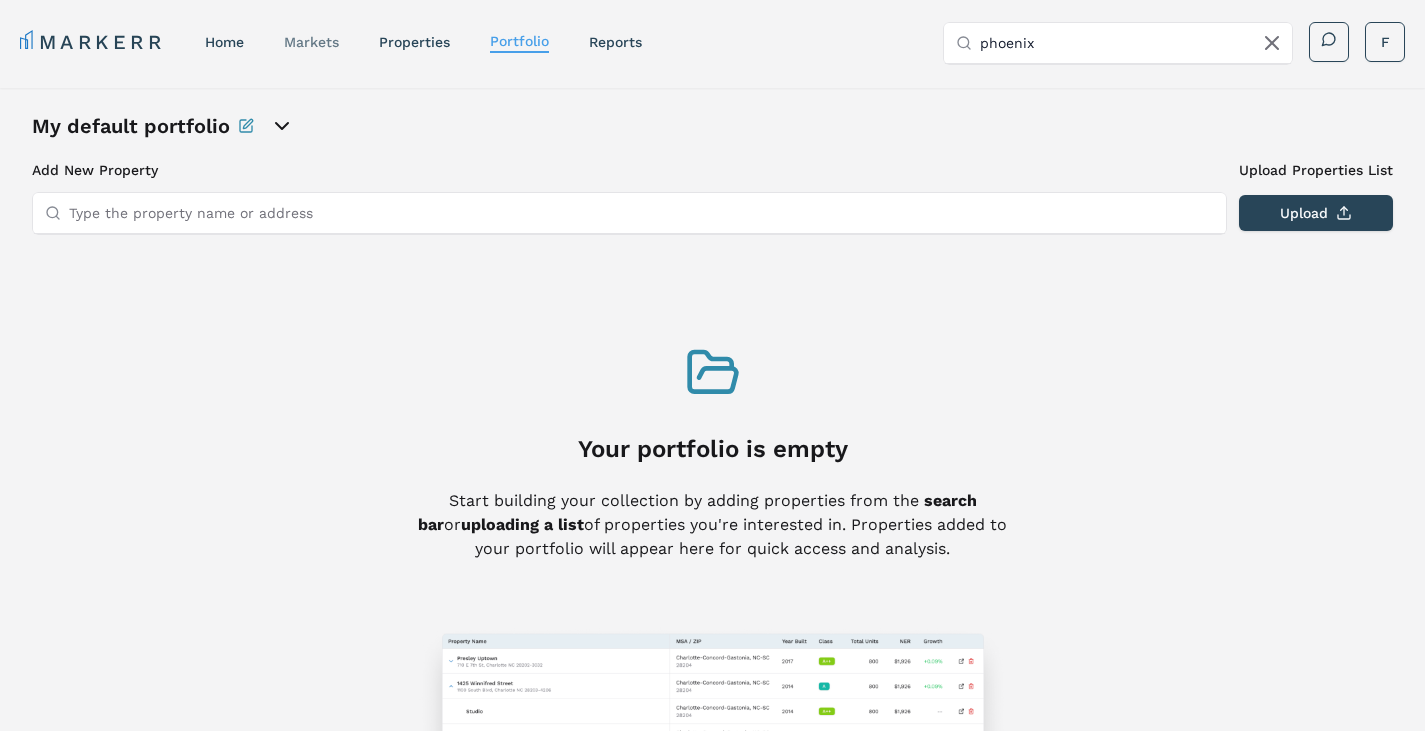 click on "markets" at bounding box center [311, 42] 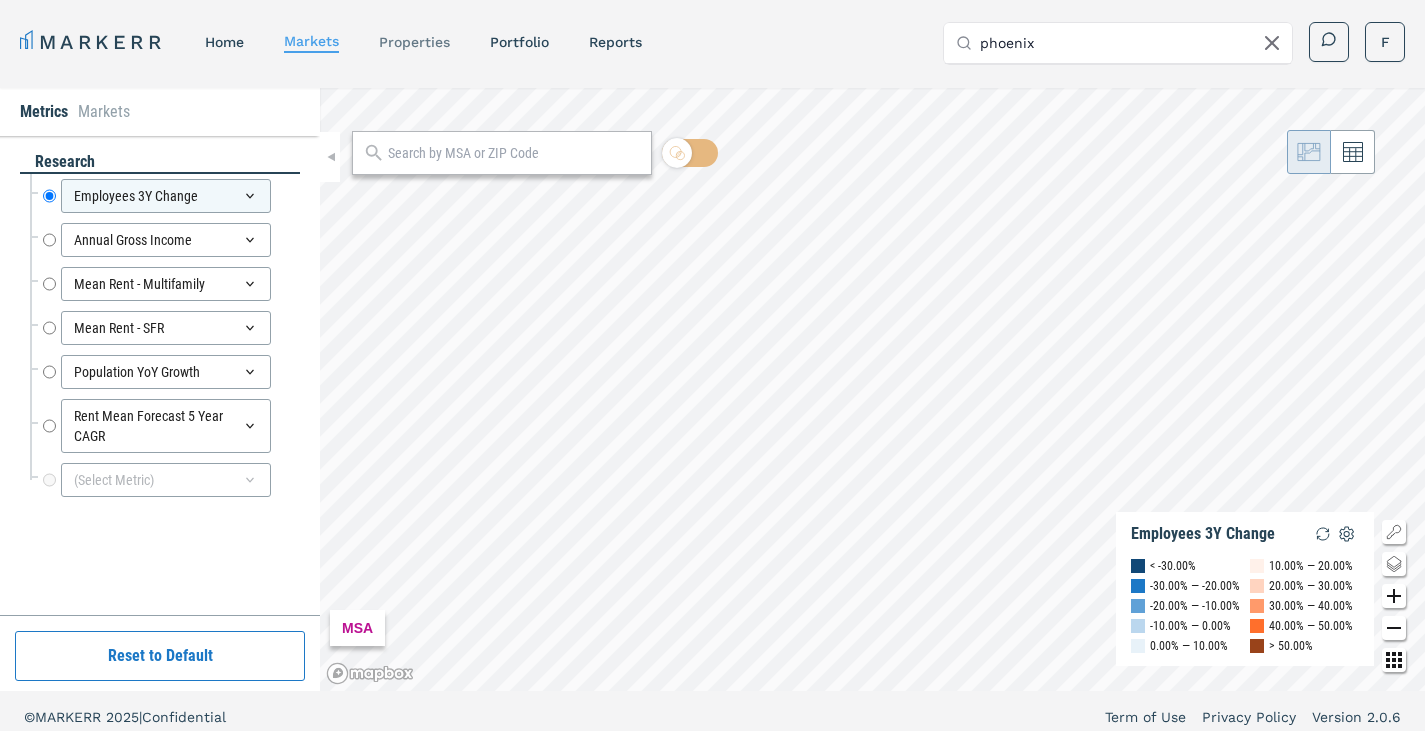 click on "properties" at bounding box center [414, 42] 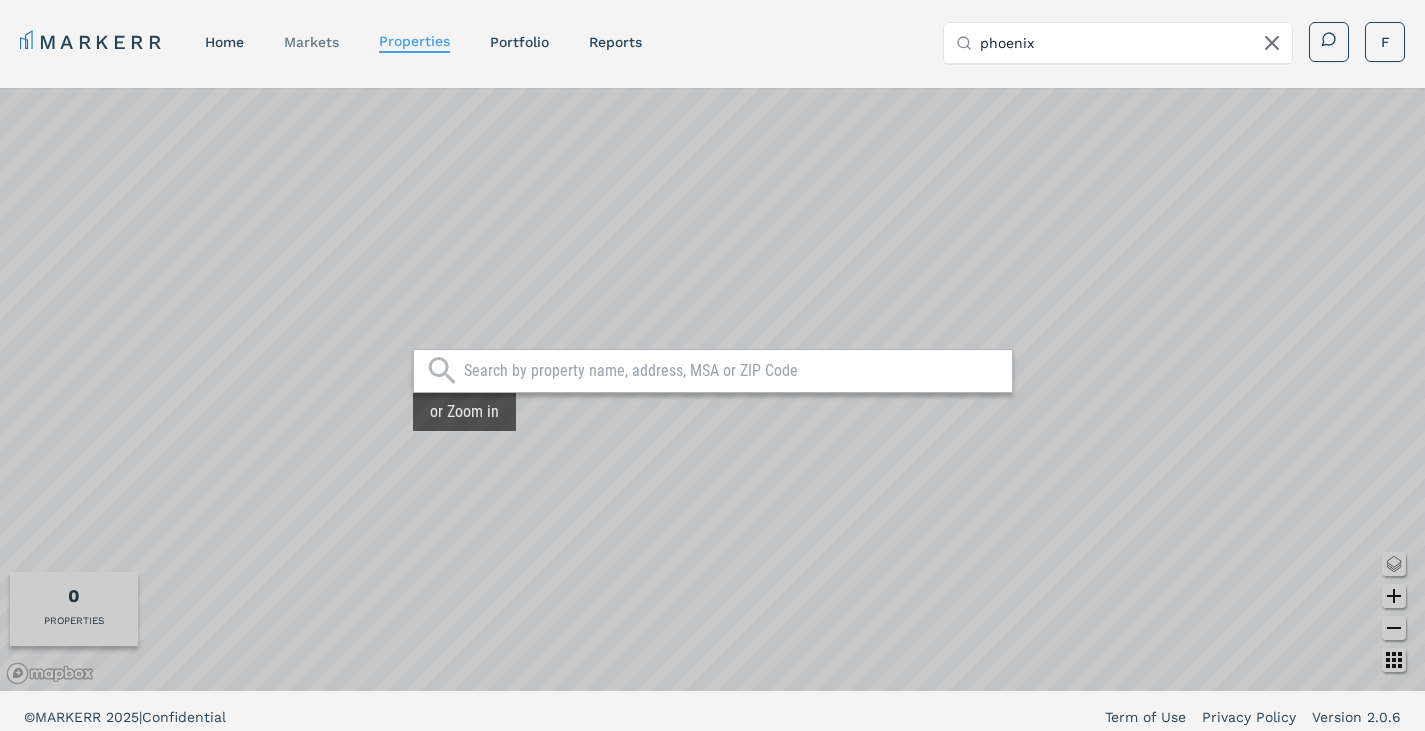 click on "markets" at bounding box center [311, 42] 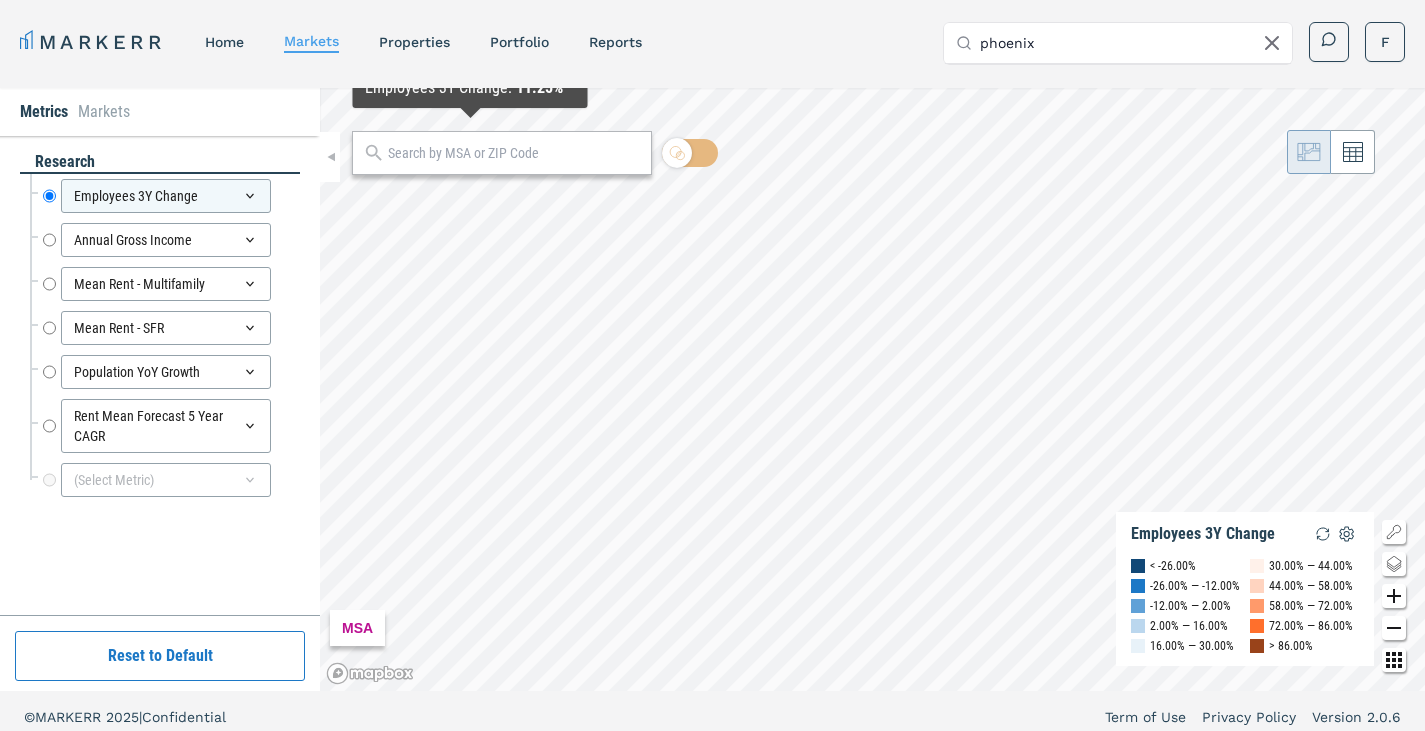 click at bounding box center [514, 153] 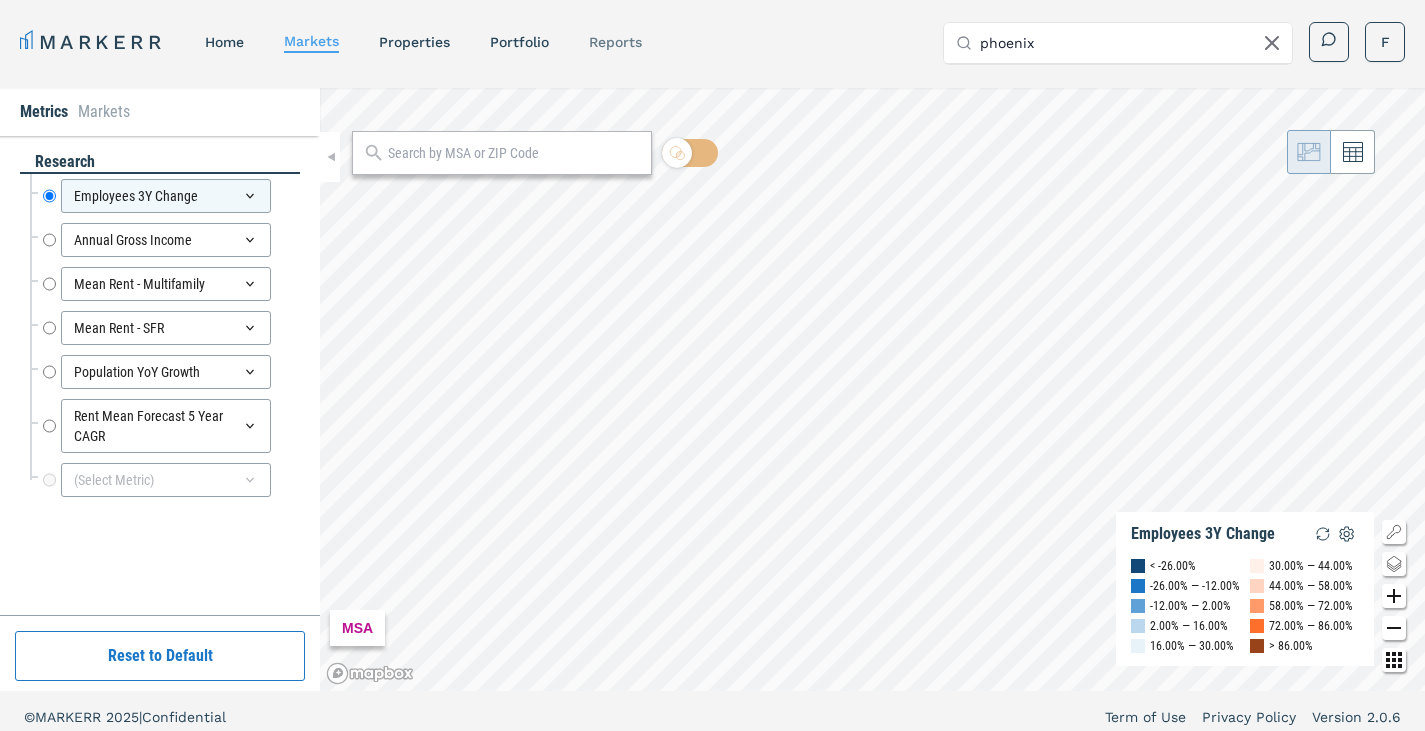 click on "reports" at bounding box center (615, 42) 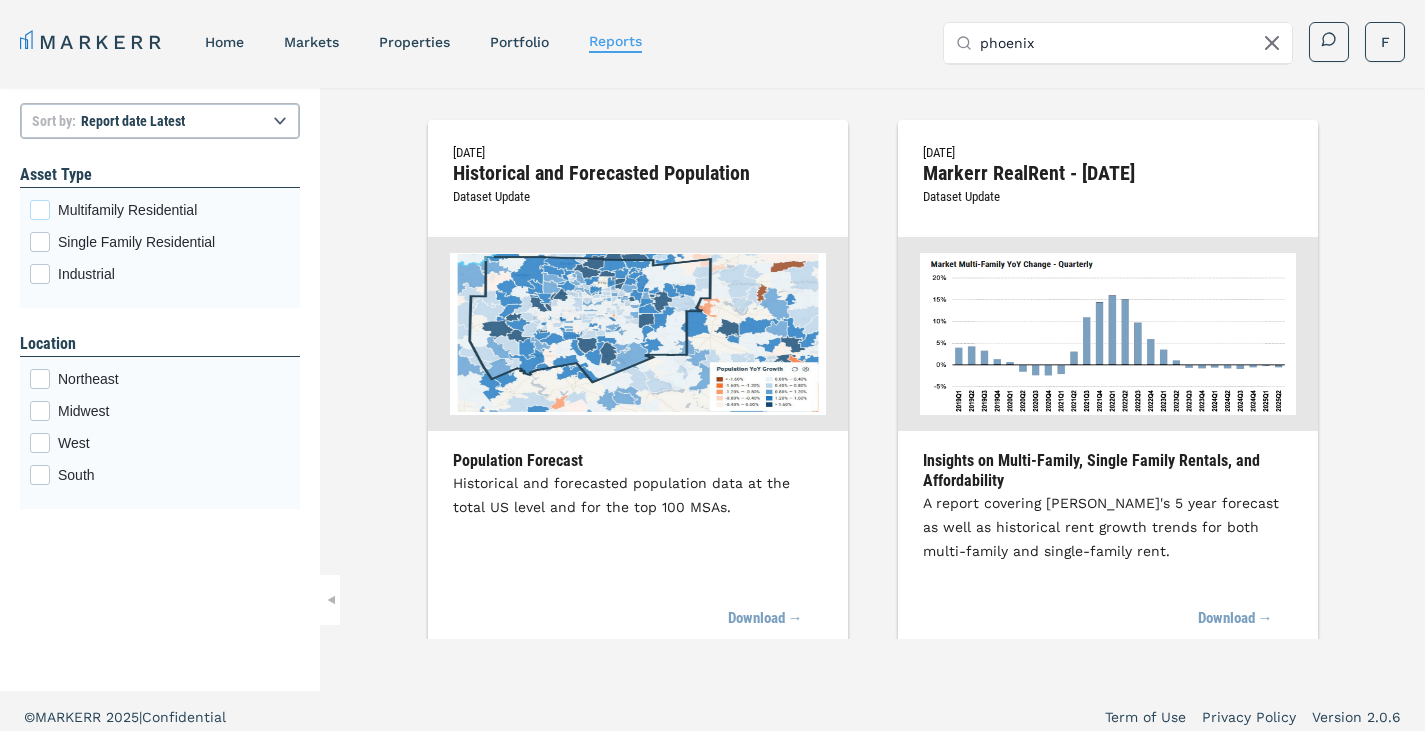 click on "Multifamily Residential" at bounding box center (174, 210) 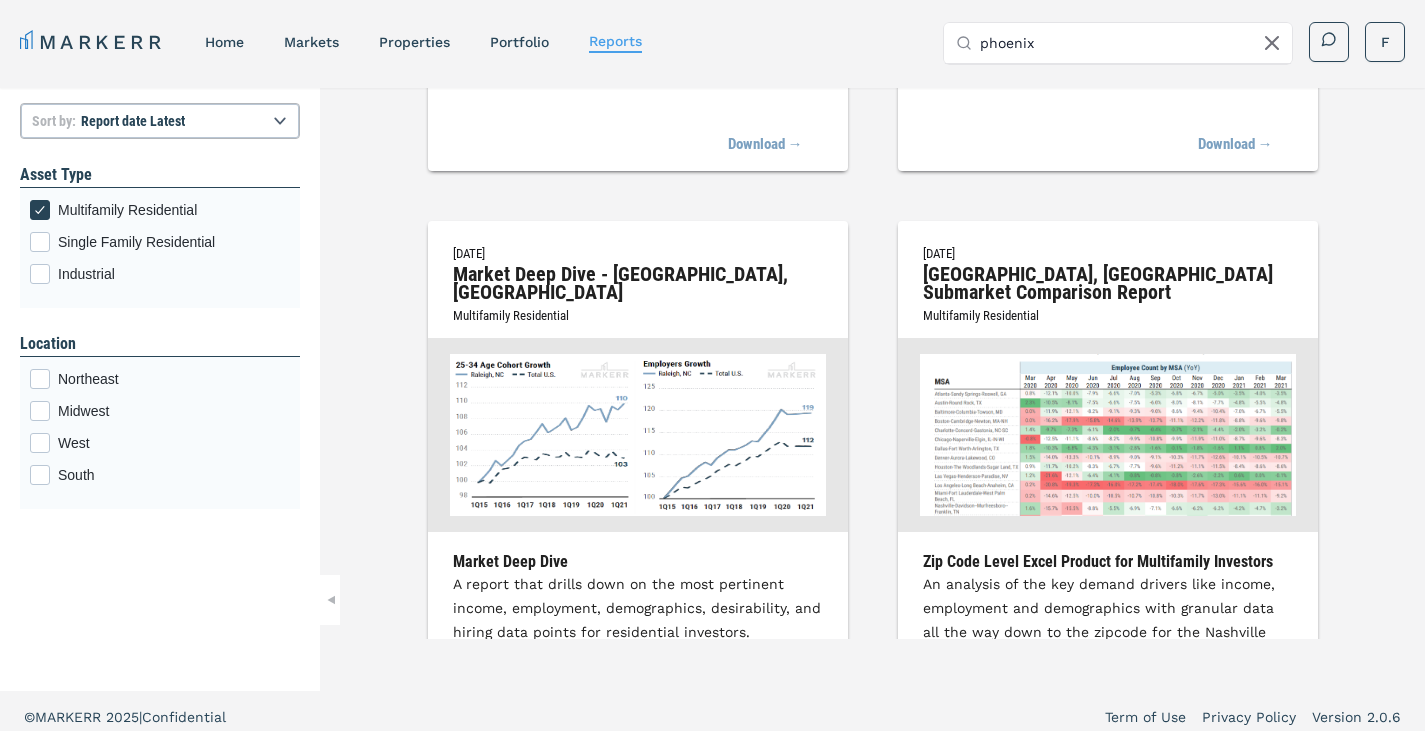 scroll, scrollTop: 20722, scrollLeft: 0, axis: vertical 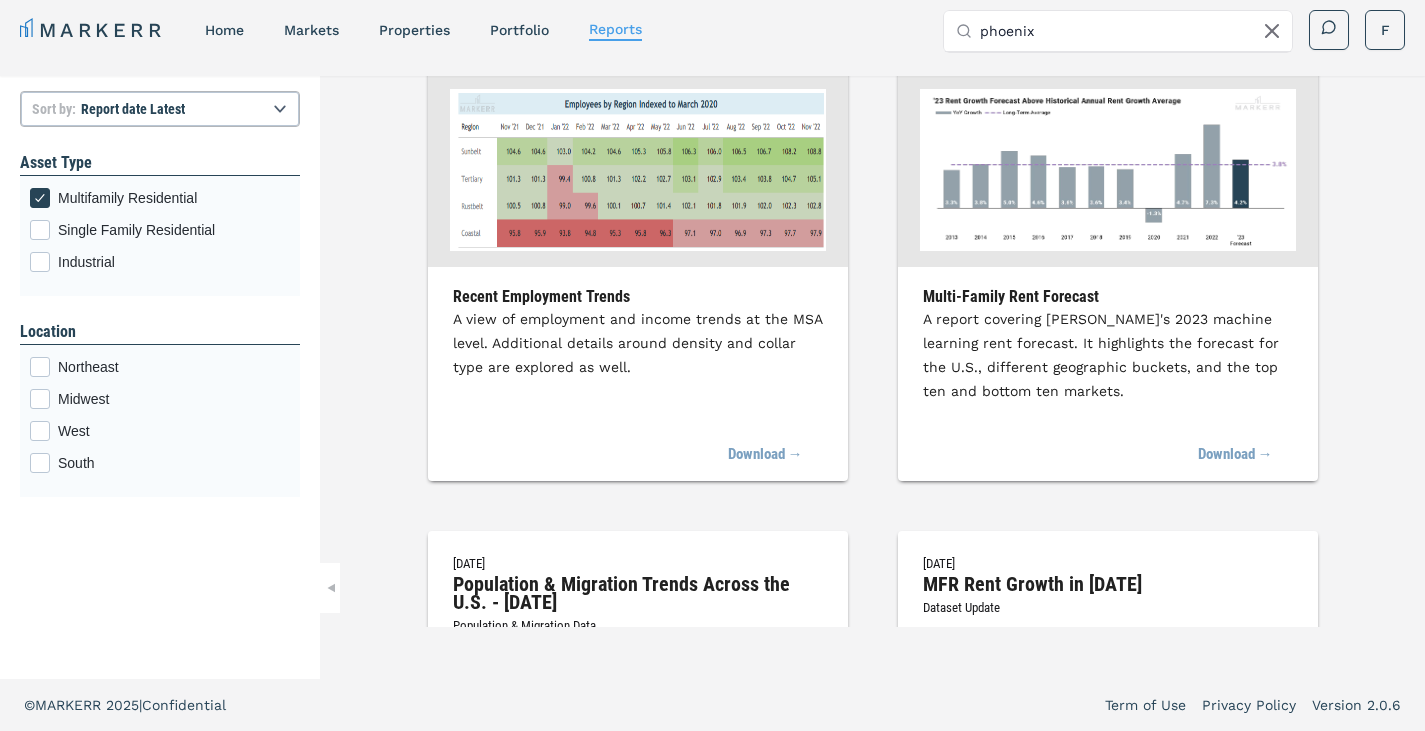 click 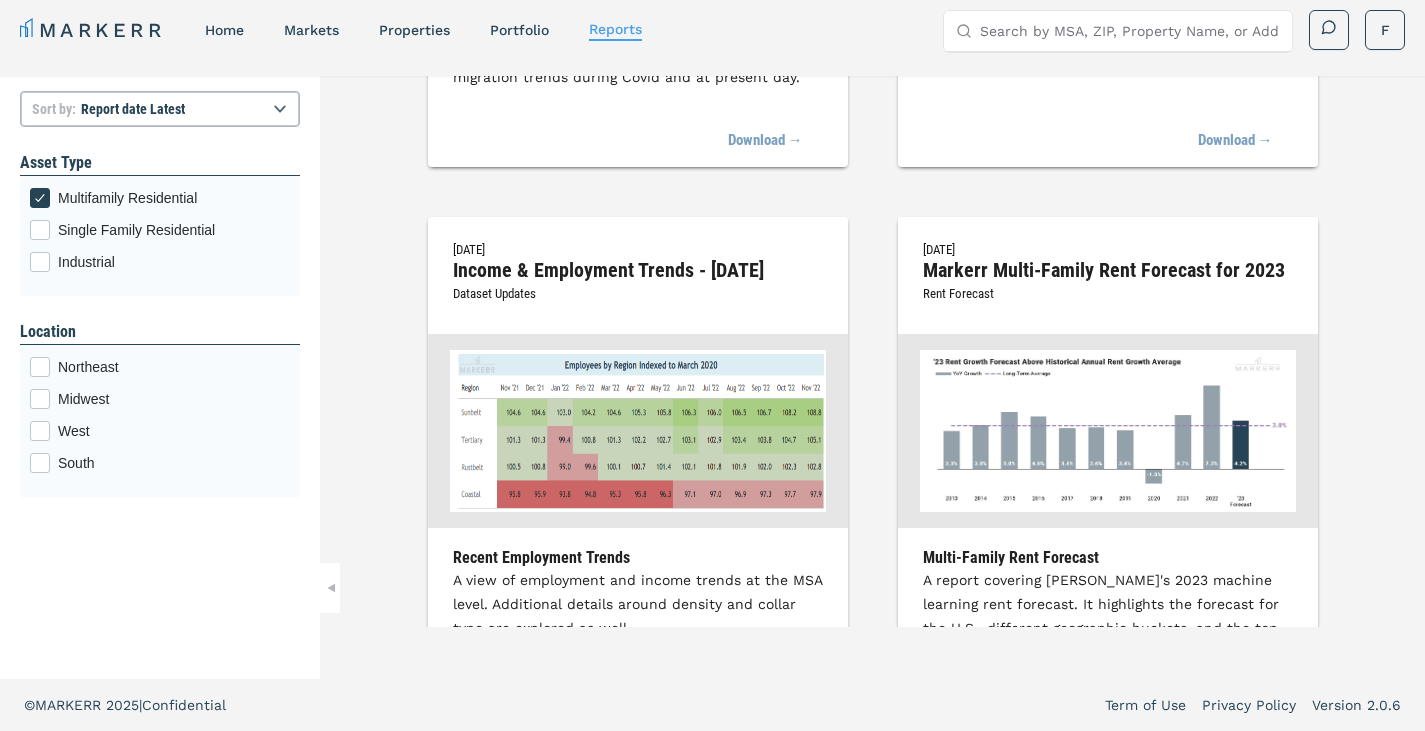 scroll, scrollTop: 10813, scrollLeft: 0, axis: vertical 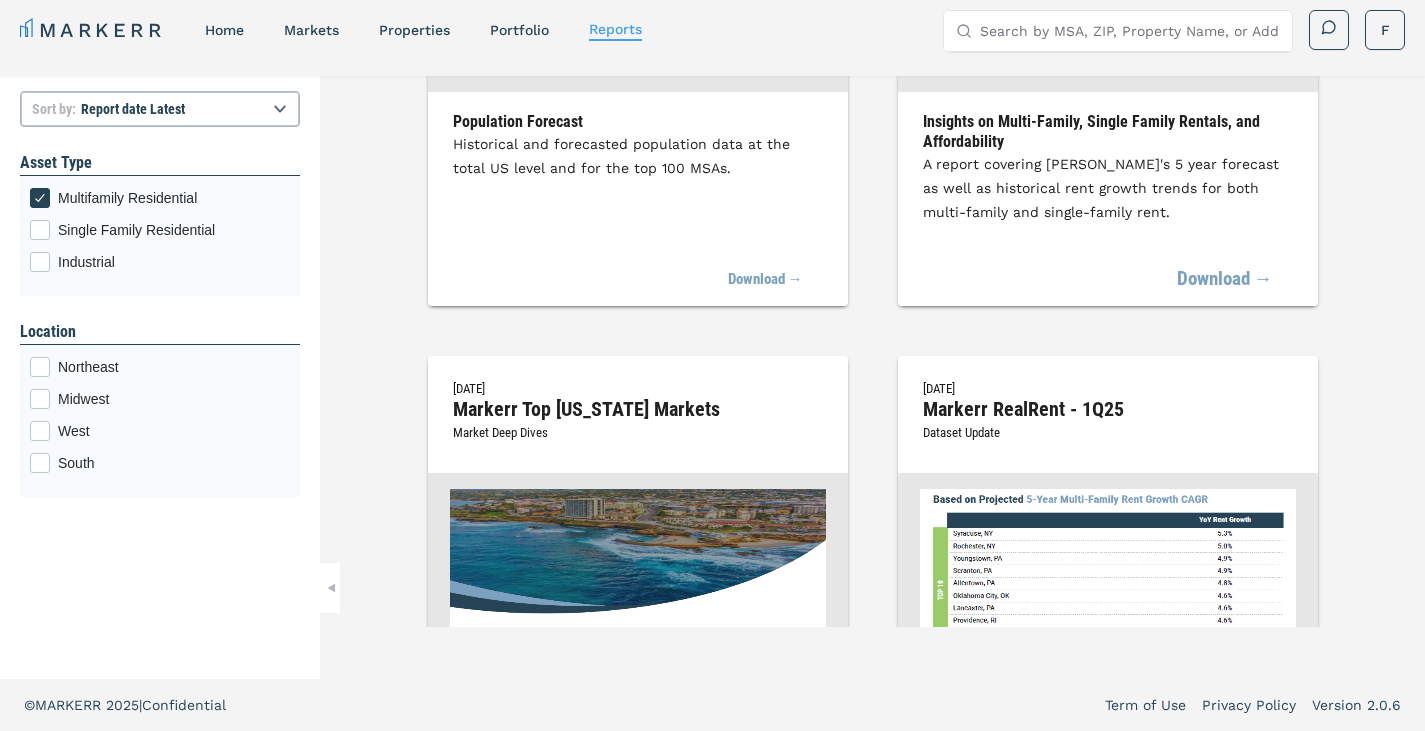 click on "Download →" at bounding box center [1225, 280] 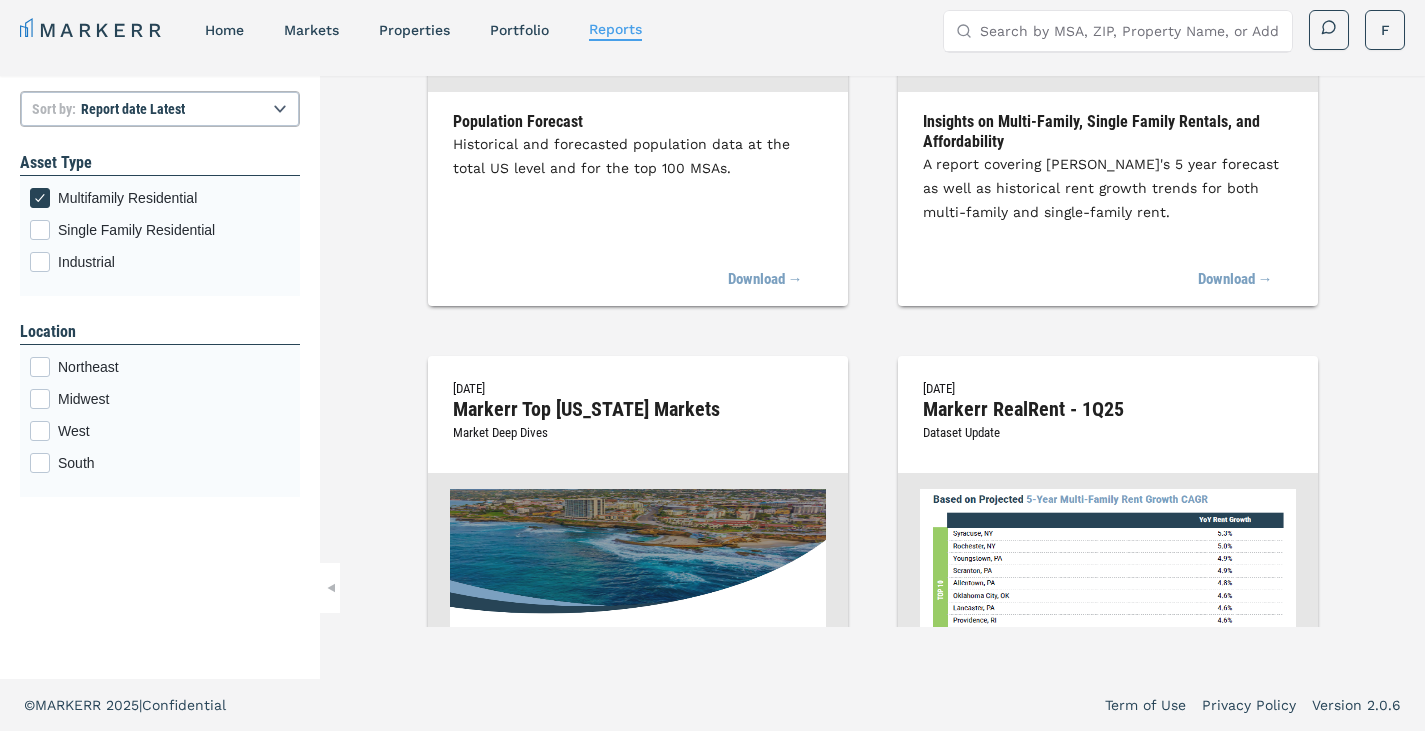 click on "June 26, 2025 Historical and Forecasted Population Dataset Update Population Forecast Historical and forecasted population data at the total US level and for the top 100 MSAs. Download → June 26, 2025 Markerr RealRent - May 2025 Dataset Update Insights on Multi-Family, Single Family Rentals, and Affordability A report covering Markerr's 5 year forecast as well as historical rent growth trends for both multi-family and single-family rent. Download → June 26, 2025 Markerr Top California Markets Market Deep Dives California MSAs A report that covers the top 20 MSAs in California based on metrics like population, rent growth, rent forecast, and affordability. Download → June 26, 2025 Markerr RealRent - 1Q25 Dataset Update Insights on Multi-Family, Single Family Rentals, and Affordability A report covering Markerr's 5 year forecast as well as historical rent growth trends for both multi-family and single-family rent. Download → November 12, 2024 Income and Employment Trends - August 2024 Dataset Update" at bounding box center [872, 351] 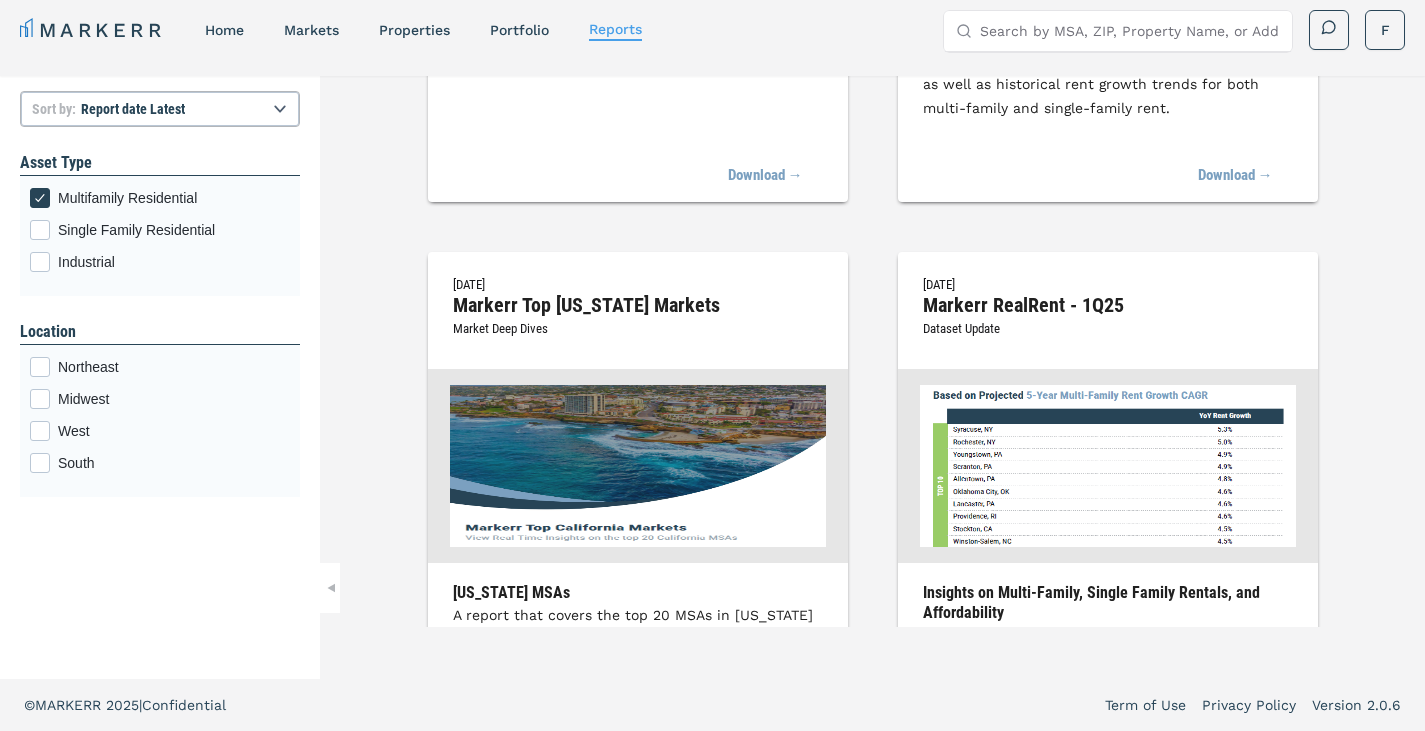 scroll, scrollTop: 0, scrollLeft: 0, axis: both 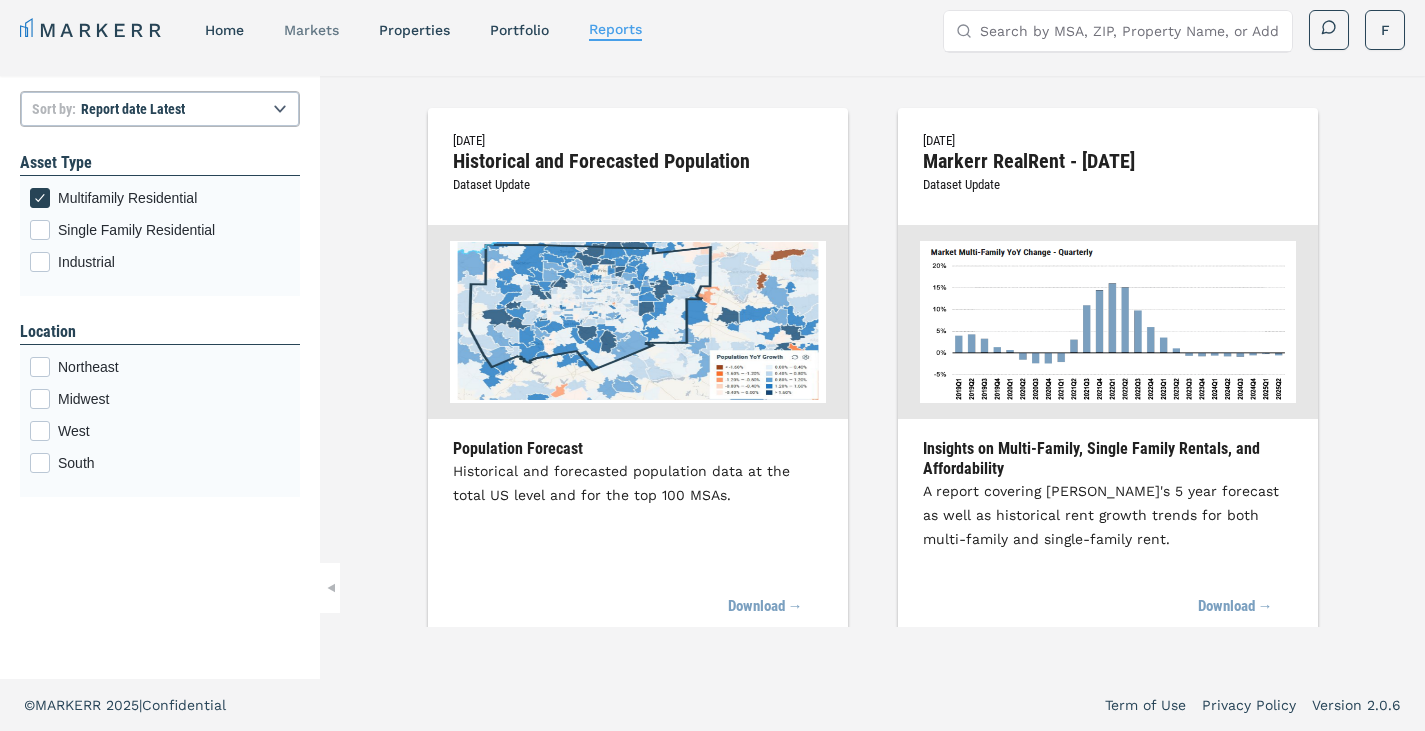 click on "markets" at bounding box center [311, 30] 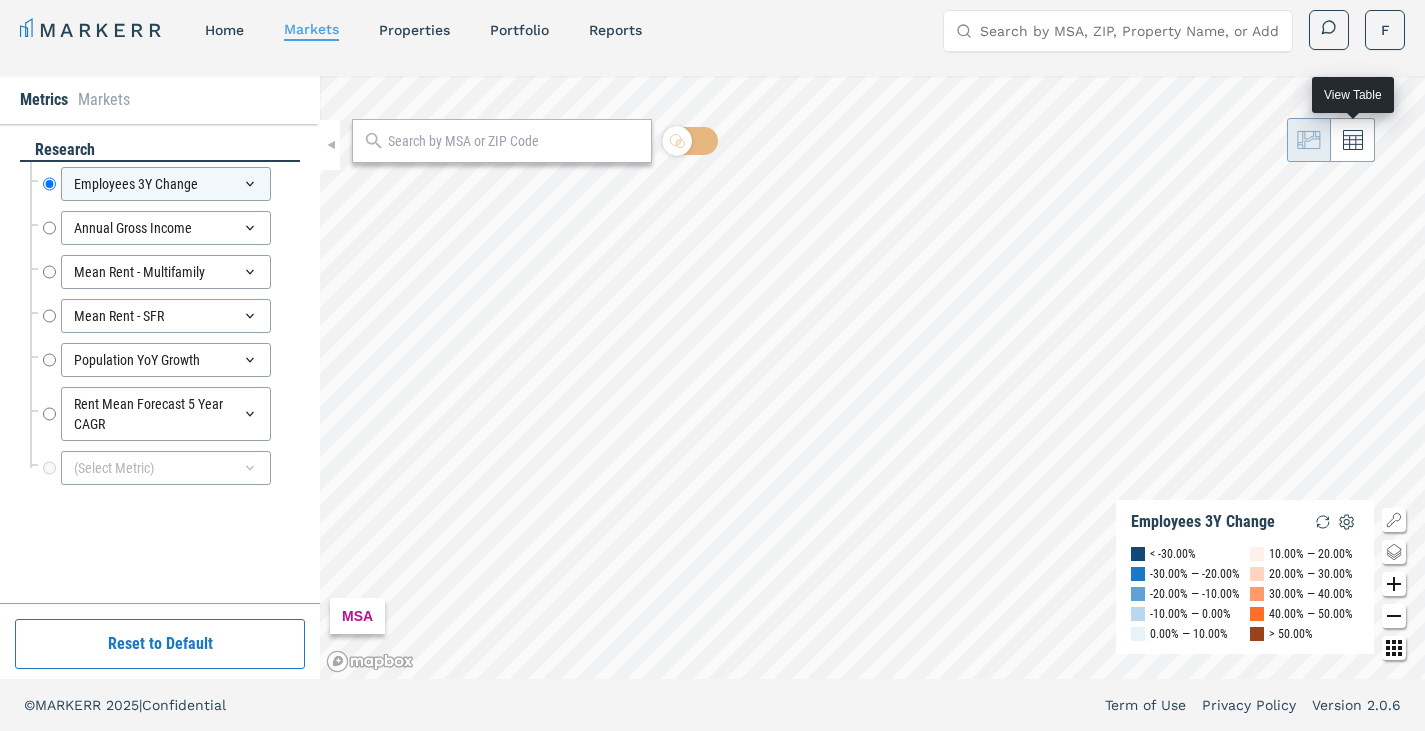 click 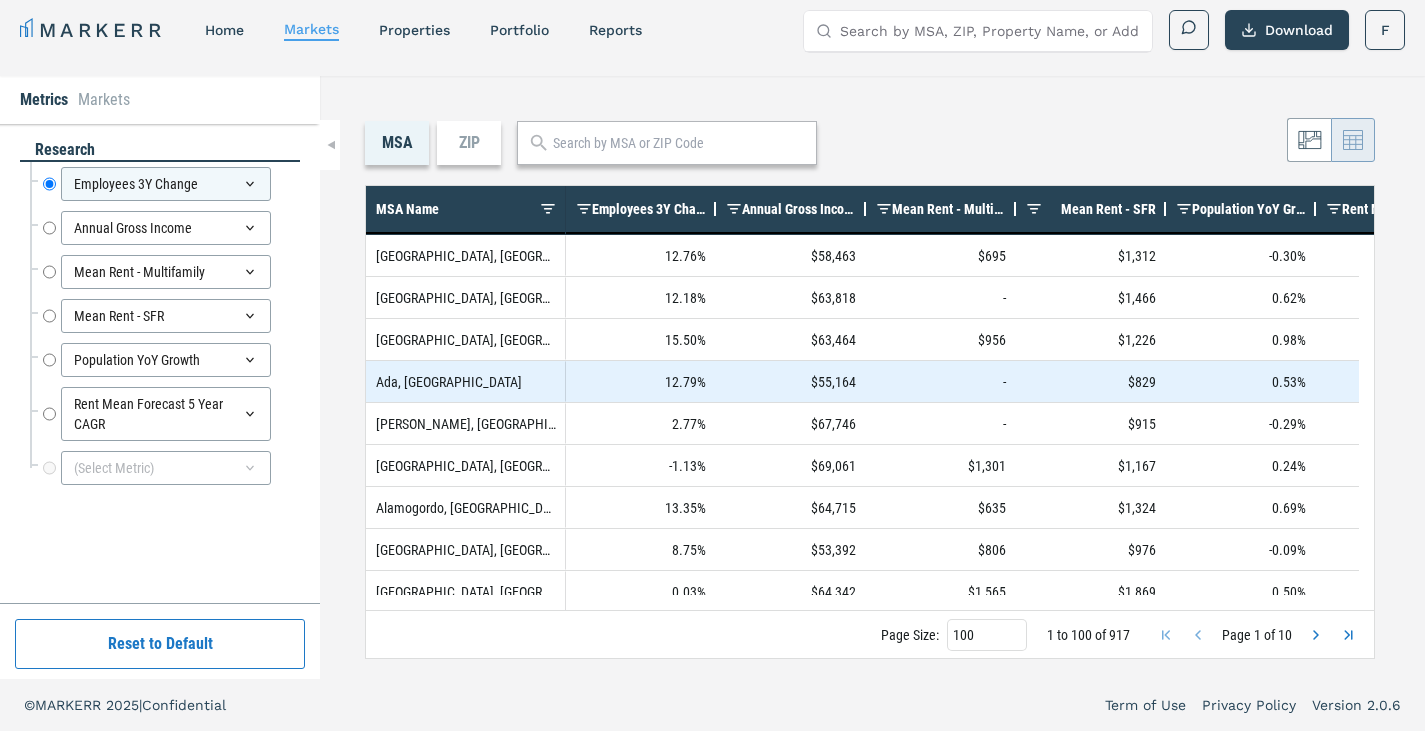 scroll, scrollTop: 11, scrollLeft: 0, axis: vertical 